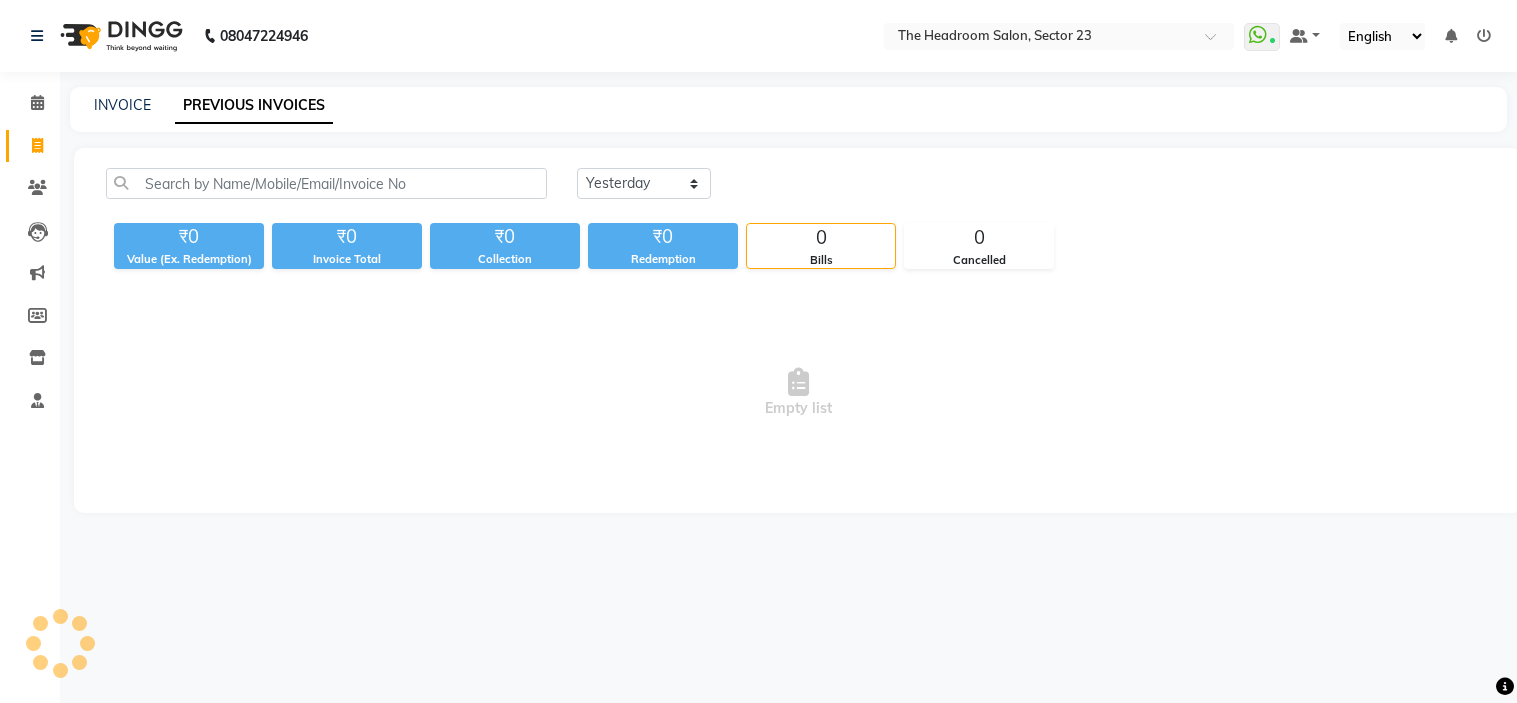 select on "yesterday" 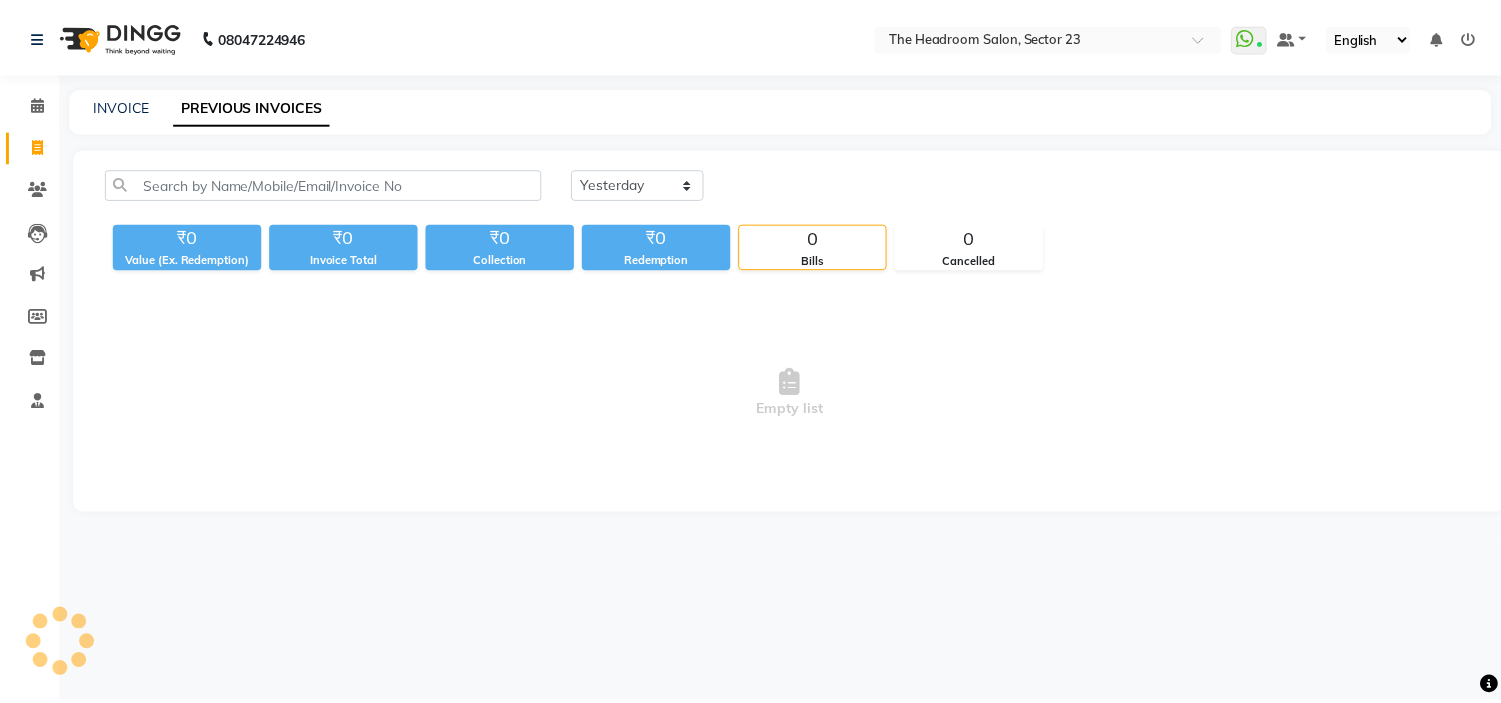 scroll, scrollTop: 0, scrollLeft: 0, axis: both 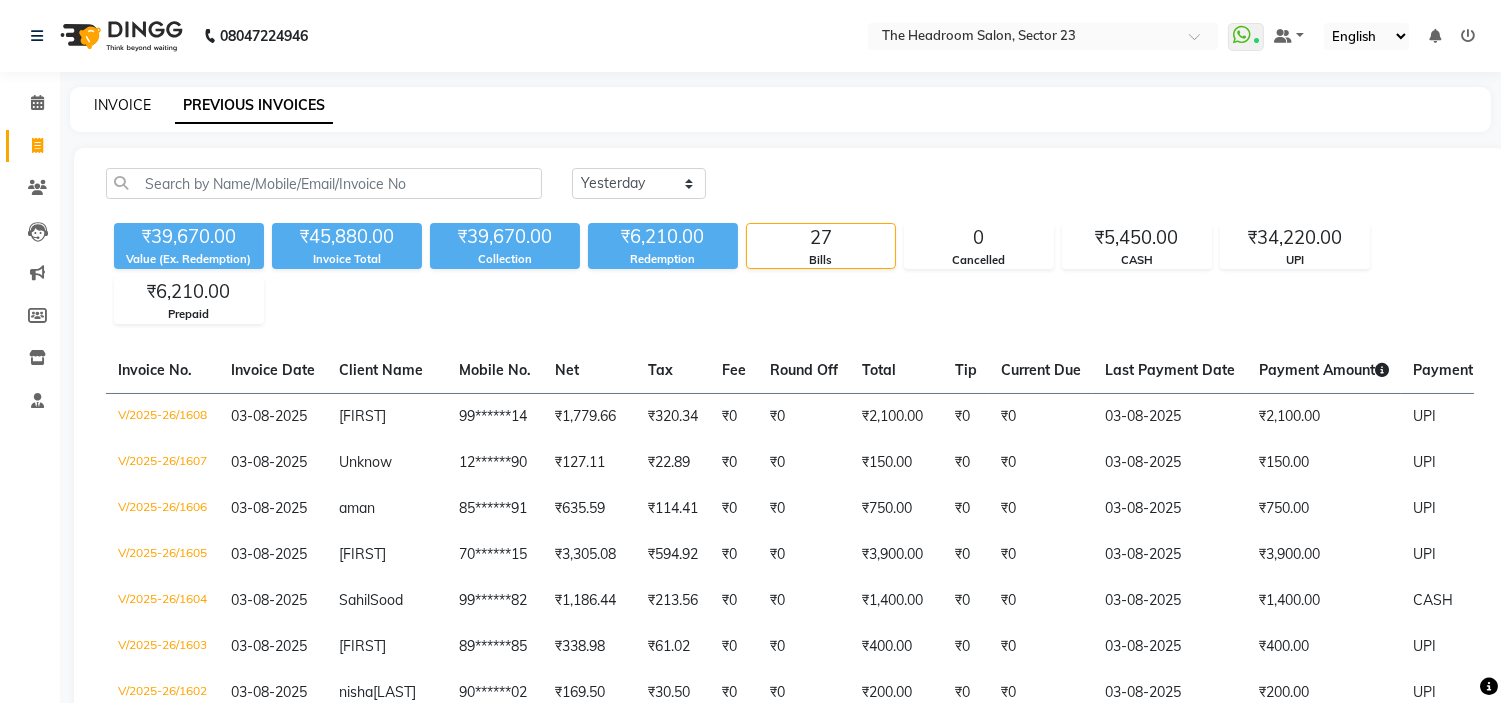 click on "INVOICE" 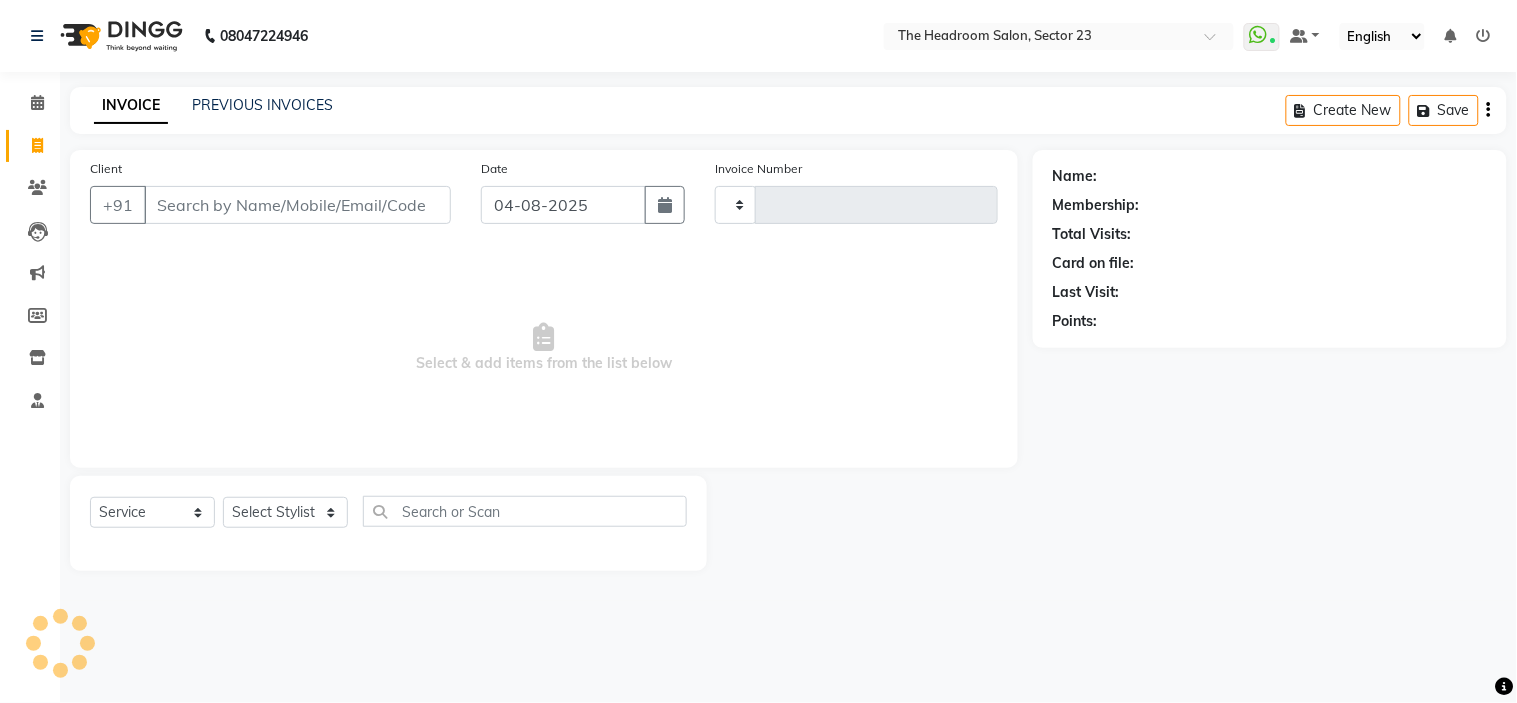 type on "1609" 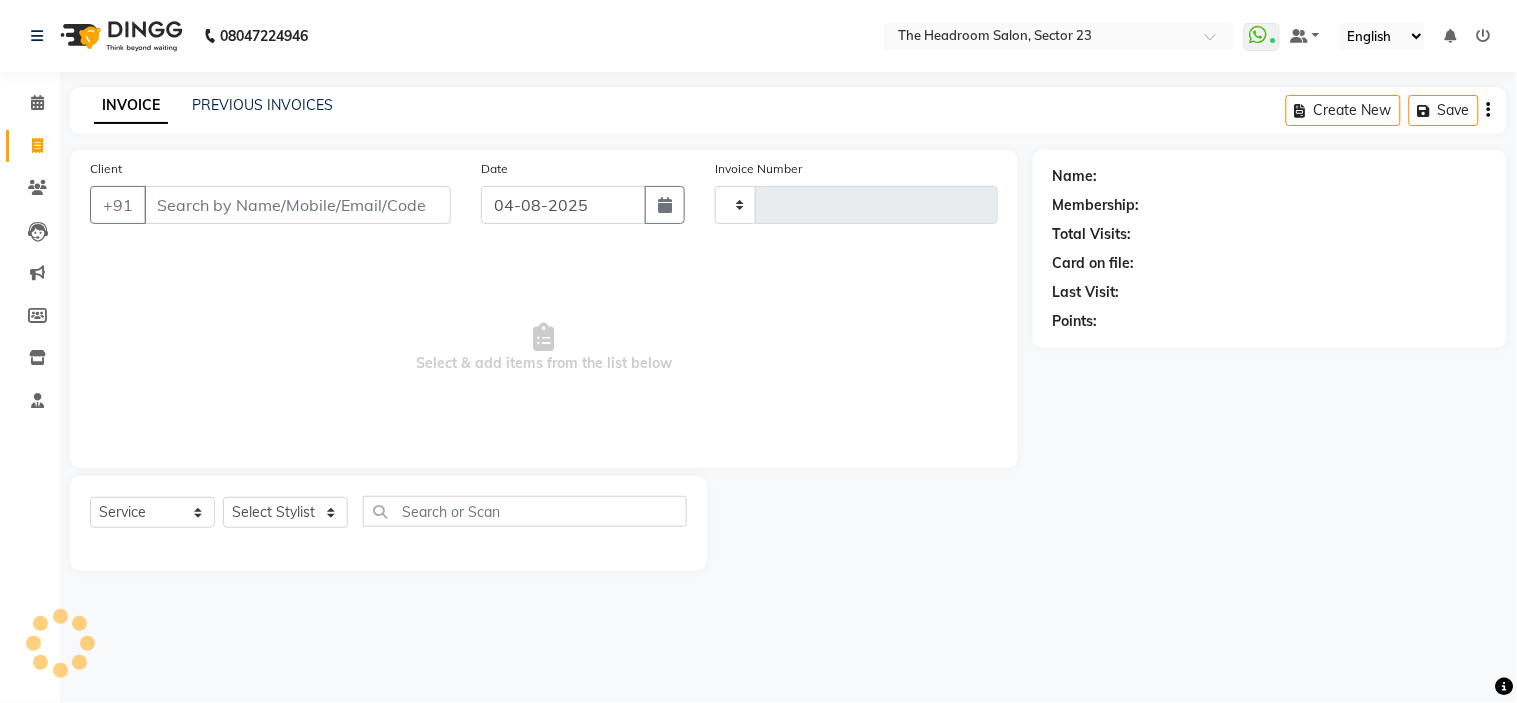 select on "6796" 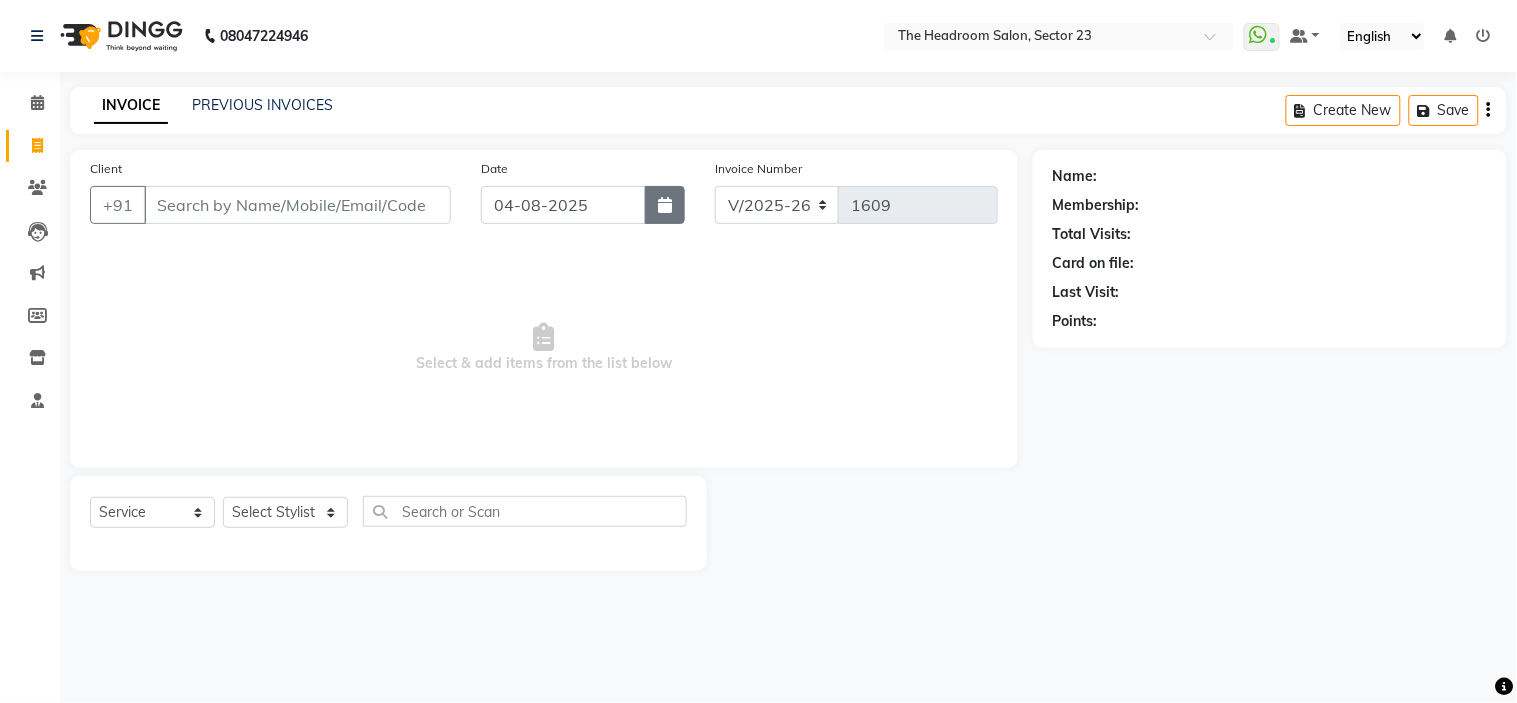 click 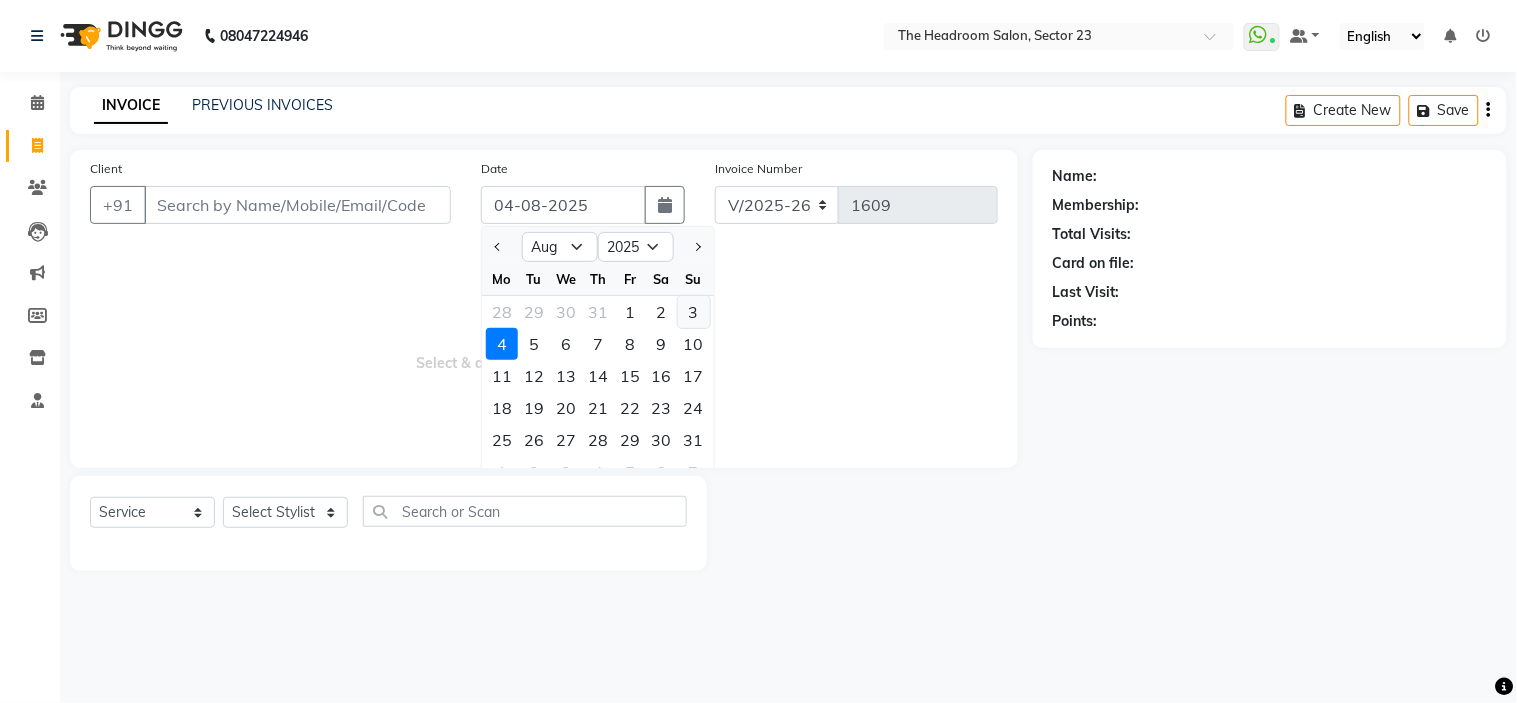 click on "3" 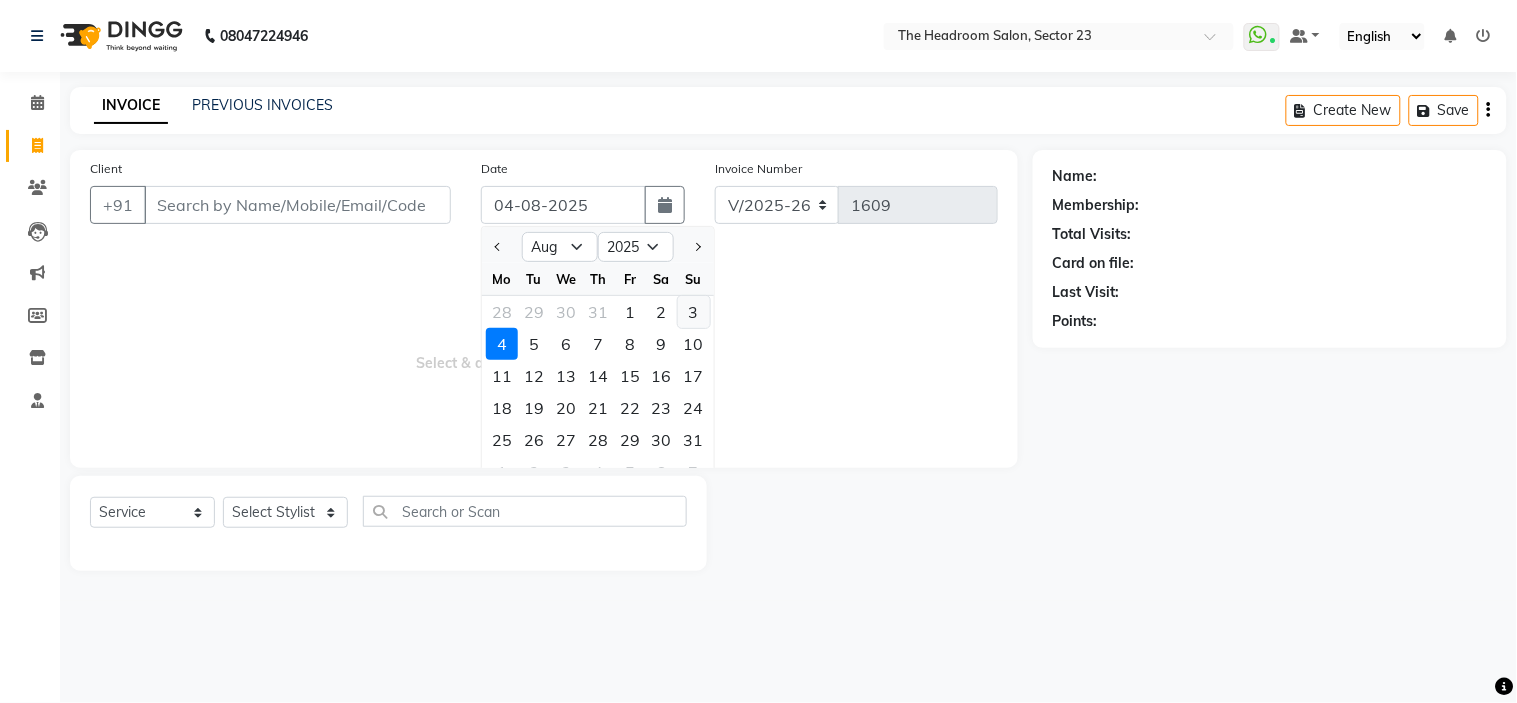 type on "03-08-2025" 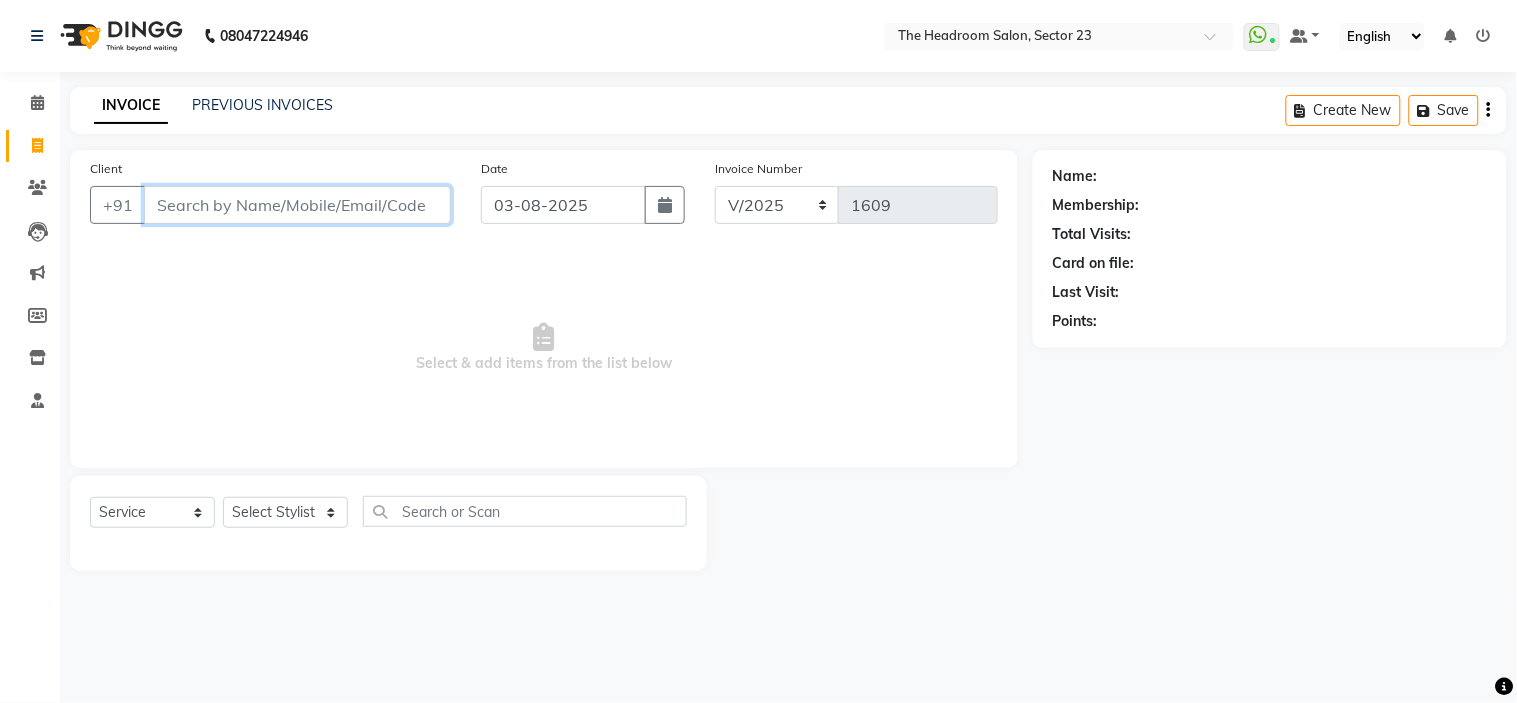 click on "Client" at bounding box center [297, 205] 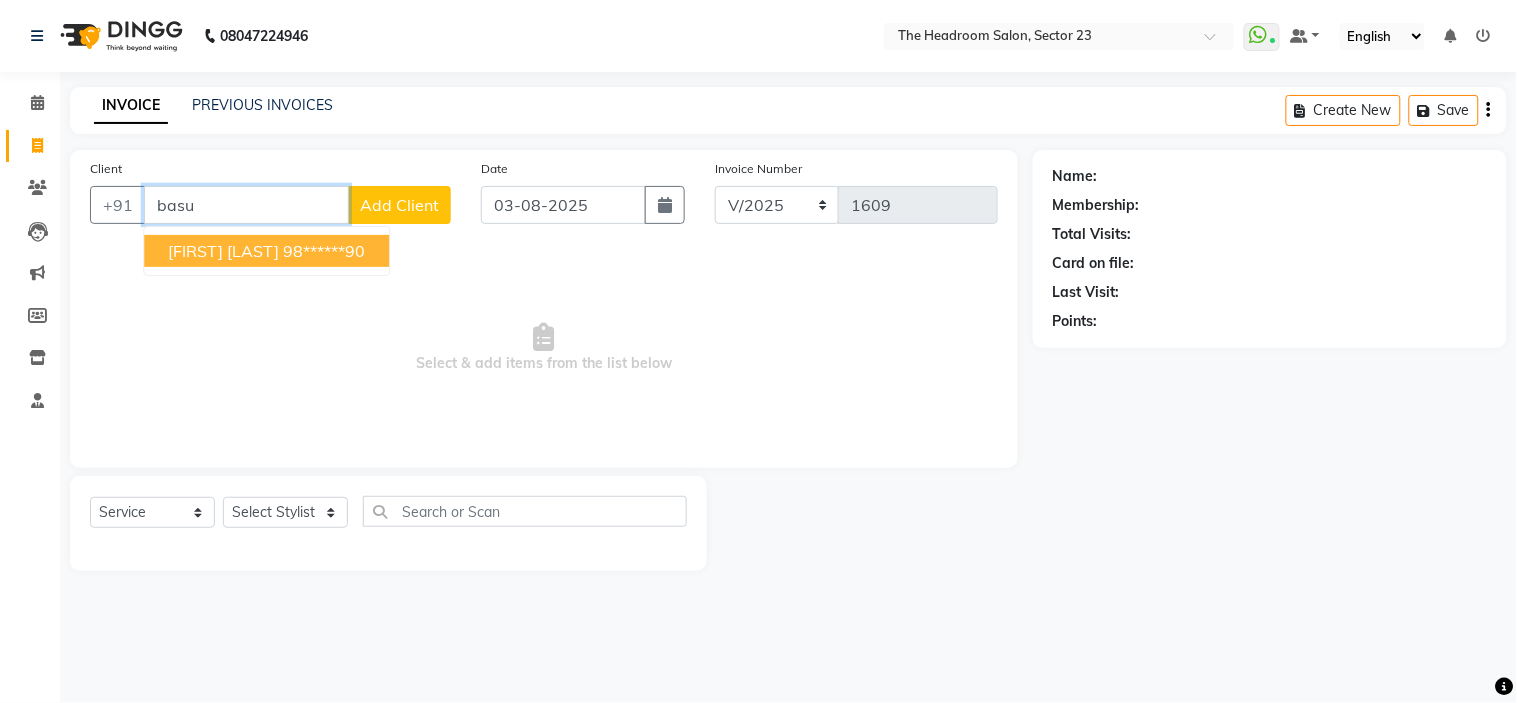 click on "[FIRST] [LAST]" at bounding box center (223, 251) 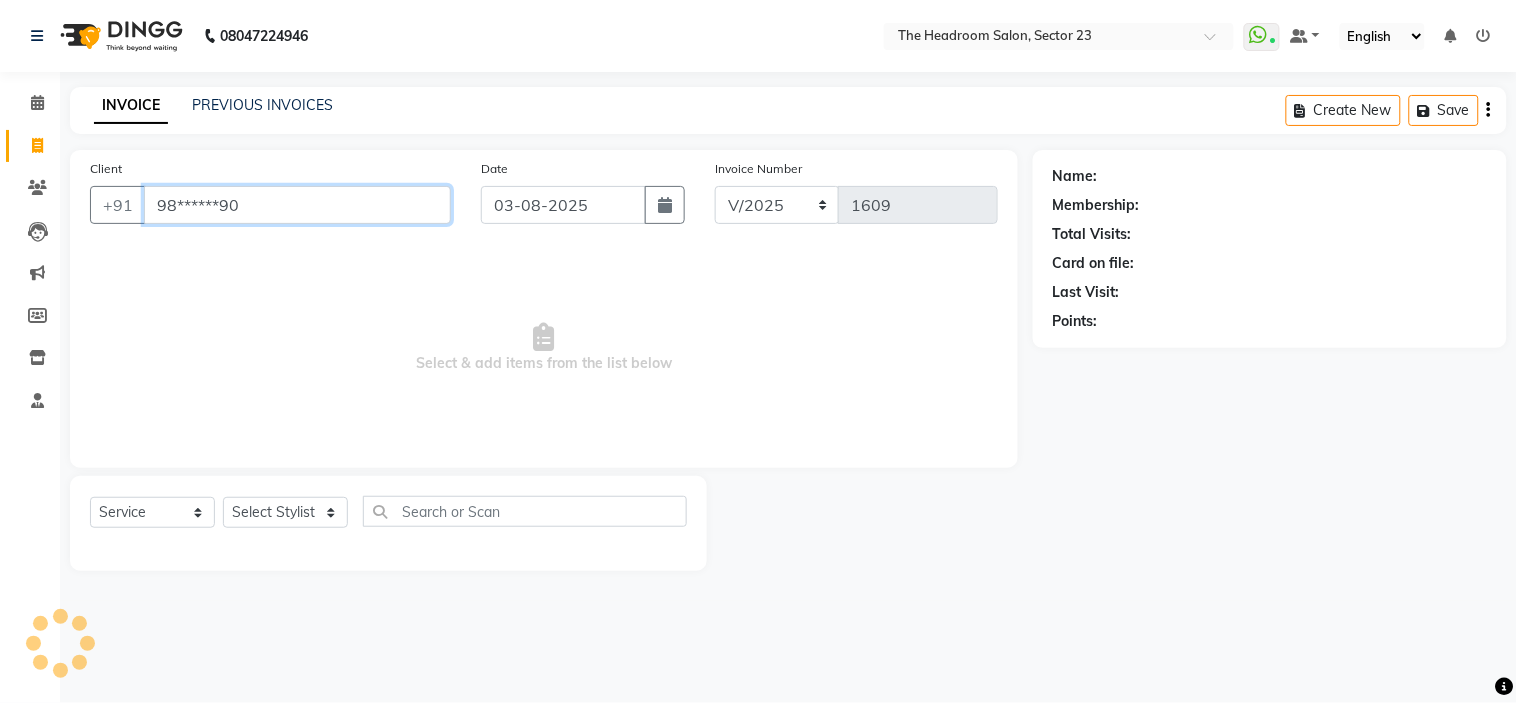 type on "98******90" 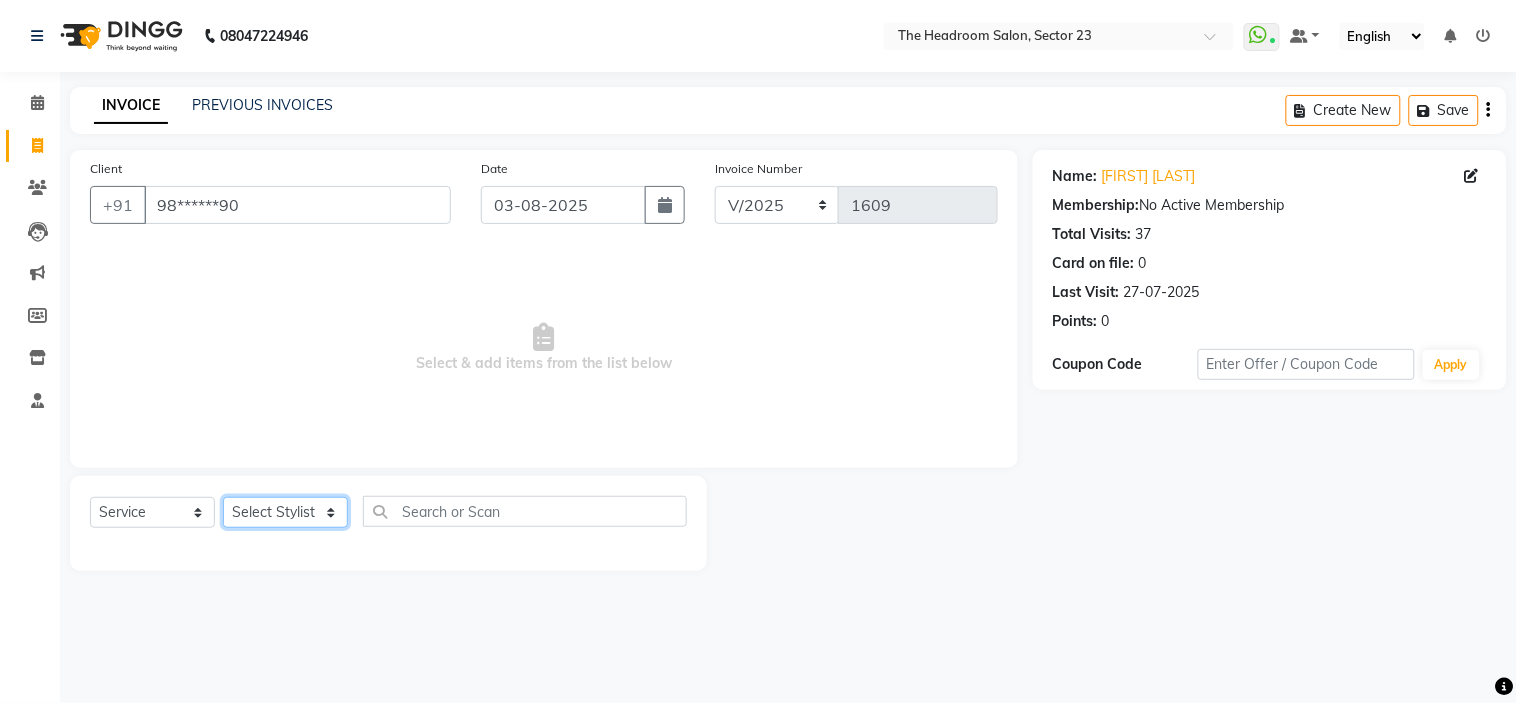 click on "Select Stylist Anjali Anubha Ashok Garima Manager Manju Raju Rohit Shahbaz" 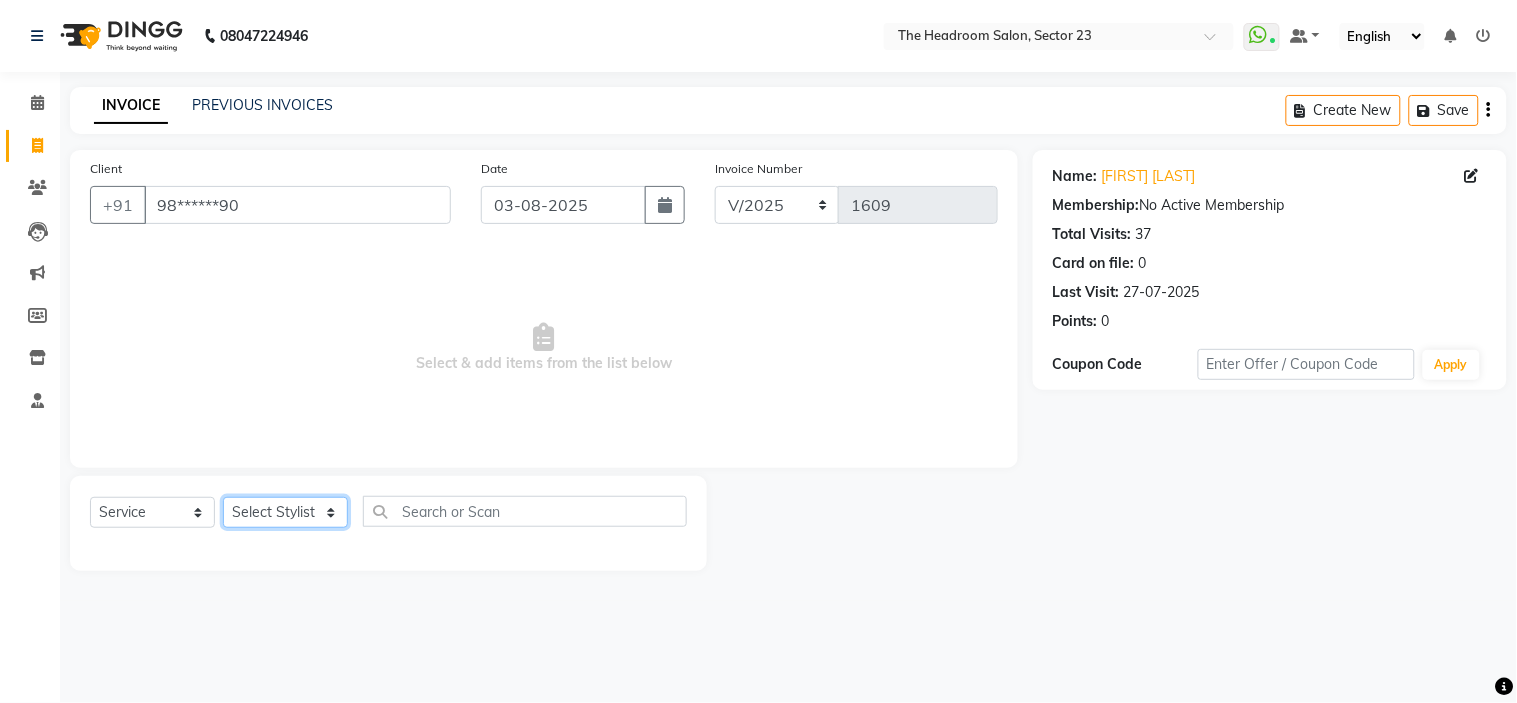 select on "53422" 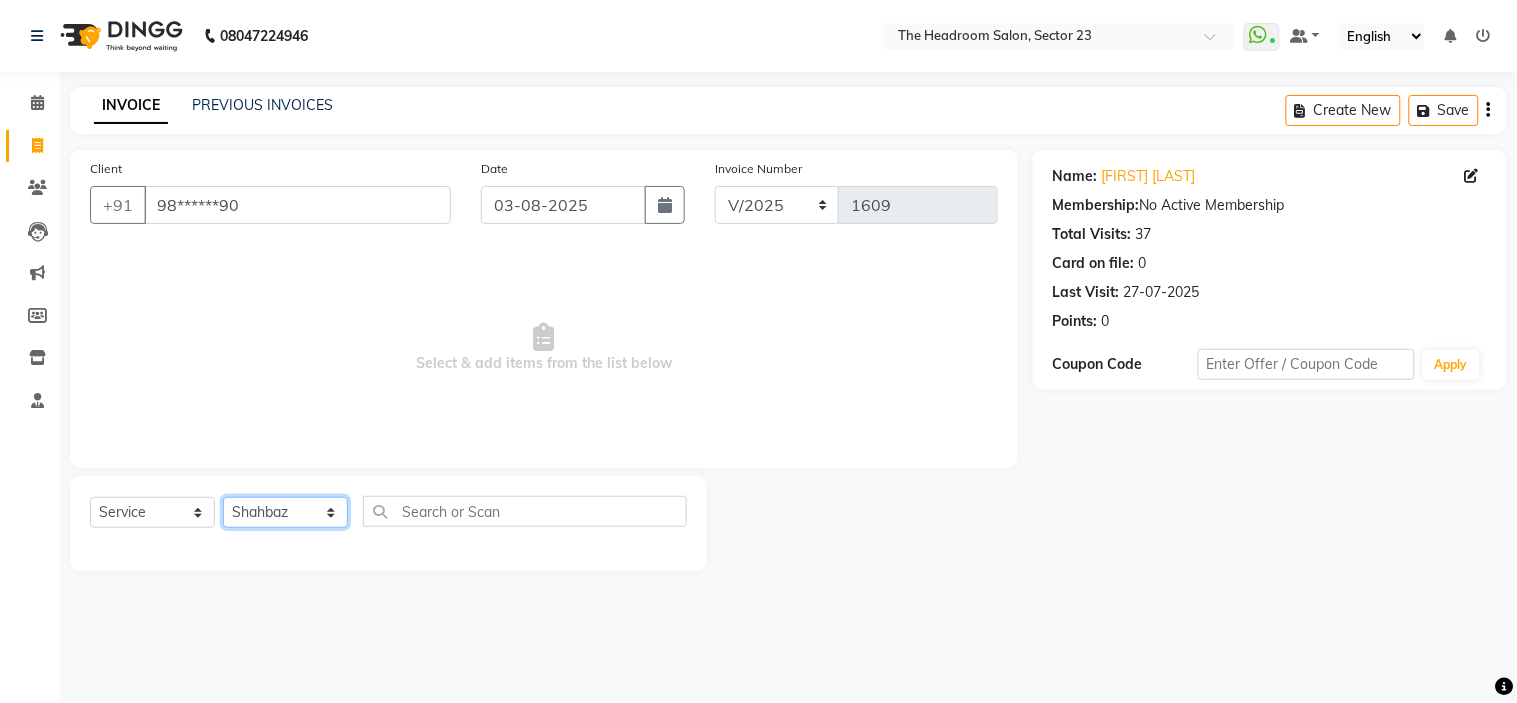 click on "Select Stylist Anjali Anubha Ashok Garima Manager Manju Raju Rohit Shahbaz" 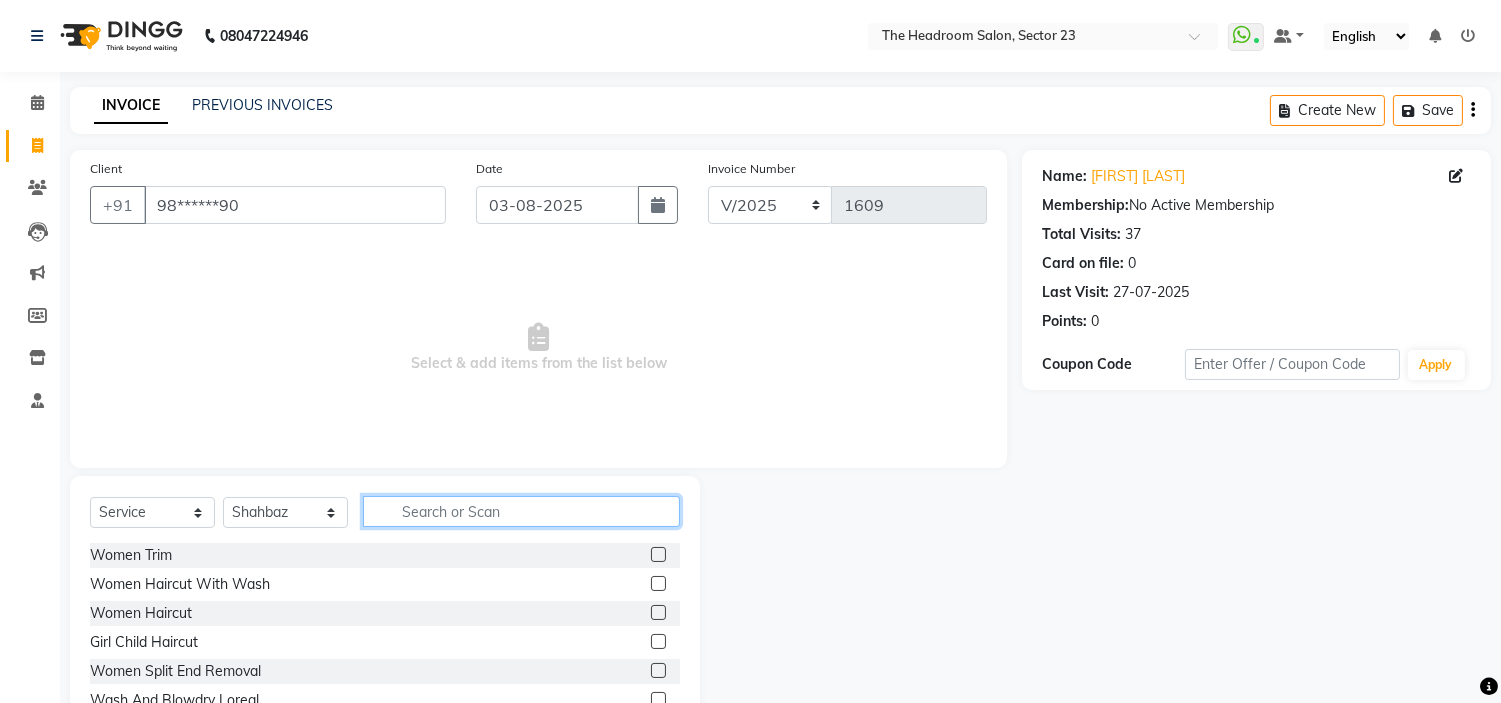 click 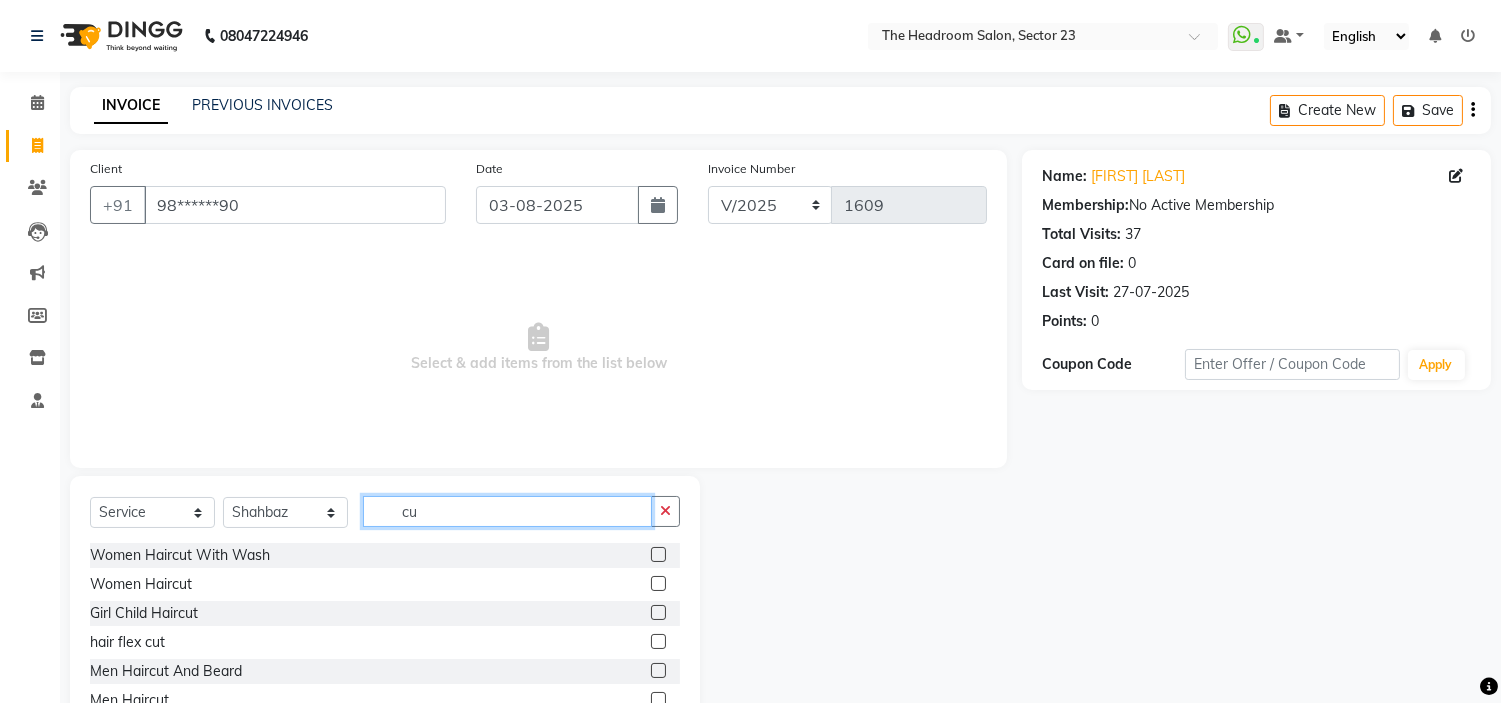 type on "c" 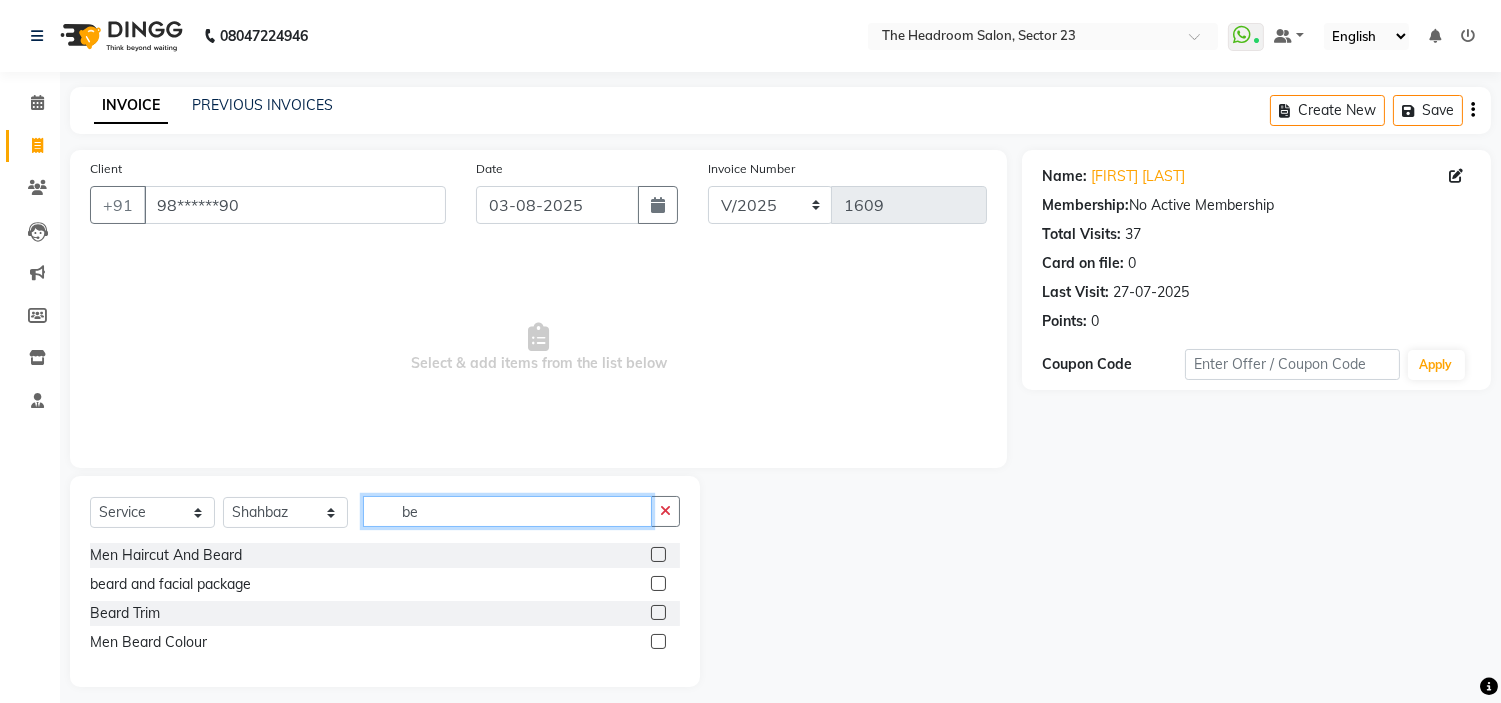 type on "be" 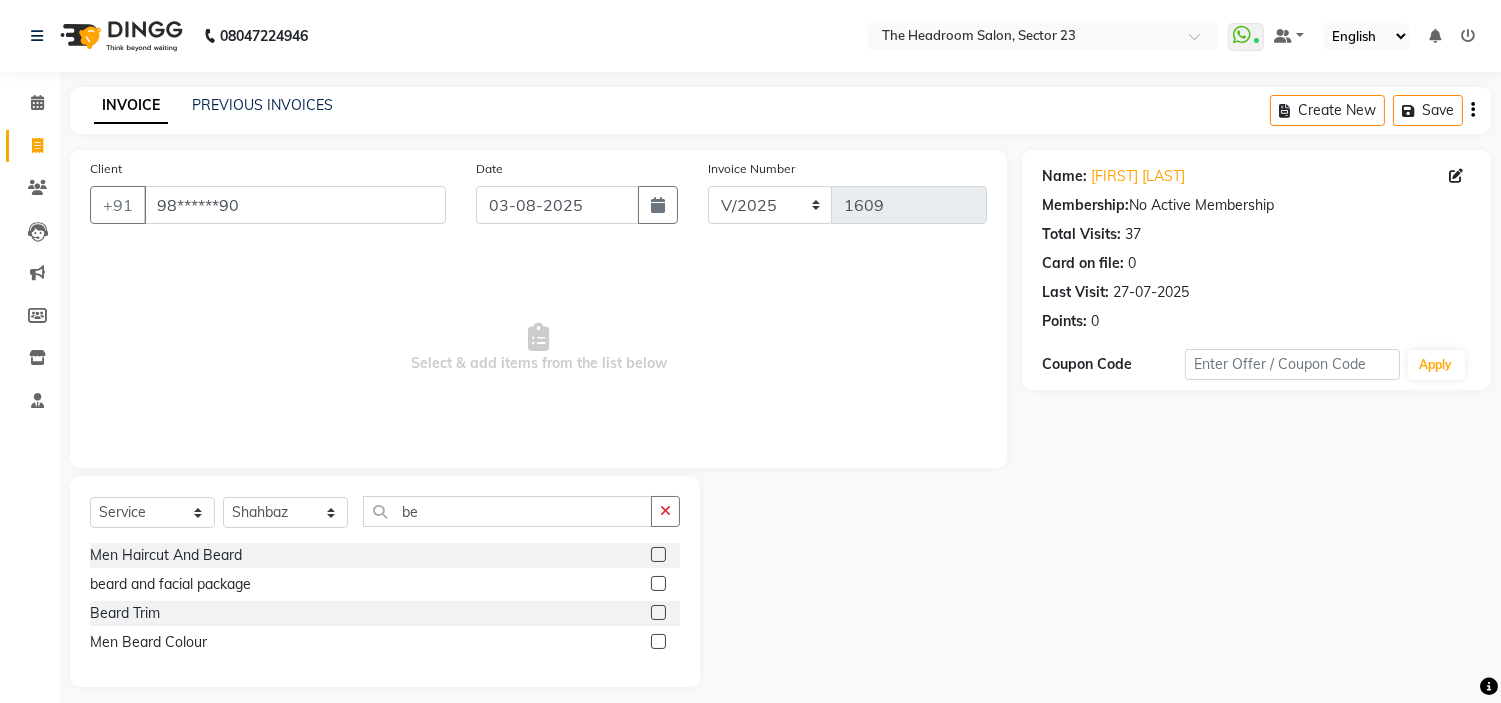click 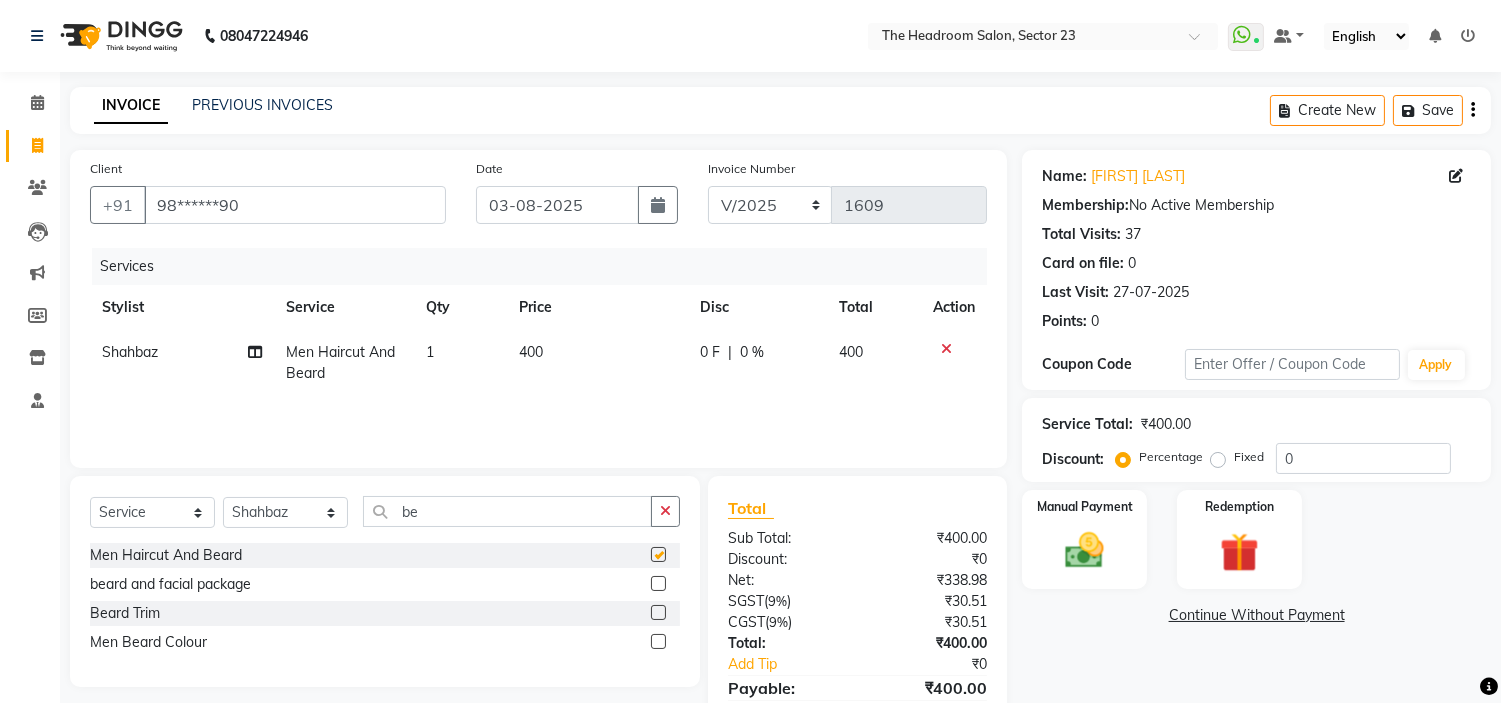 checkbox on "false" 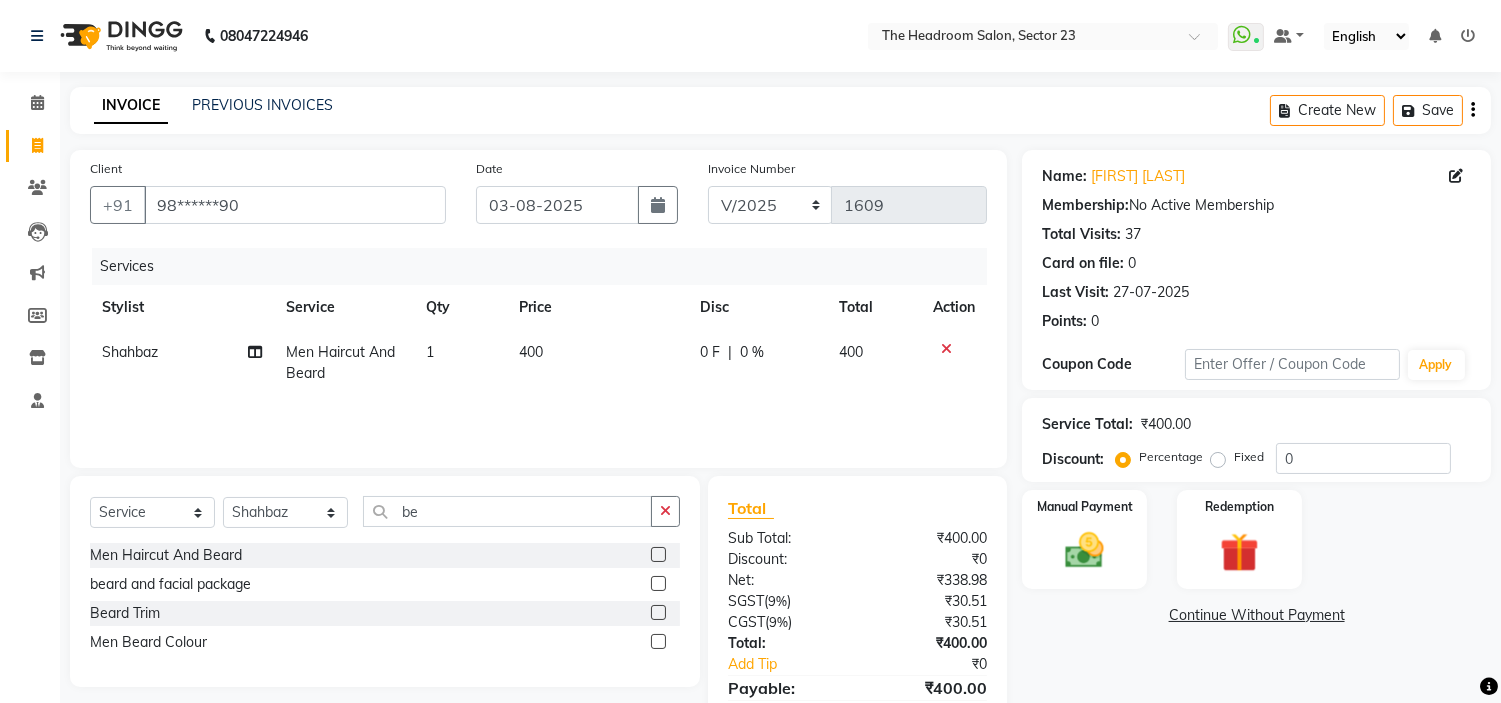 click 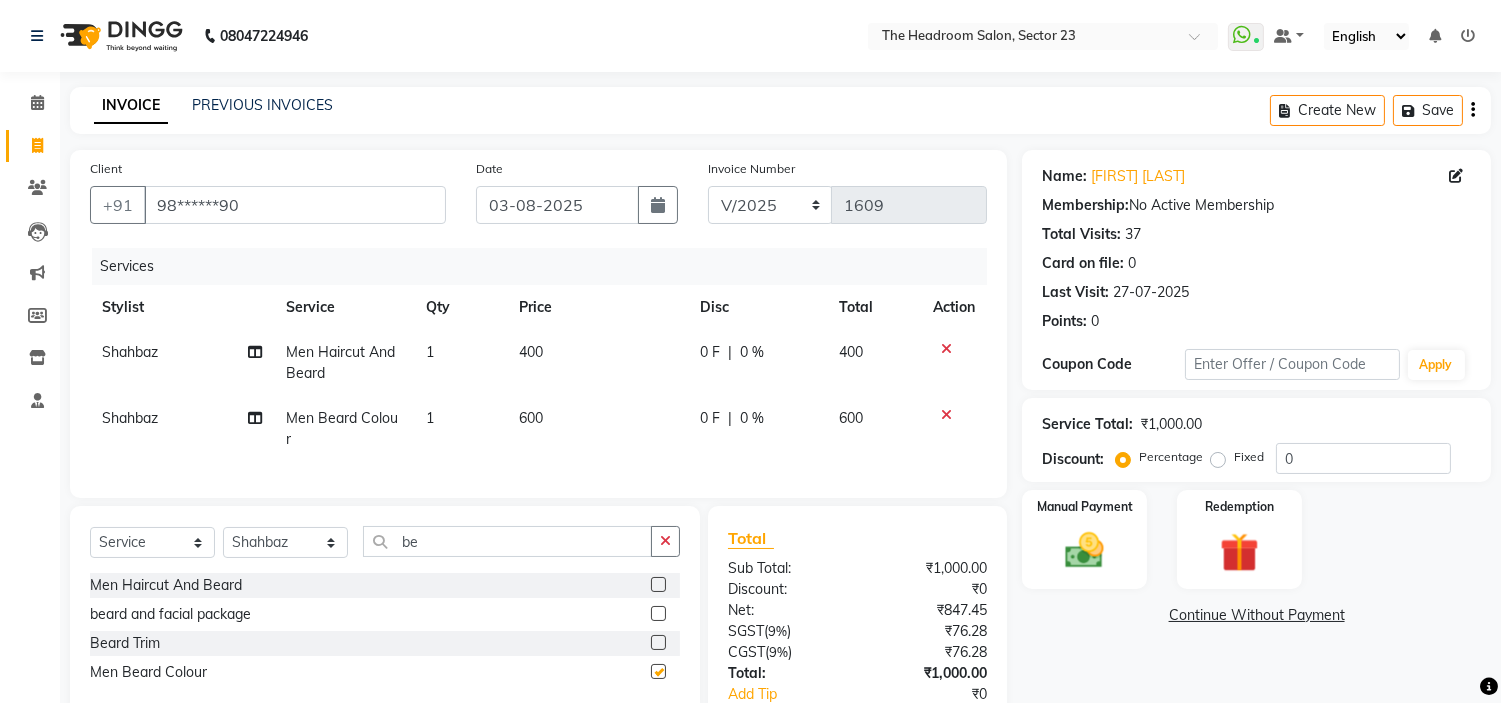 checkbox on "false" 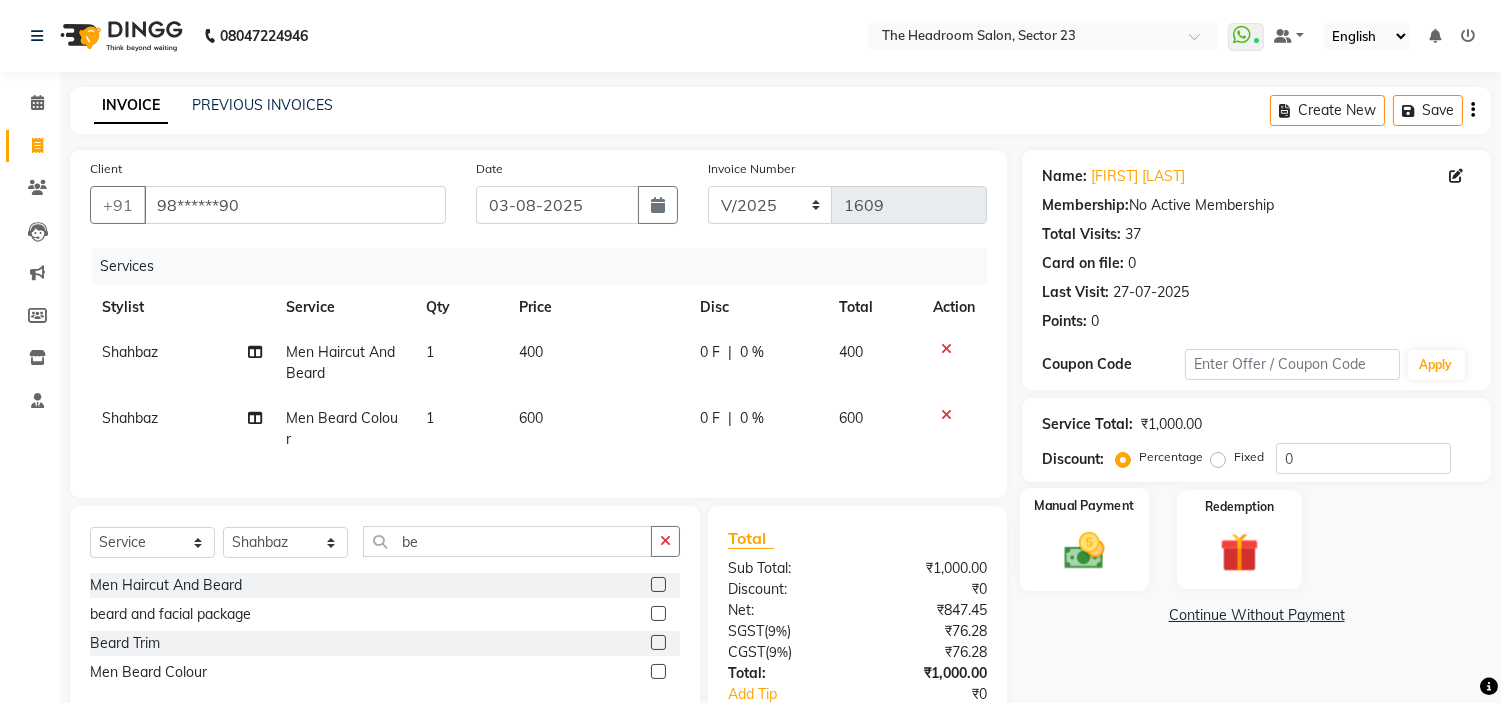 click 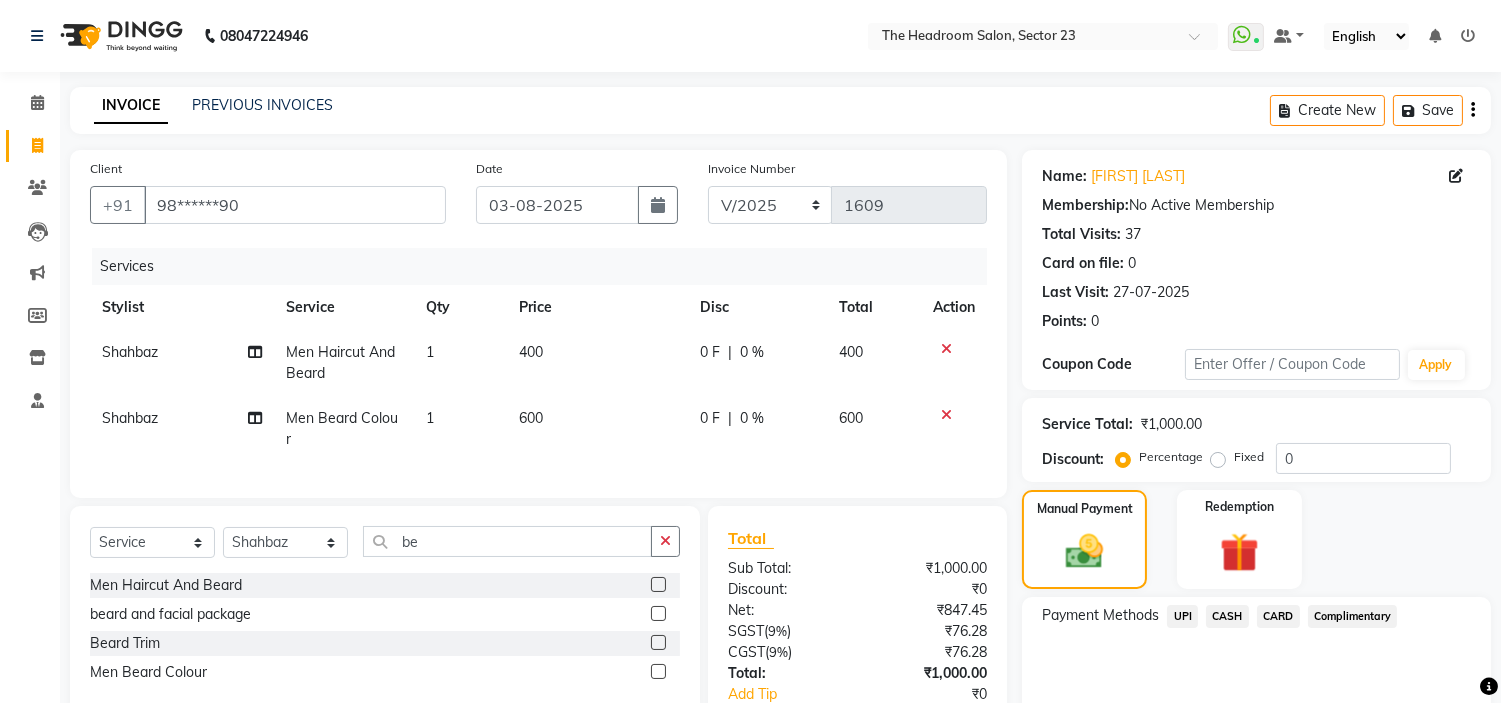 click on "UPI" 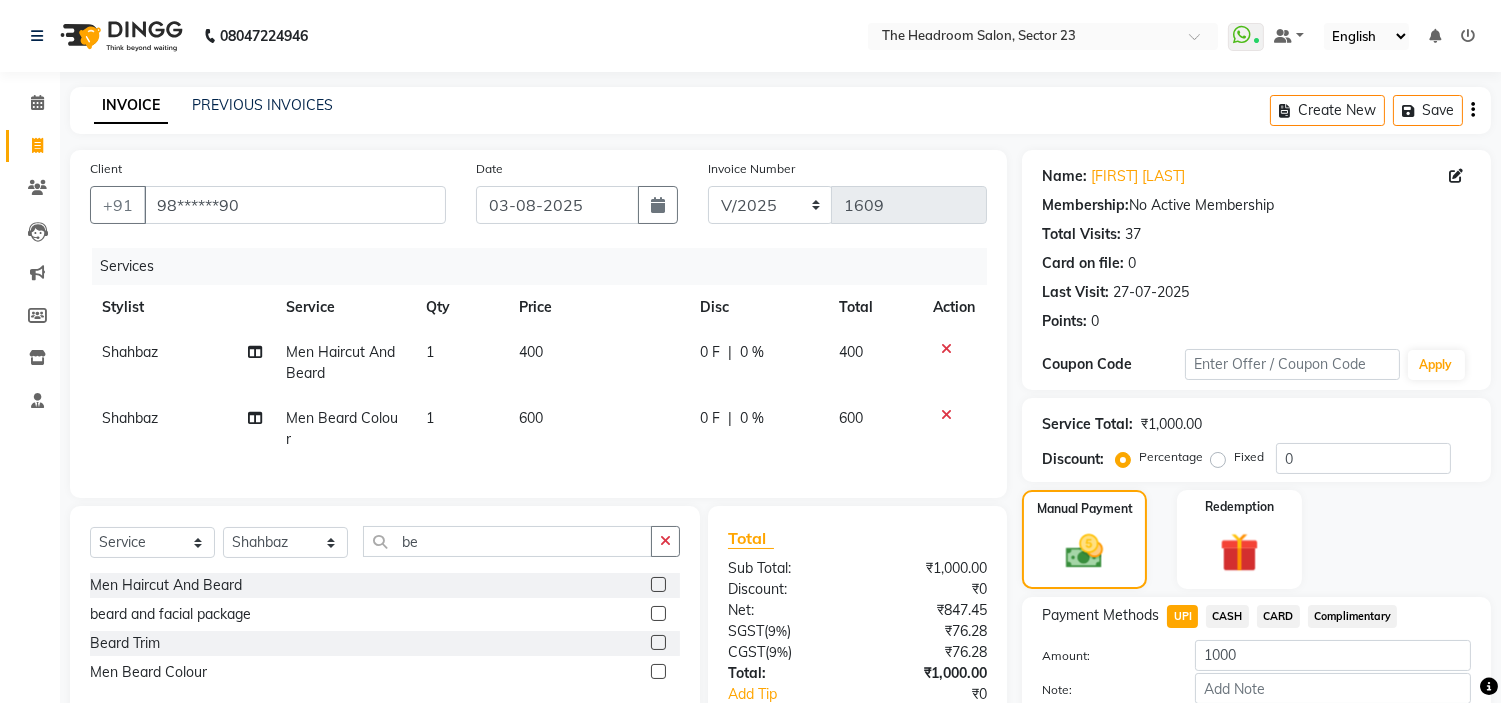 scroll, scrollTop: 143, scrollLeft: 0, axis: vertical 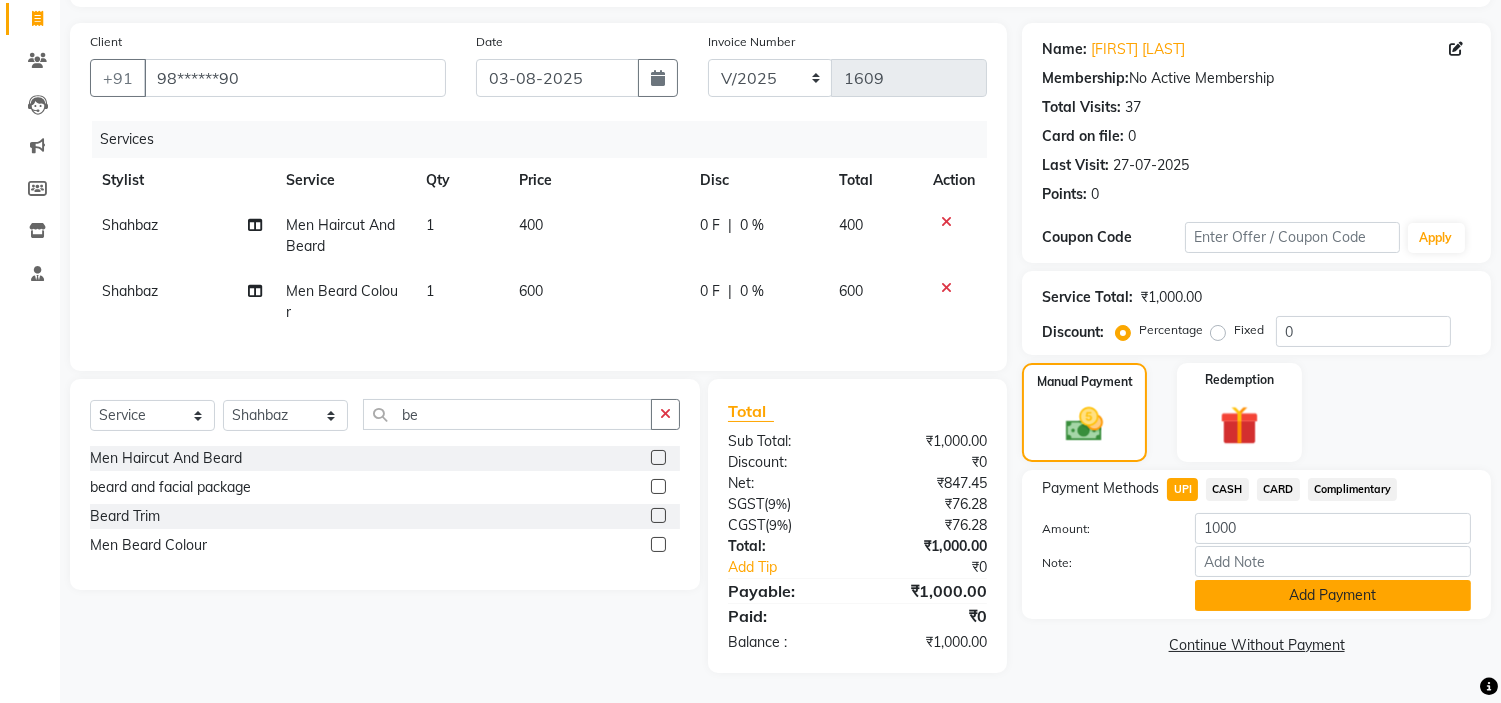 click on "Add Payment" 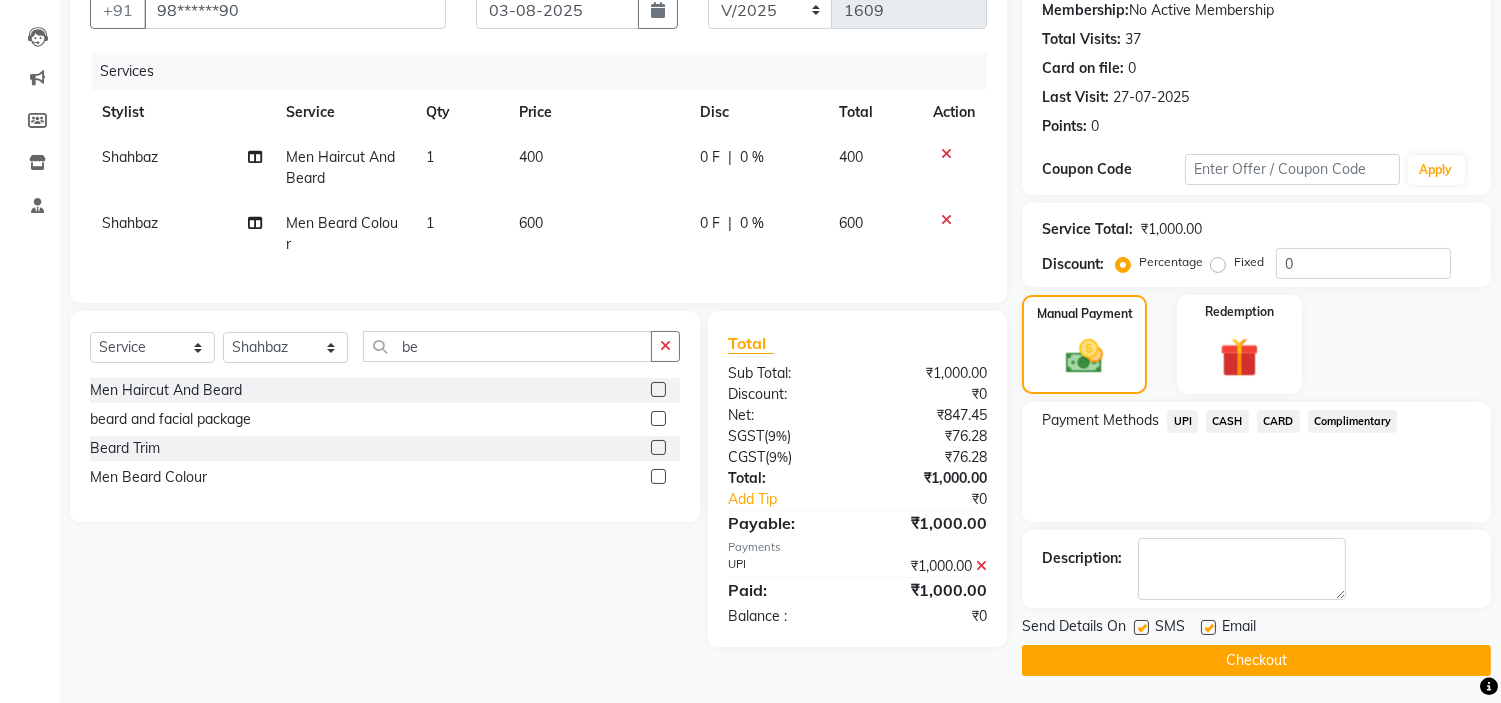 scroll, scrollTop: 196, scrollLeft: 0, axis: vertical 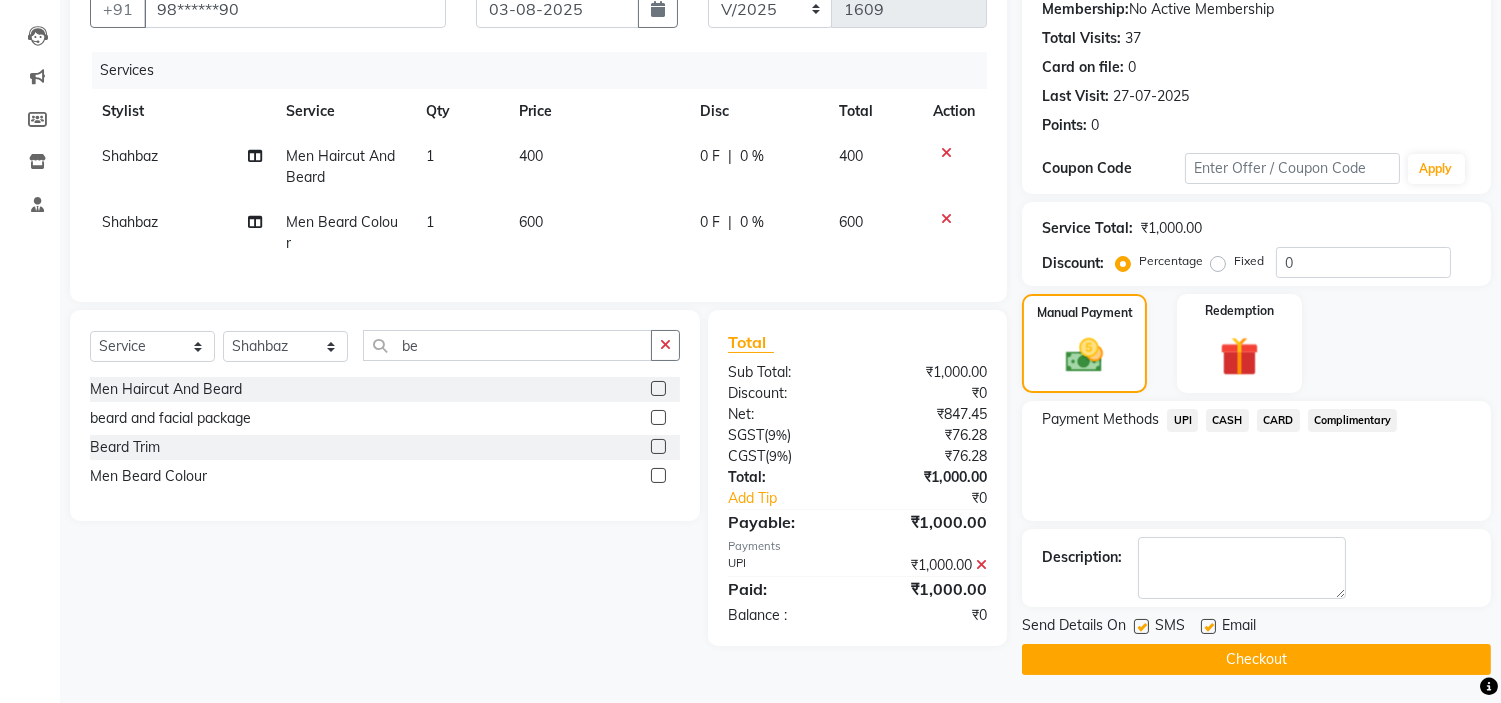 click on "Checkout" 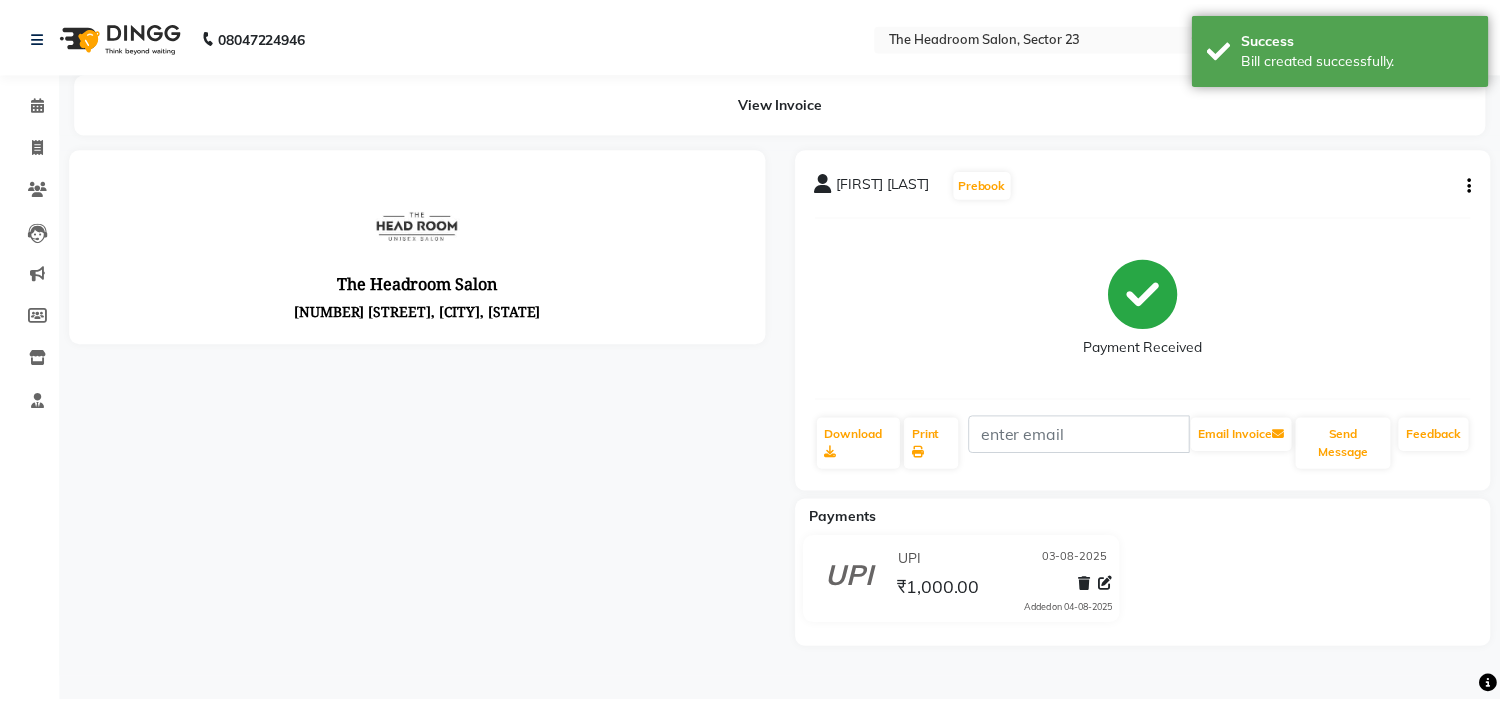scroll, scrollTop: 0, scrollLeft: 0, axis: both 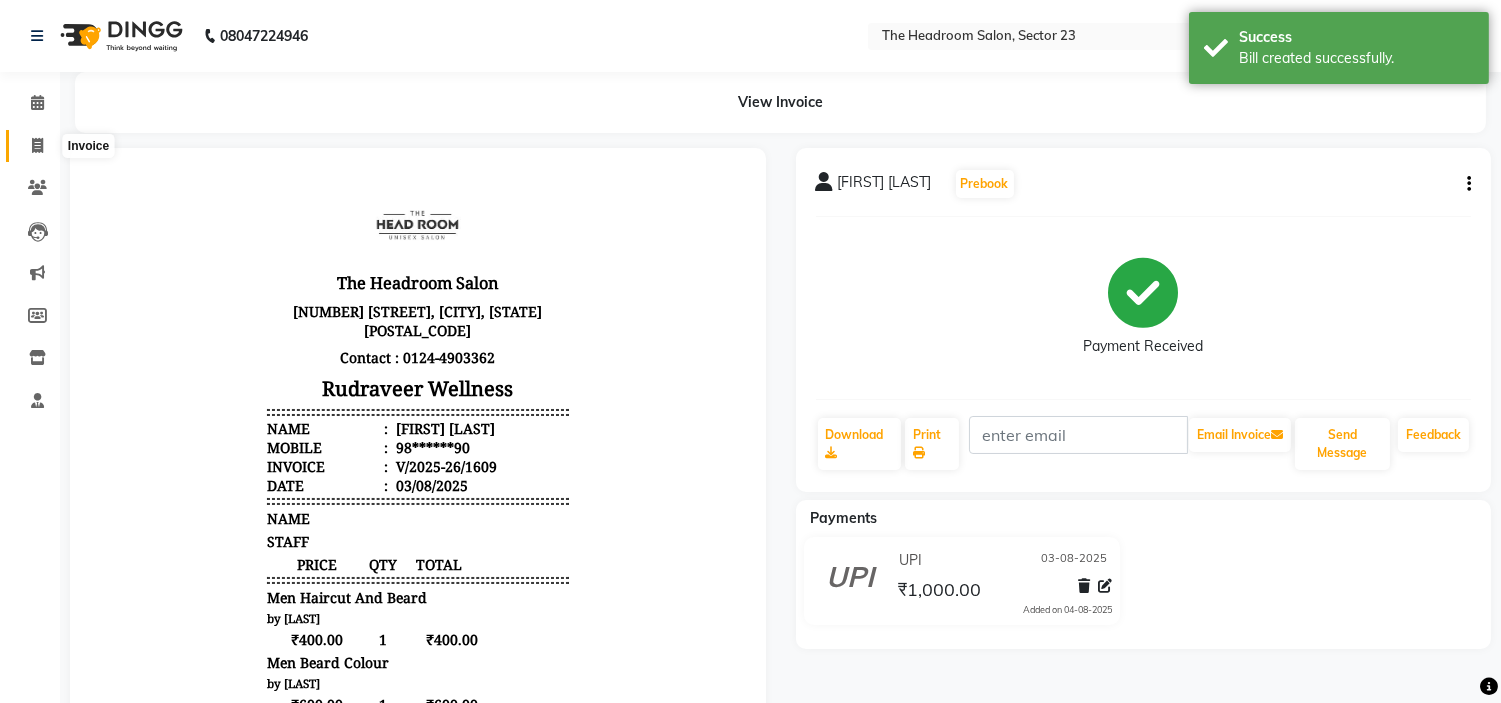 click 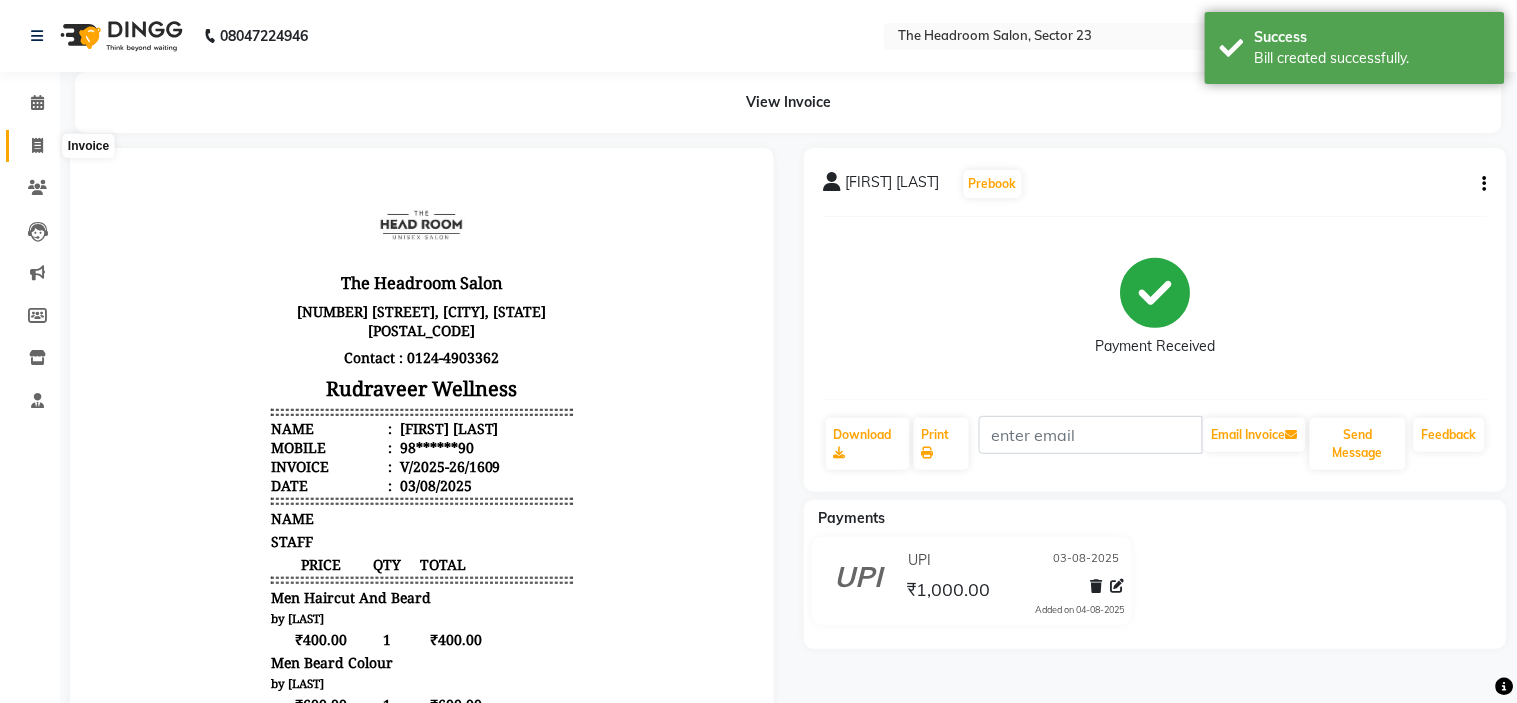 select on "service" 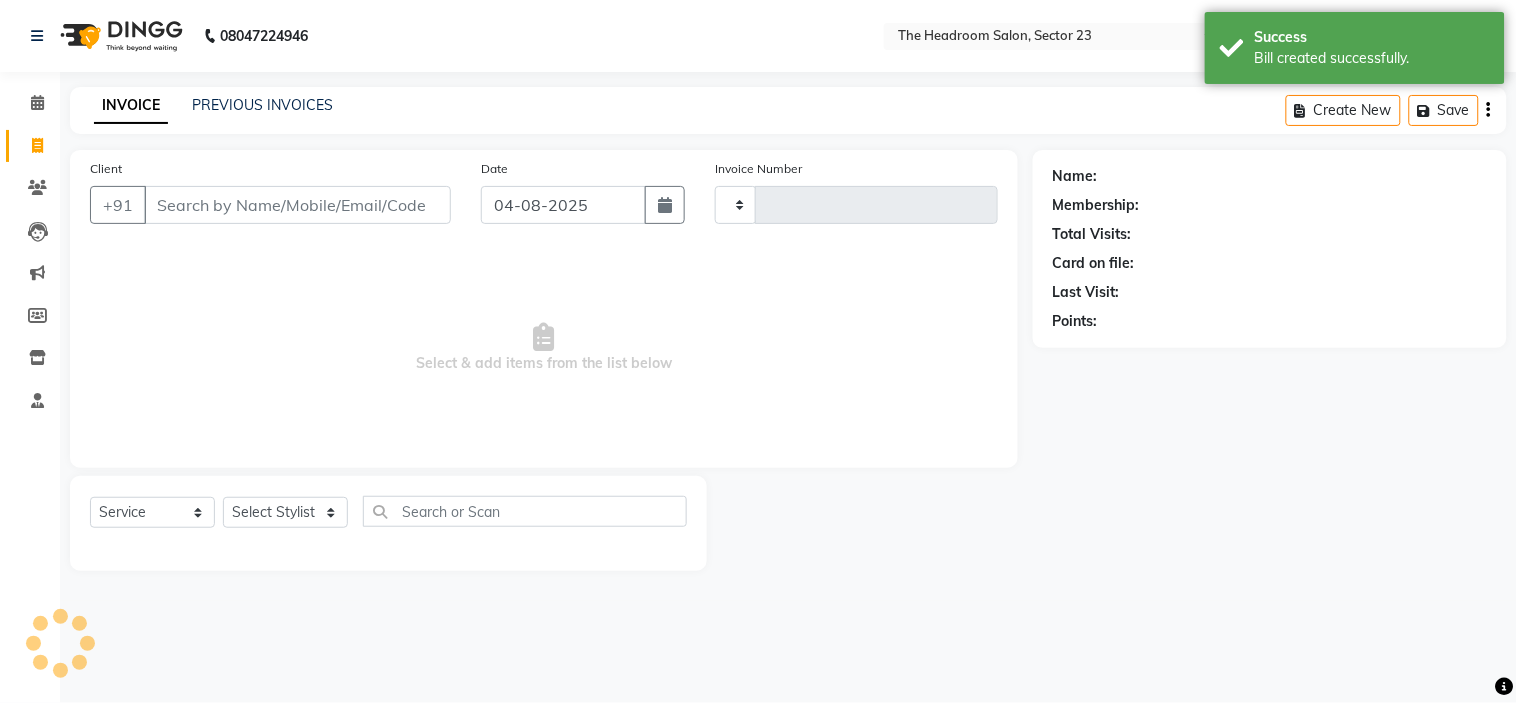 type on "1610" 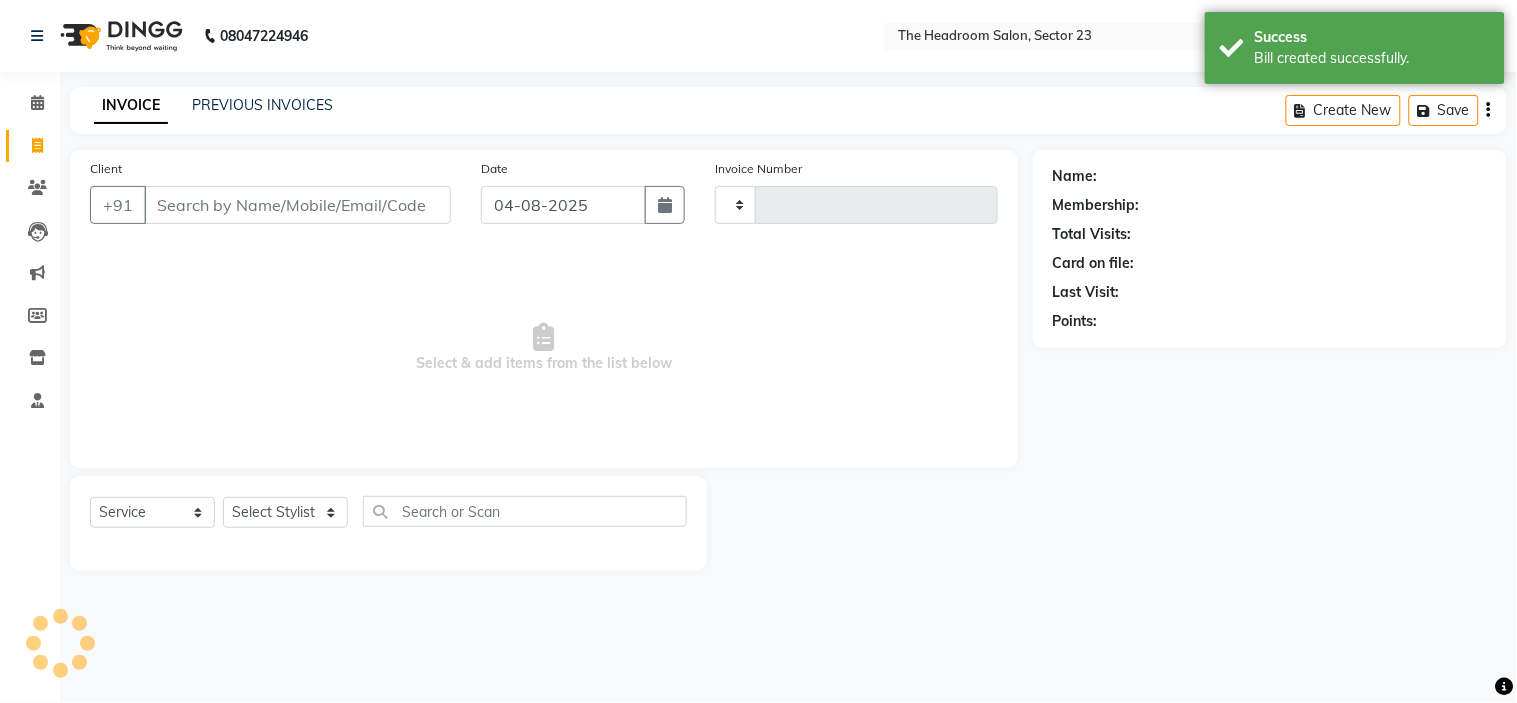 select on "6796" 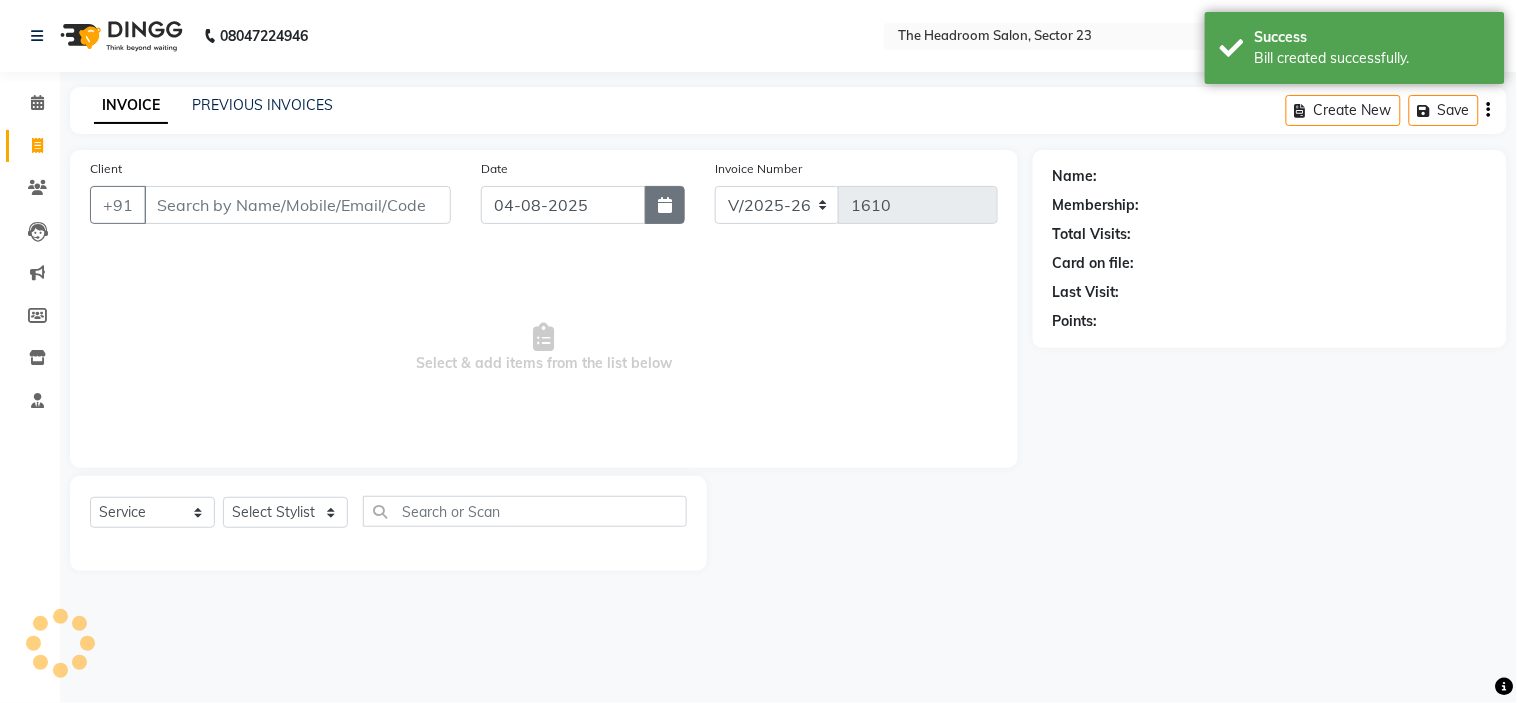 click 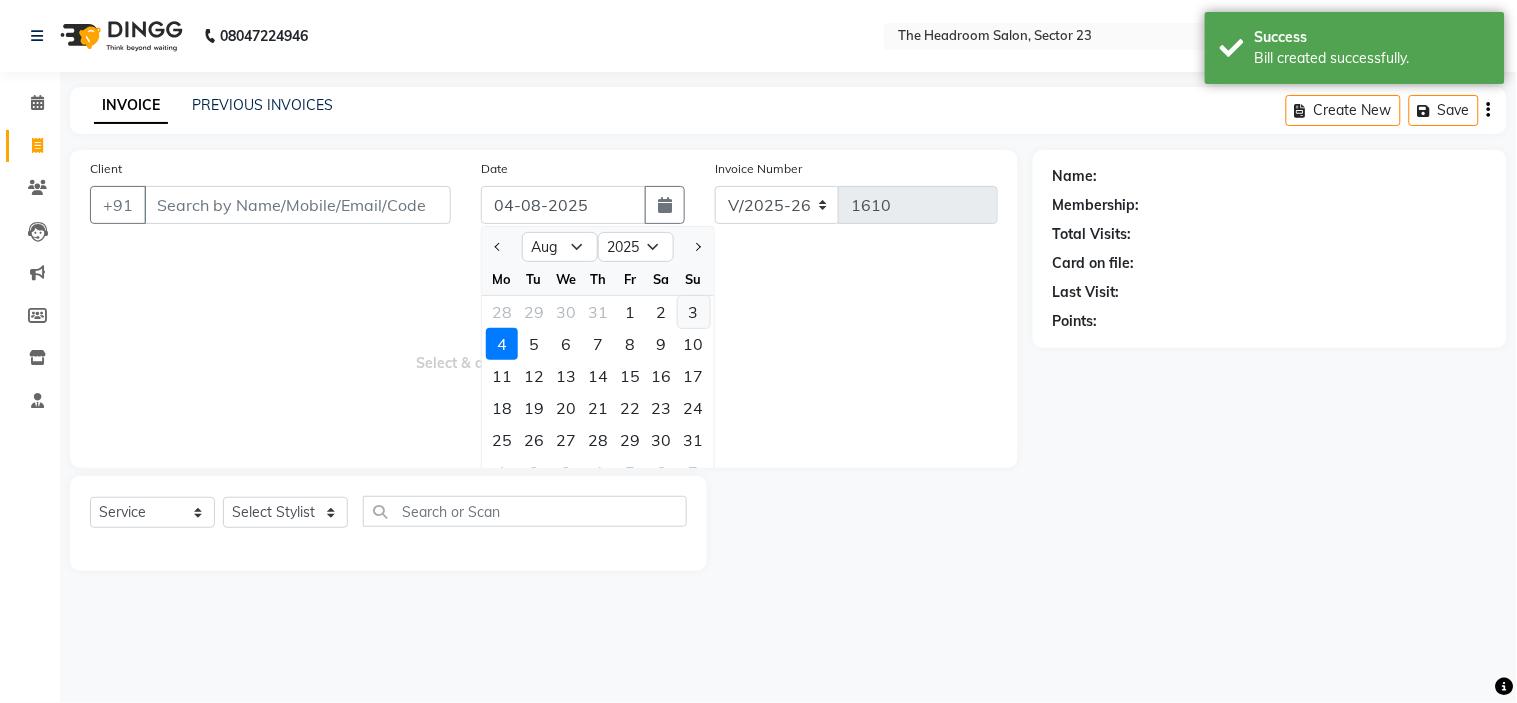 click on "3" 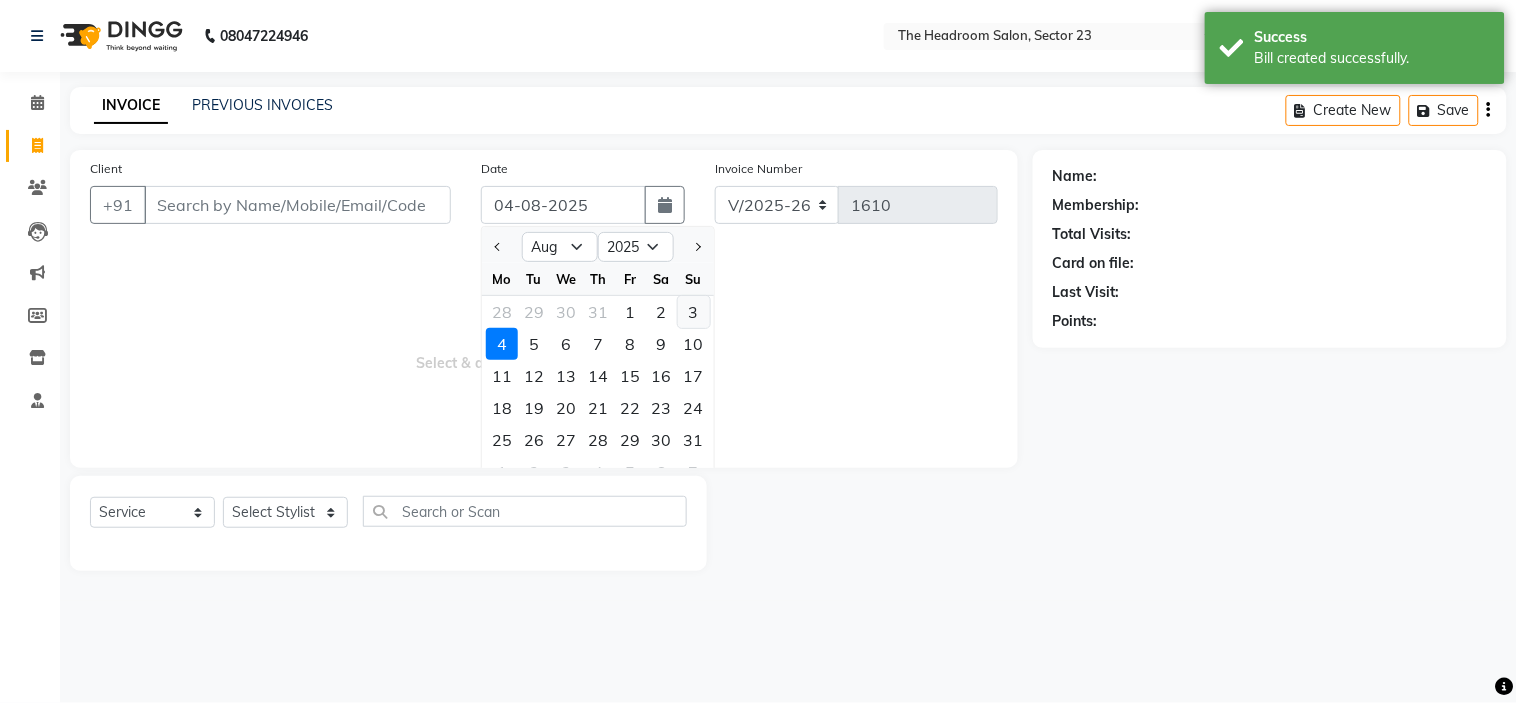 type on "03-08-2025" 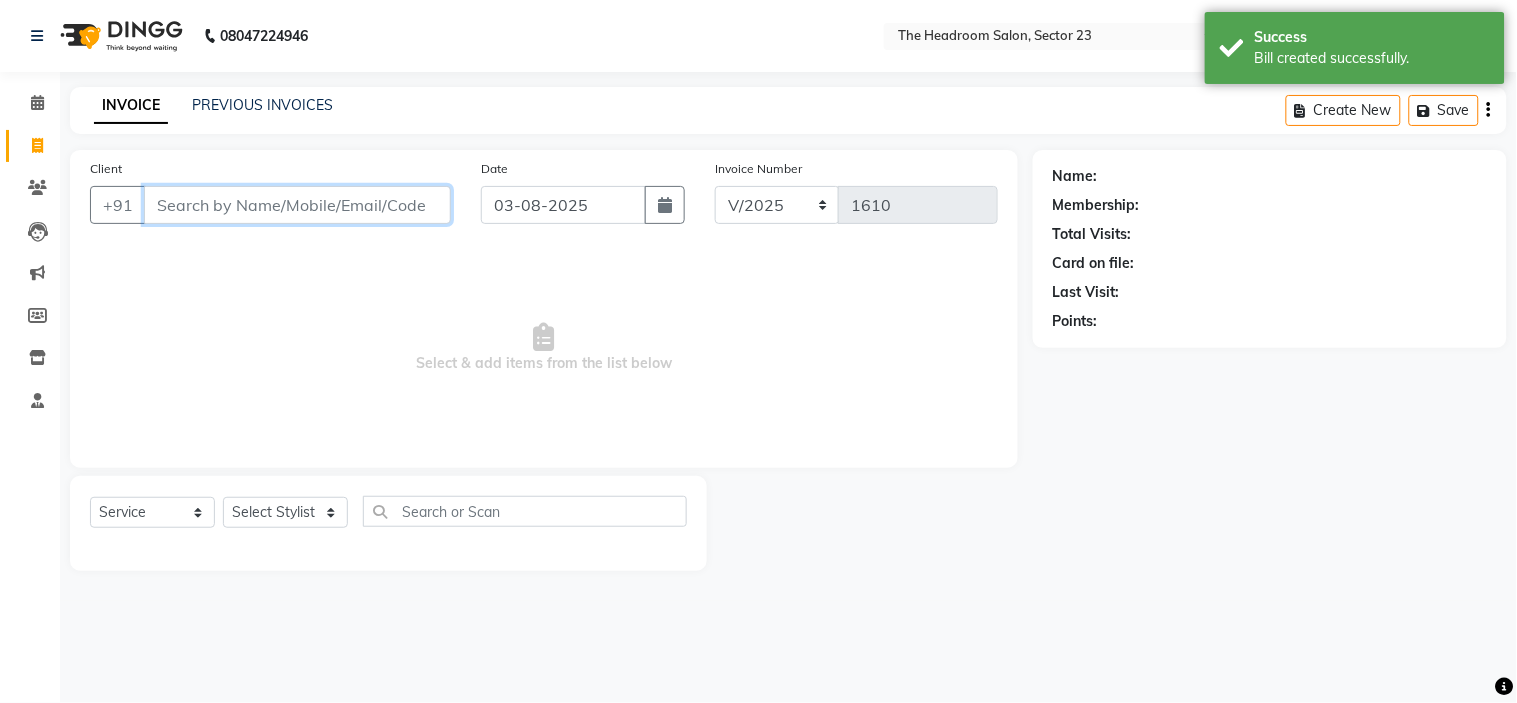 click on "Client" at bounding box center [297, 205] 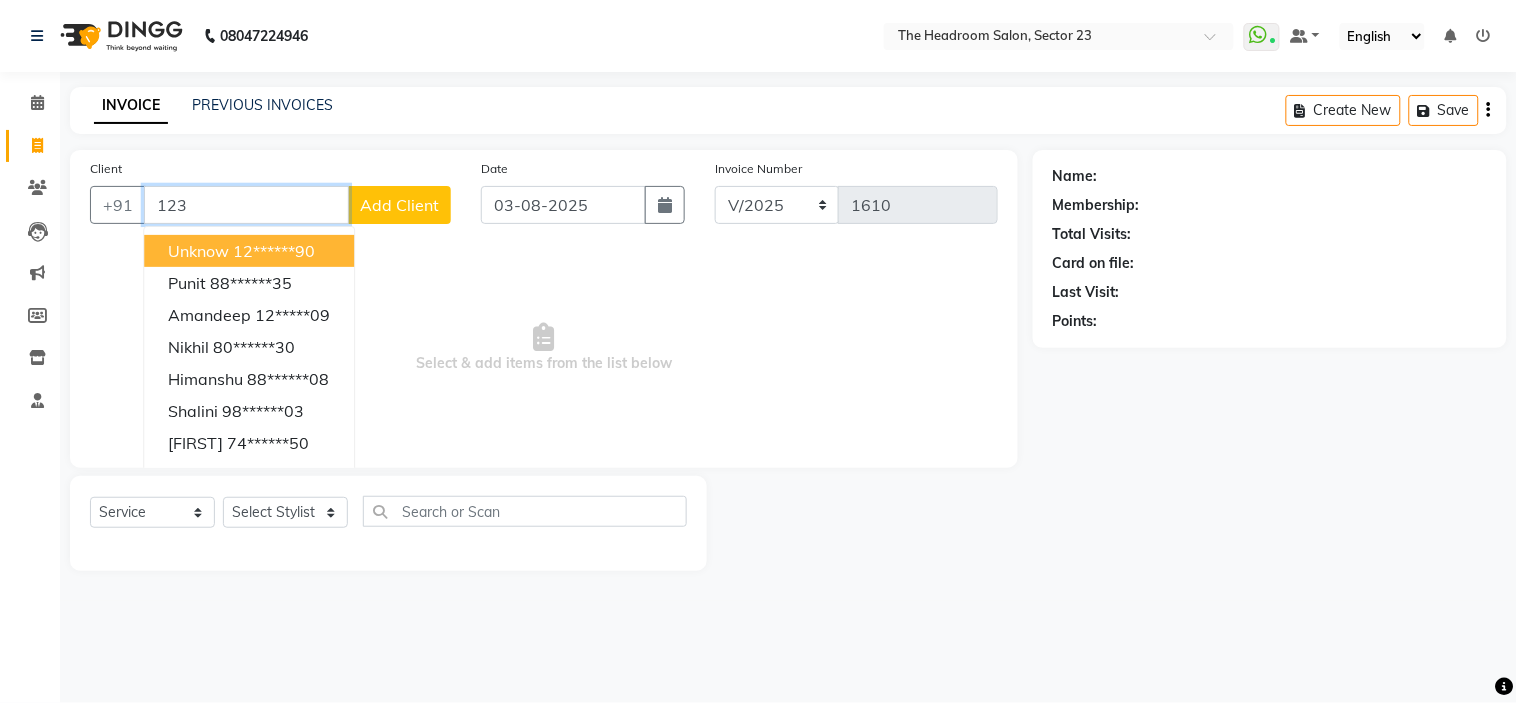 click on "12******90" at bounding box center [274, 251] 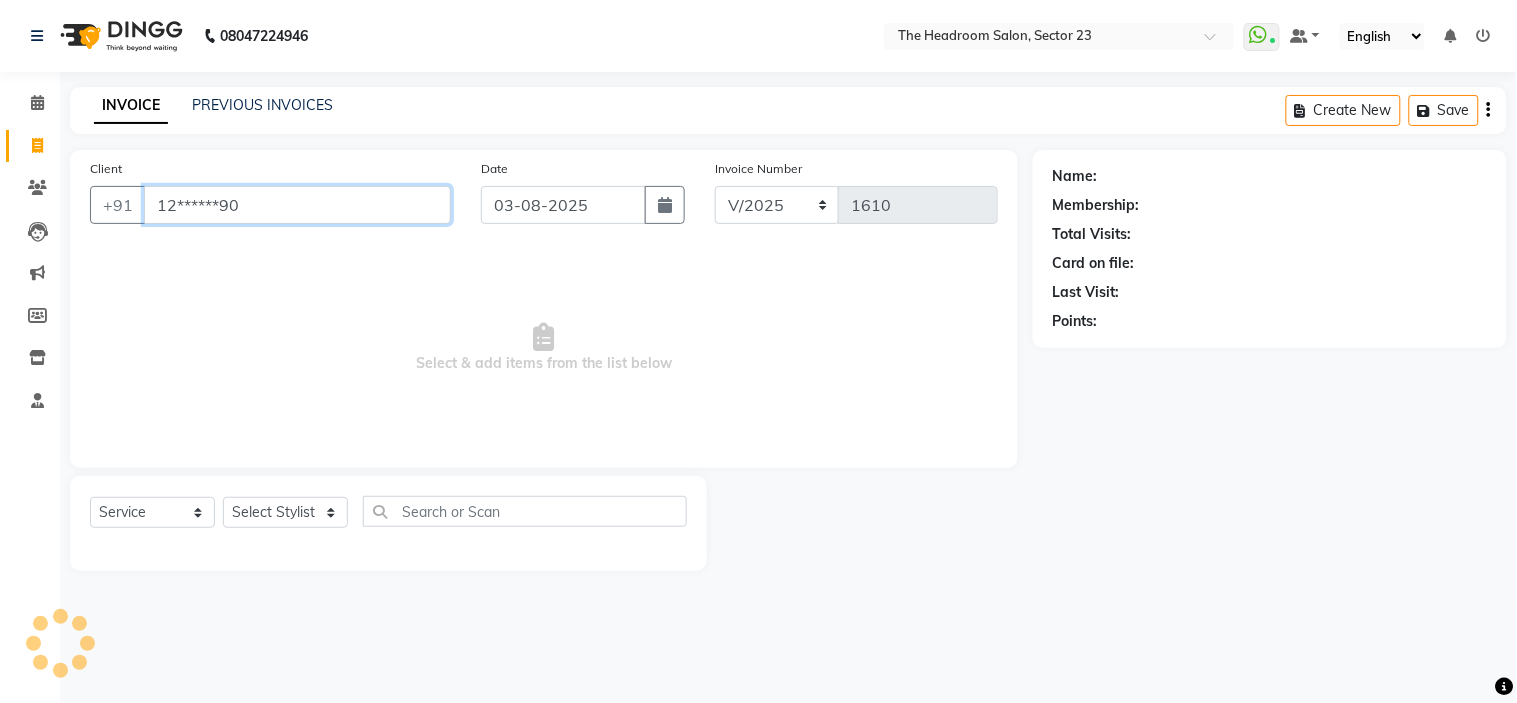 type on "12******90" 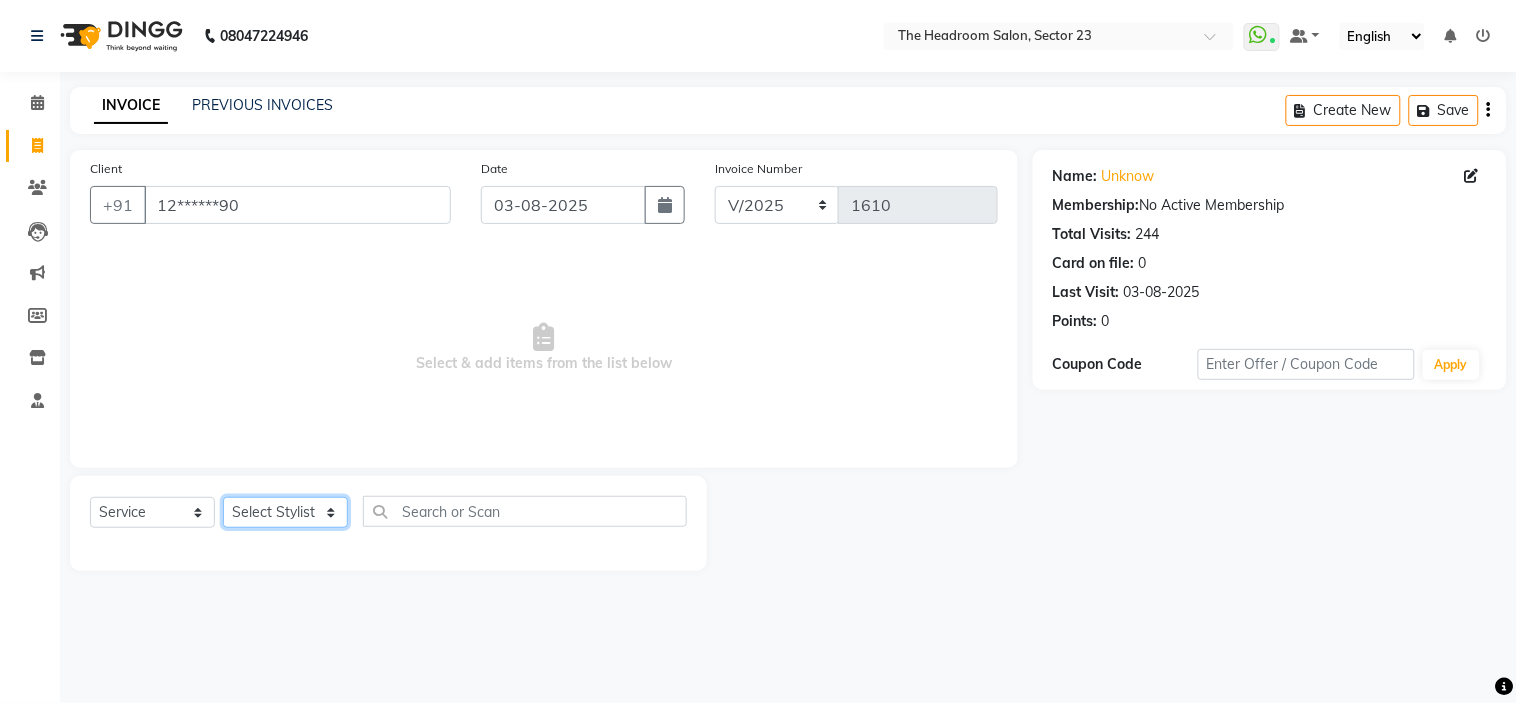 click on "Select Stylist Anjali Anubha Ashok Garima Manager Manju Raju Rohit Shahbaz" 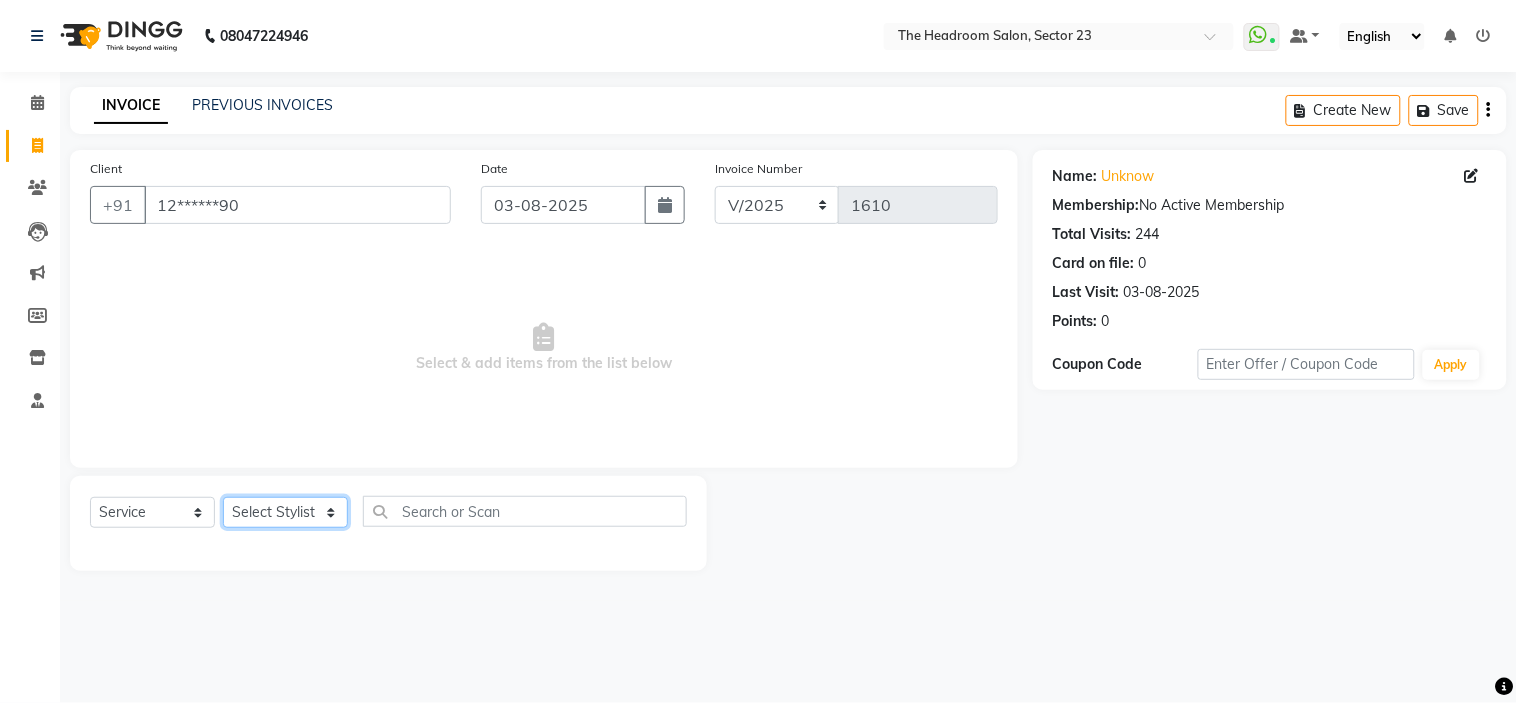 select on "64907" 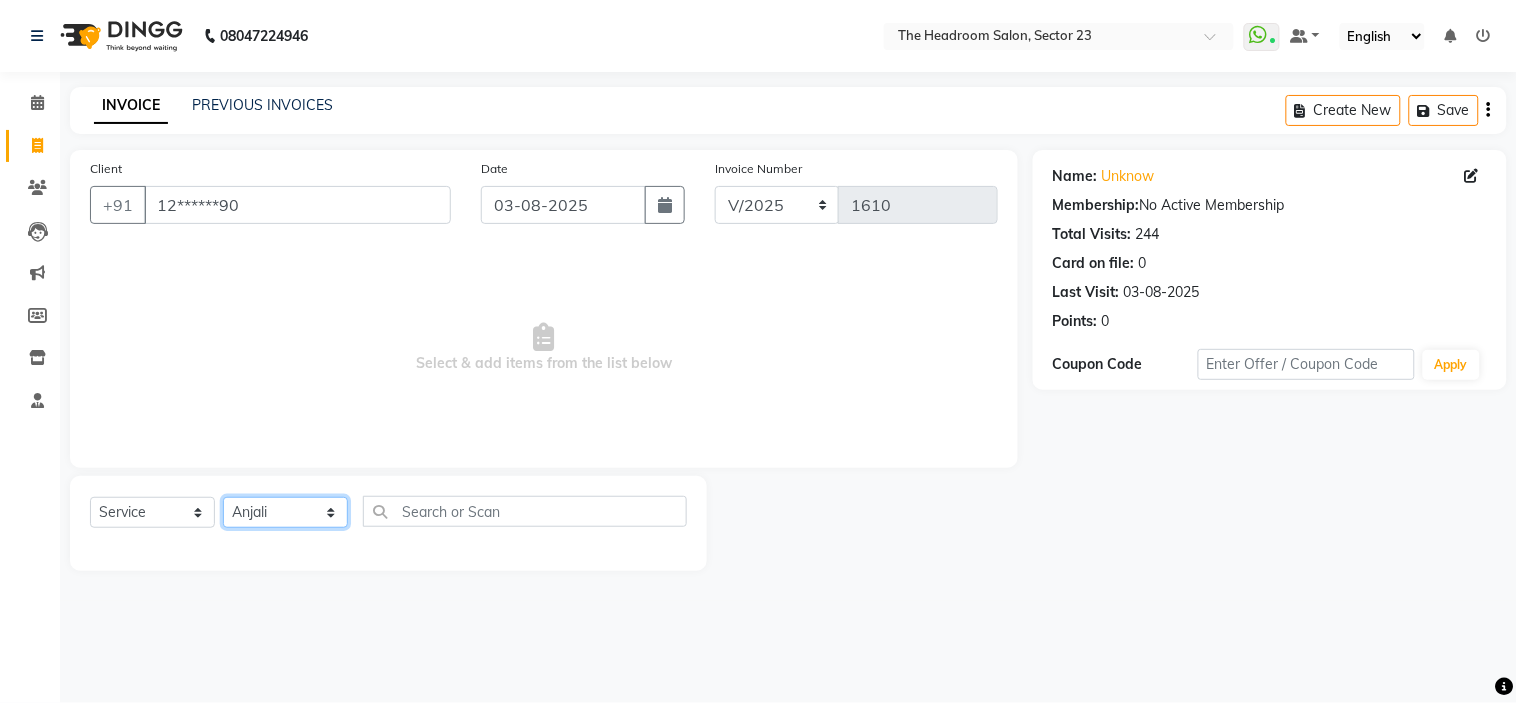 click on "Select Stylist Anjali Anubha Ashok Garima Manager Manju Raju Rohit Shahbaz" 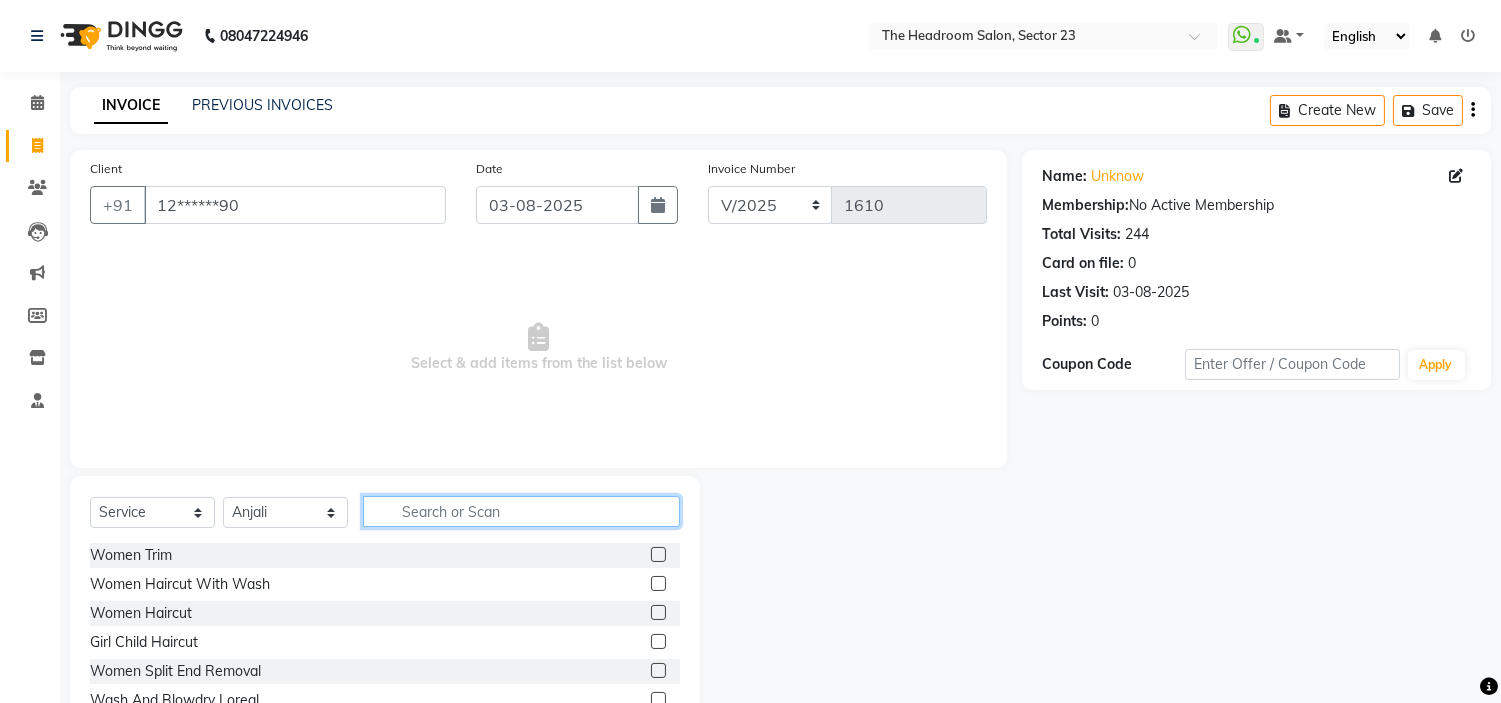click 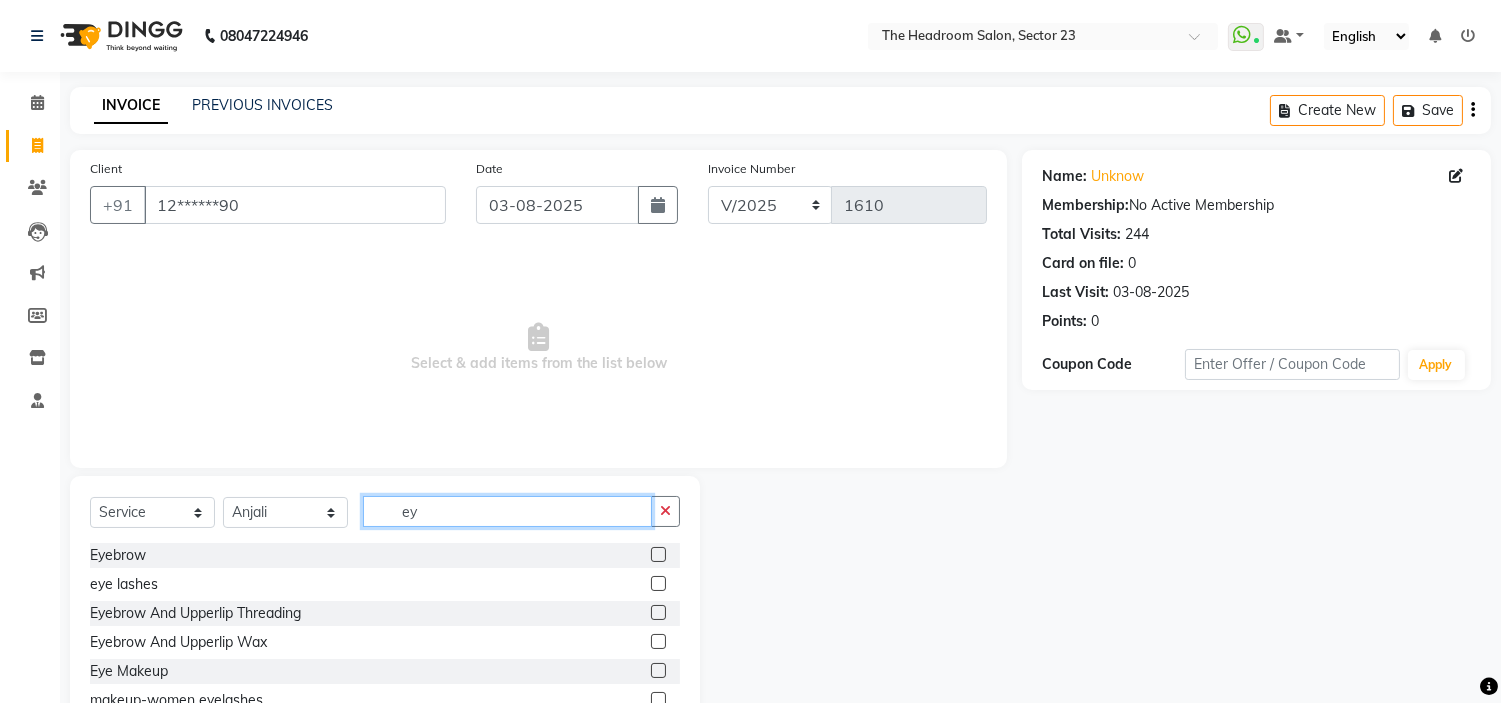 type on "ey" 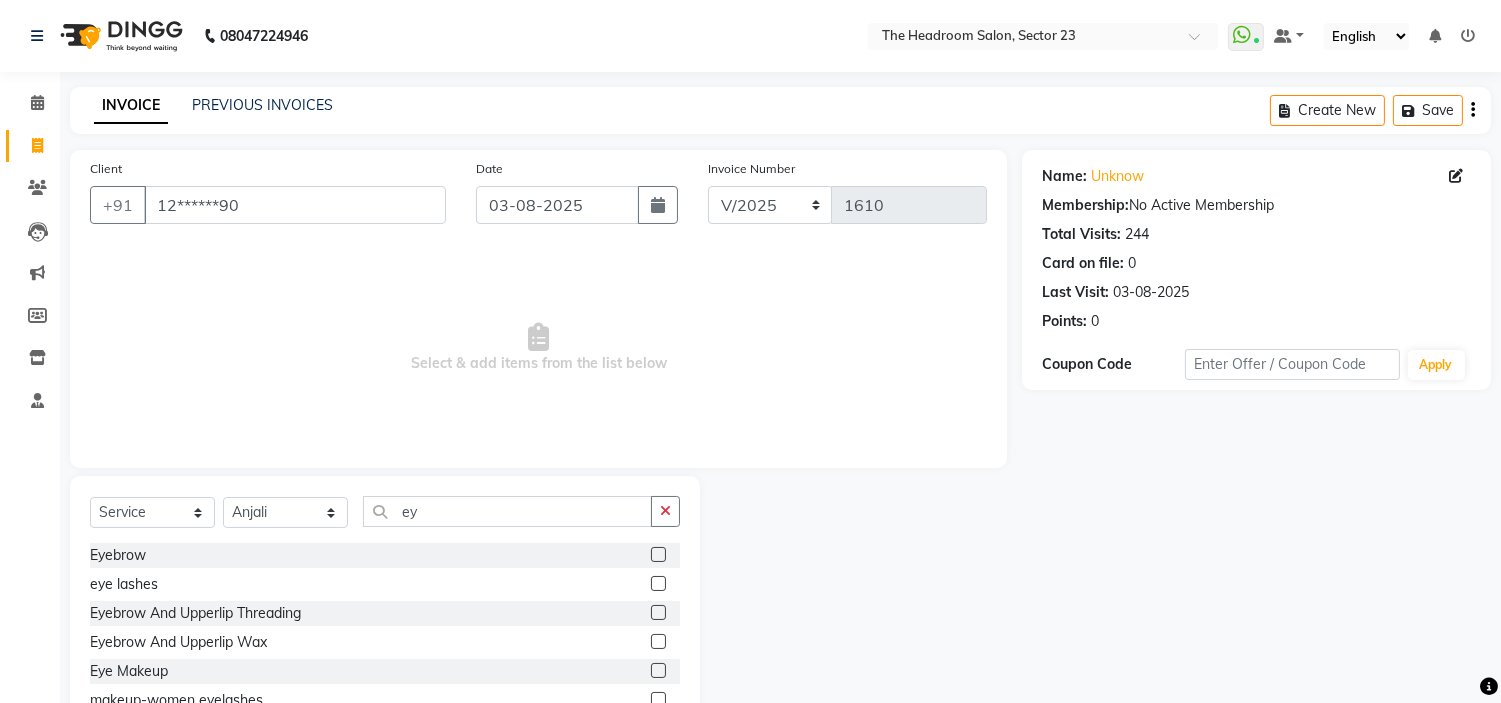 click 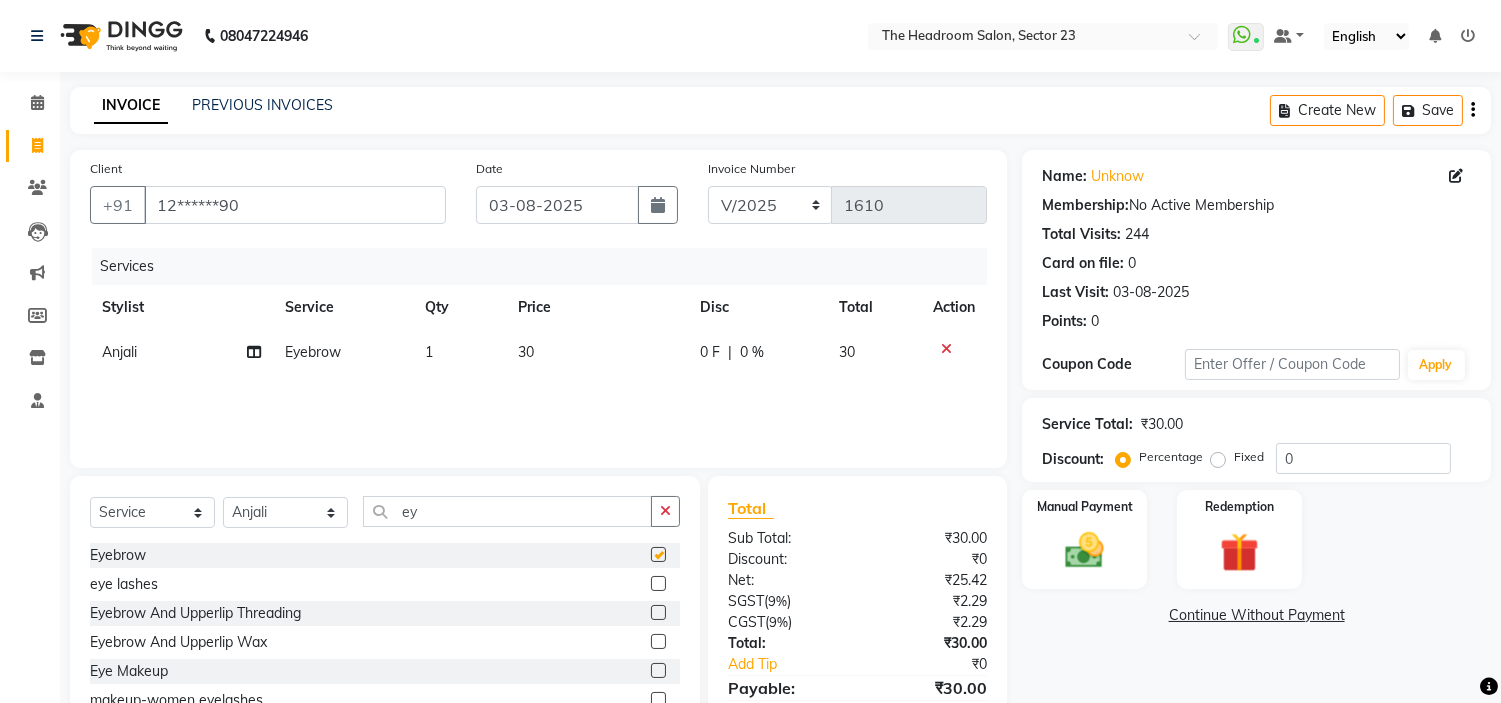 checkbox on "false" 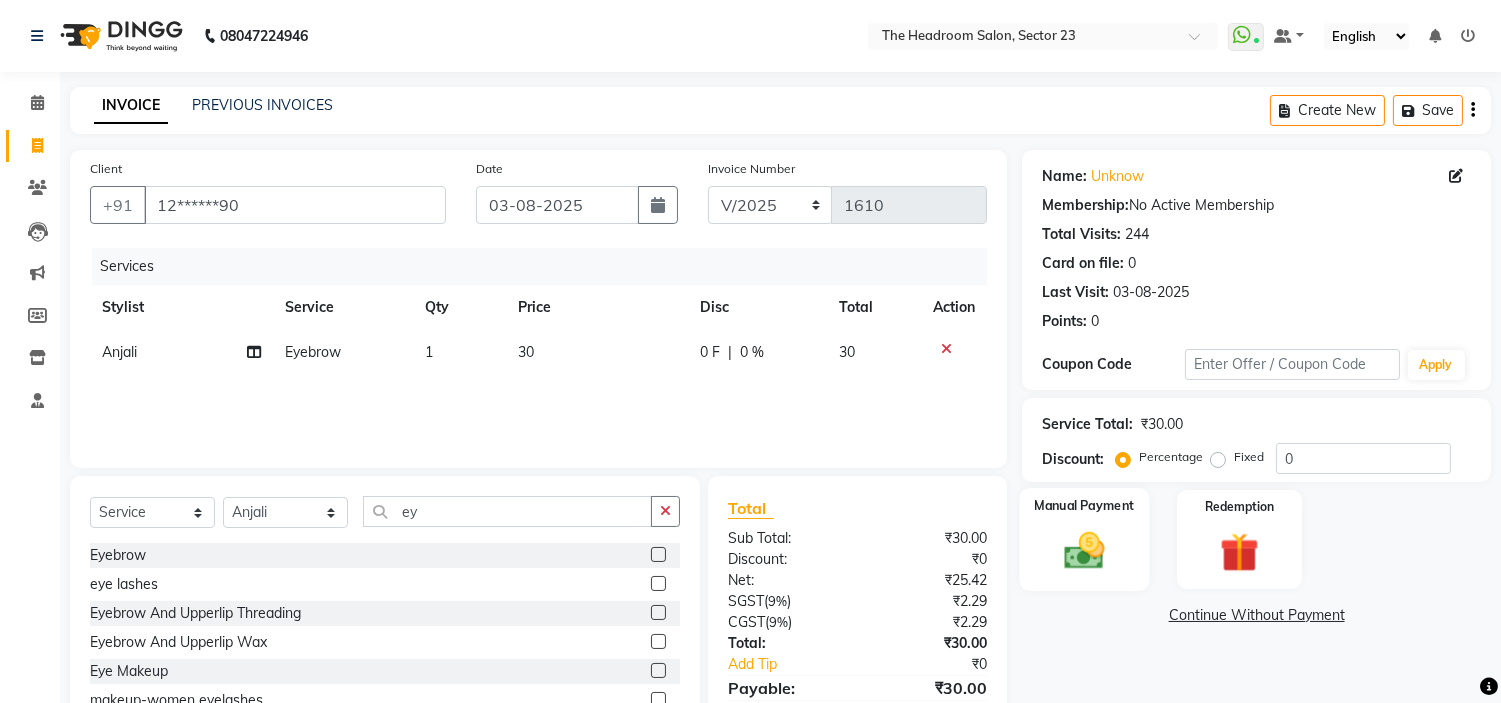 click 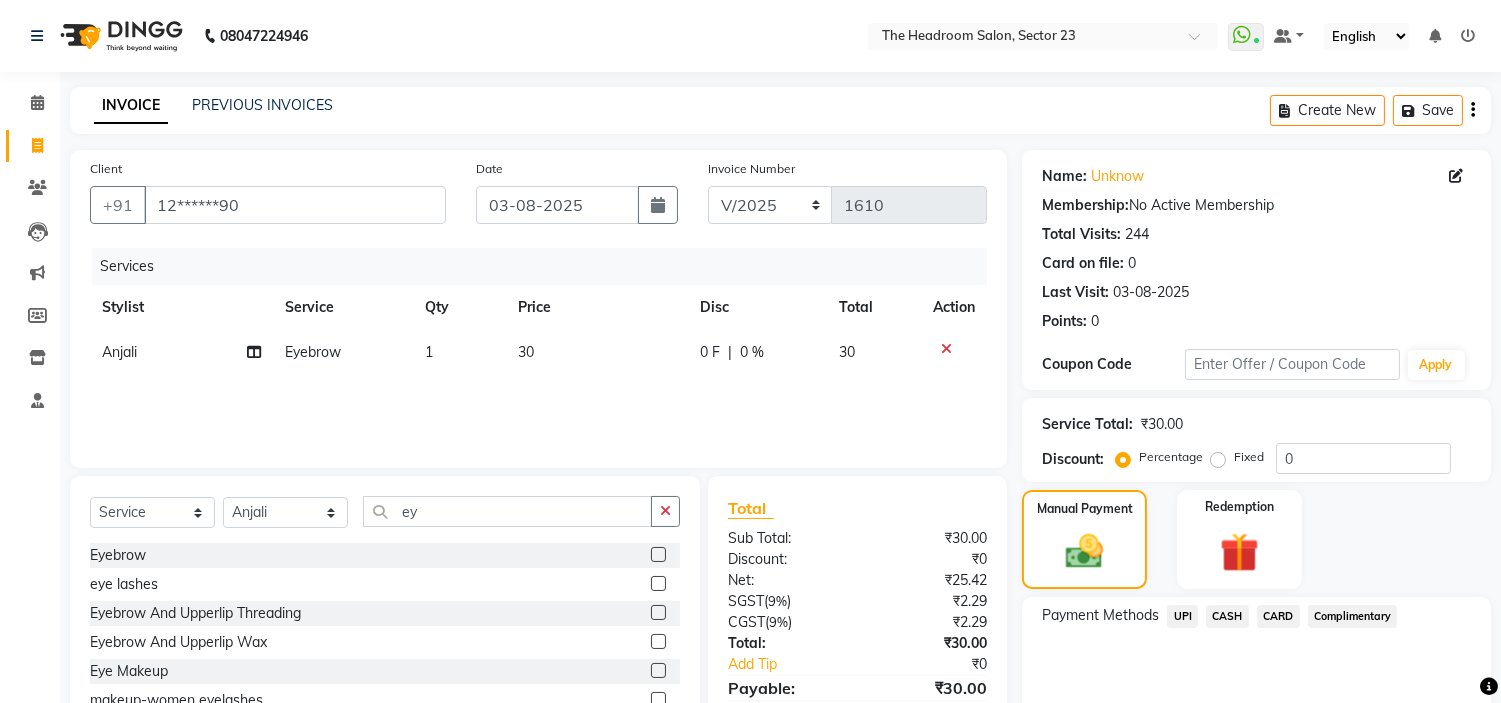 click on "UPI" 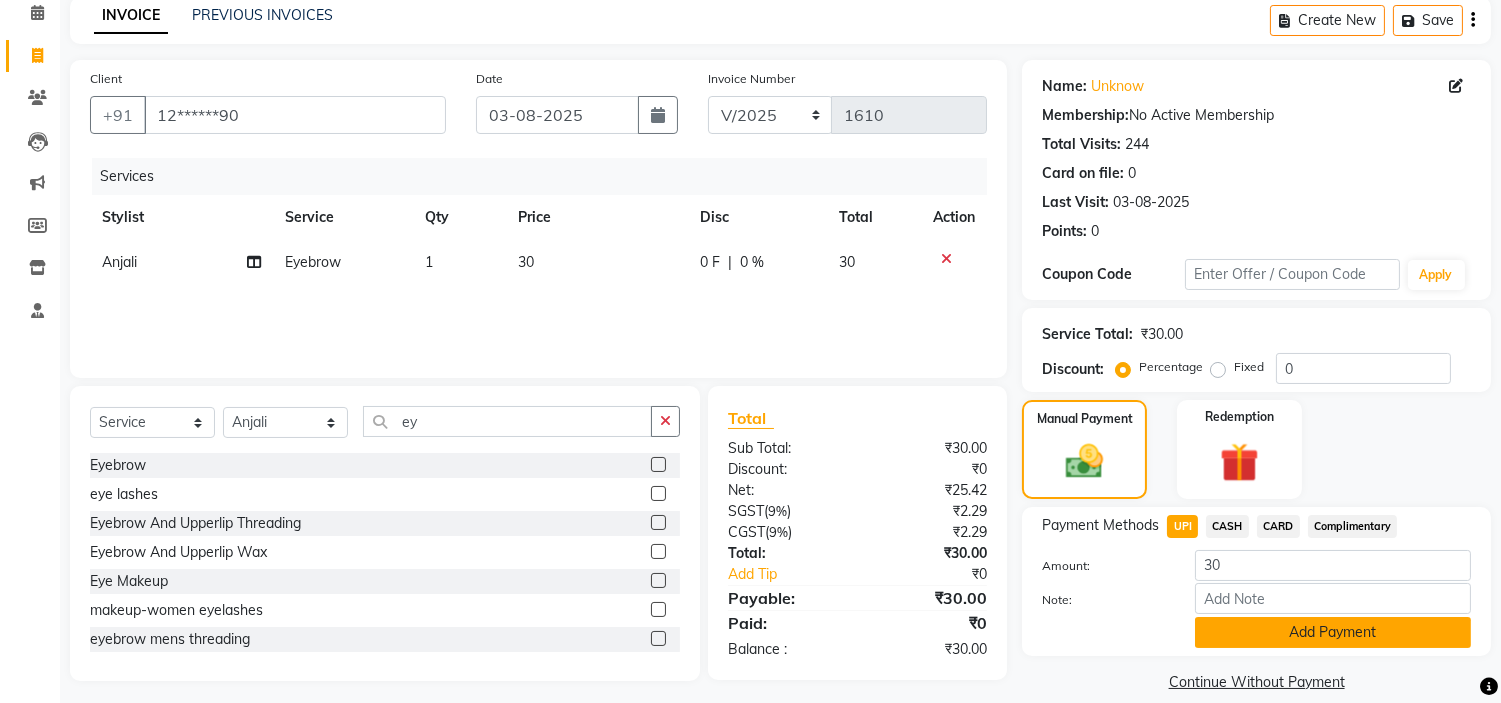 scroll, scrollTop: 113, scrollLeft: 0, axis: vertical 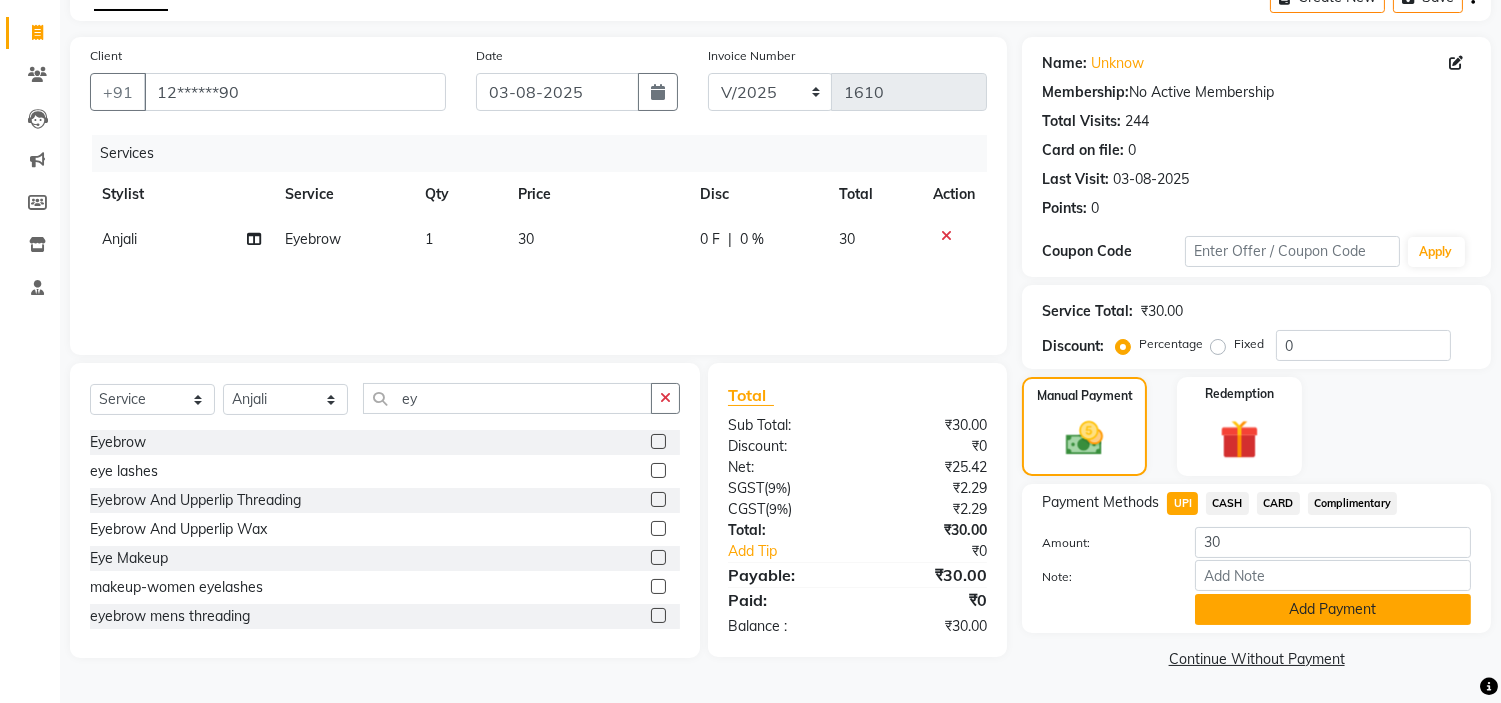 click on "Add Payment" 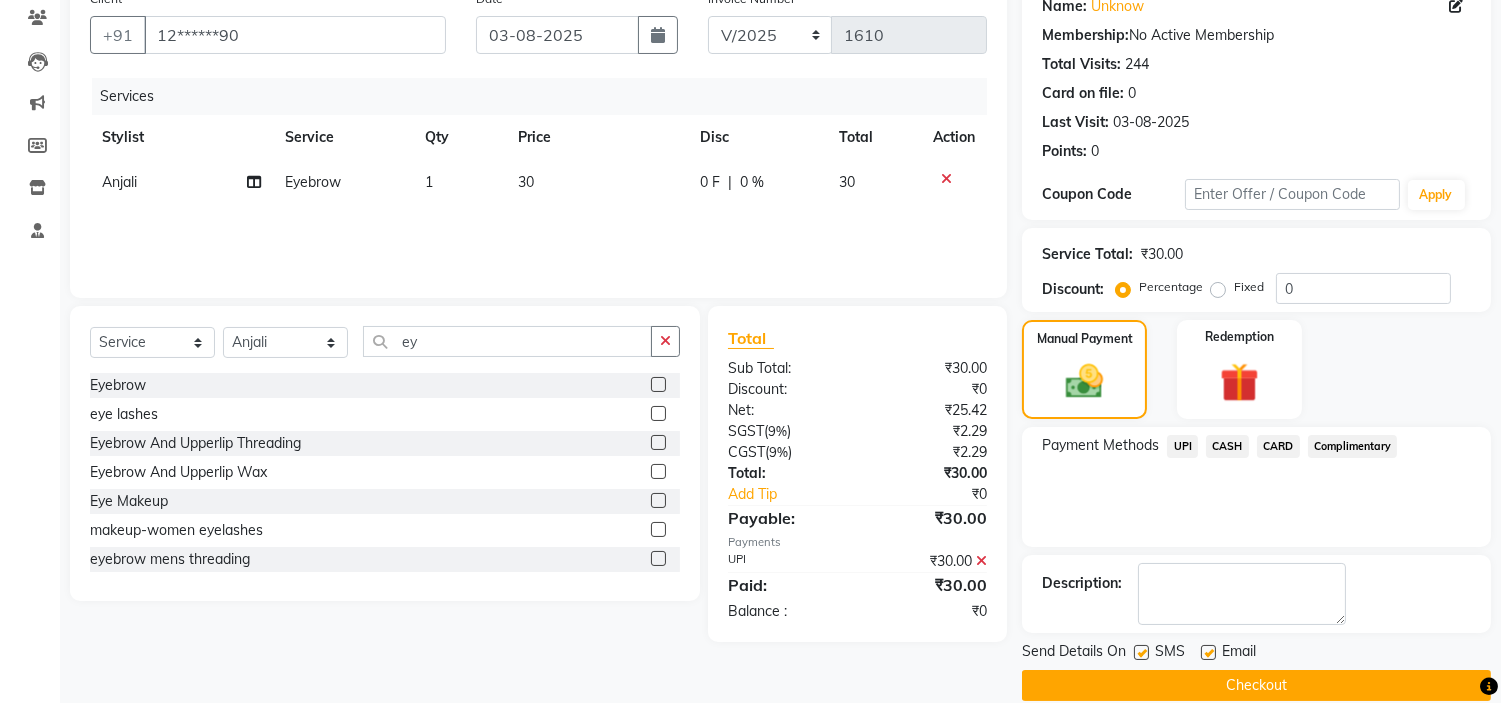 scroll, scrollTop: 196, scrollLeft: 0, axis: vertical 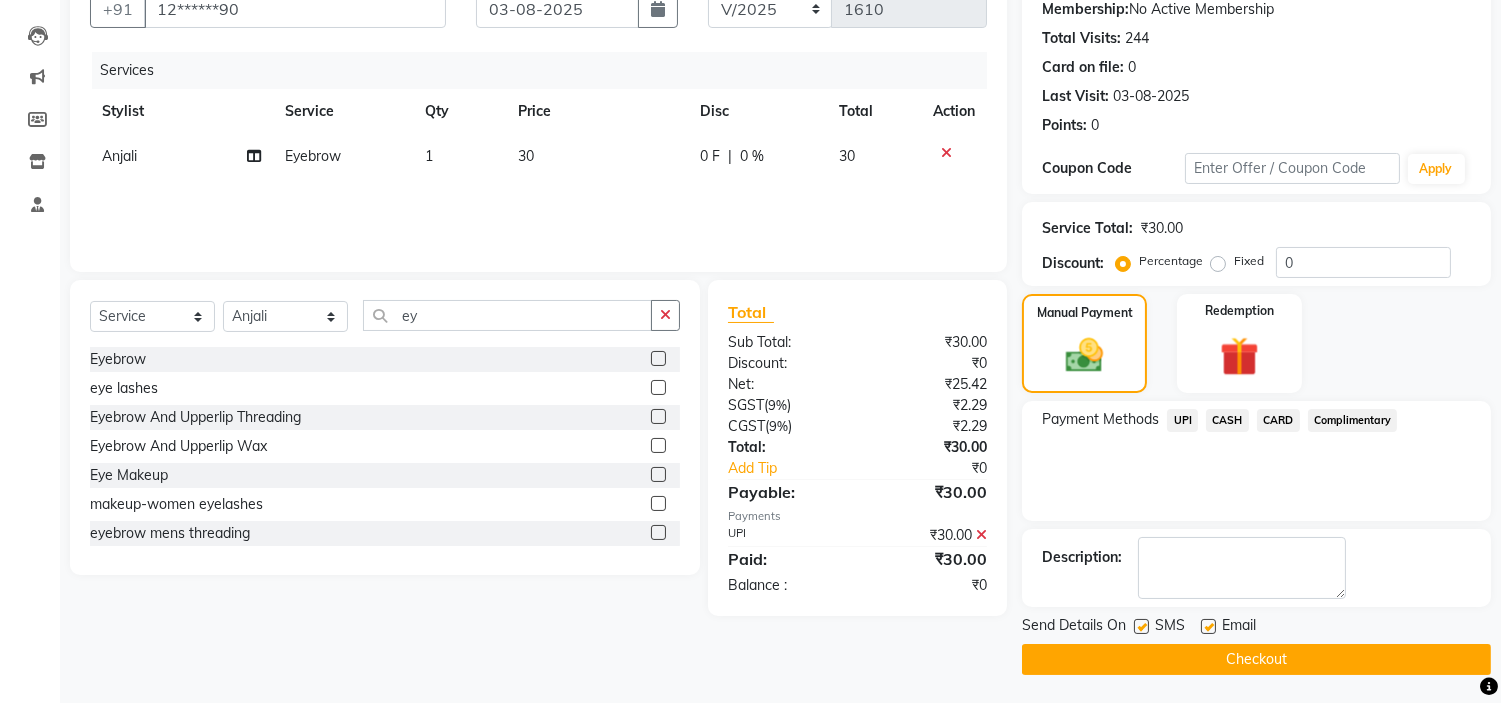 click on "Send Details On SMS Email" 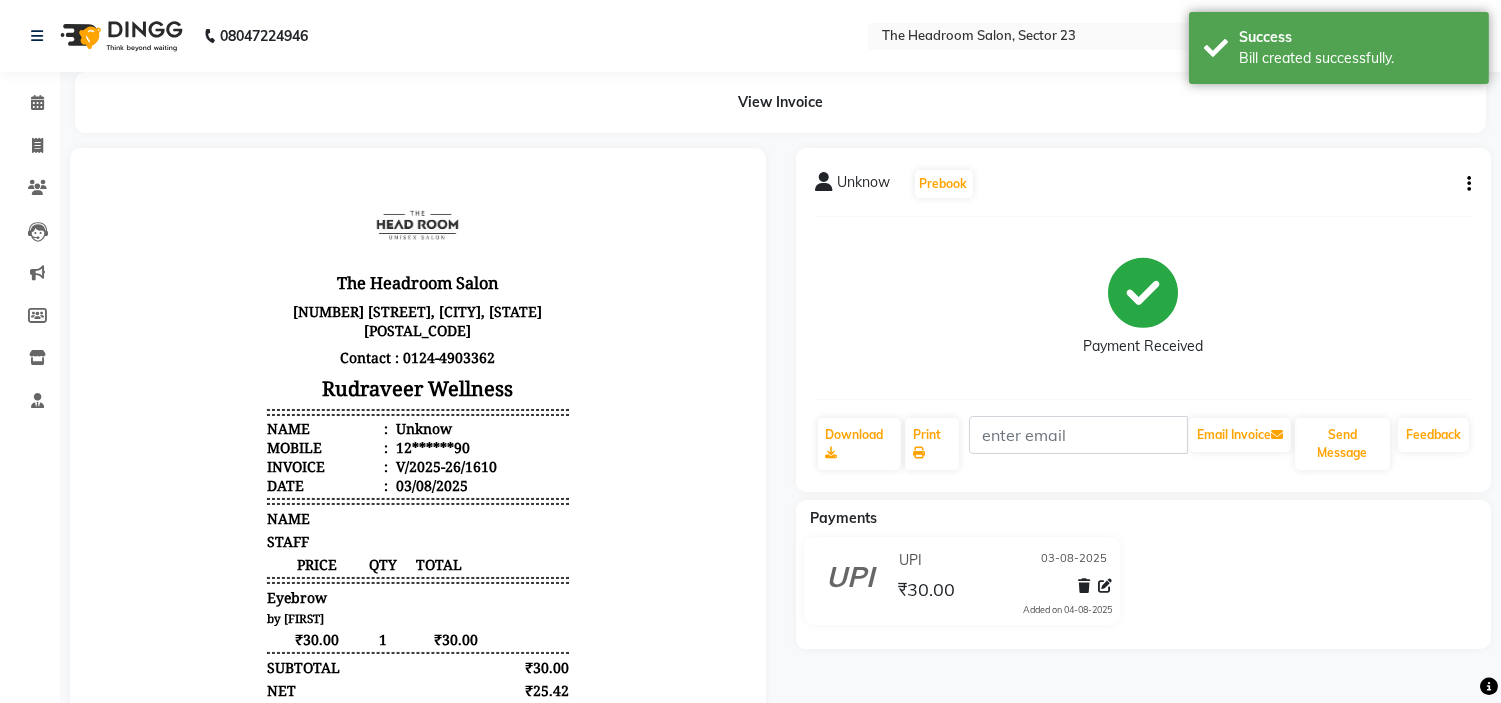 scroll, scrollTop: 0, scrollLeft: 0, axis: both 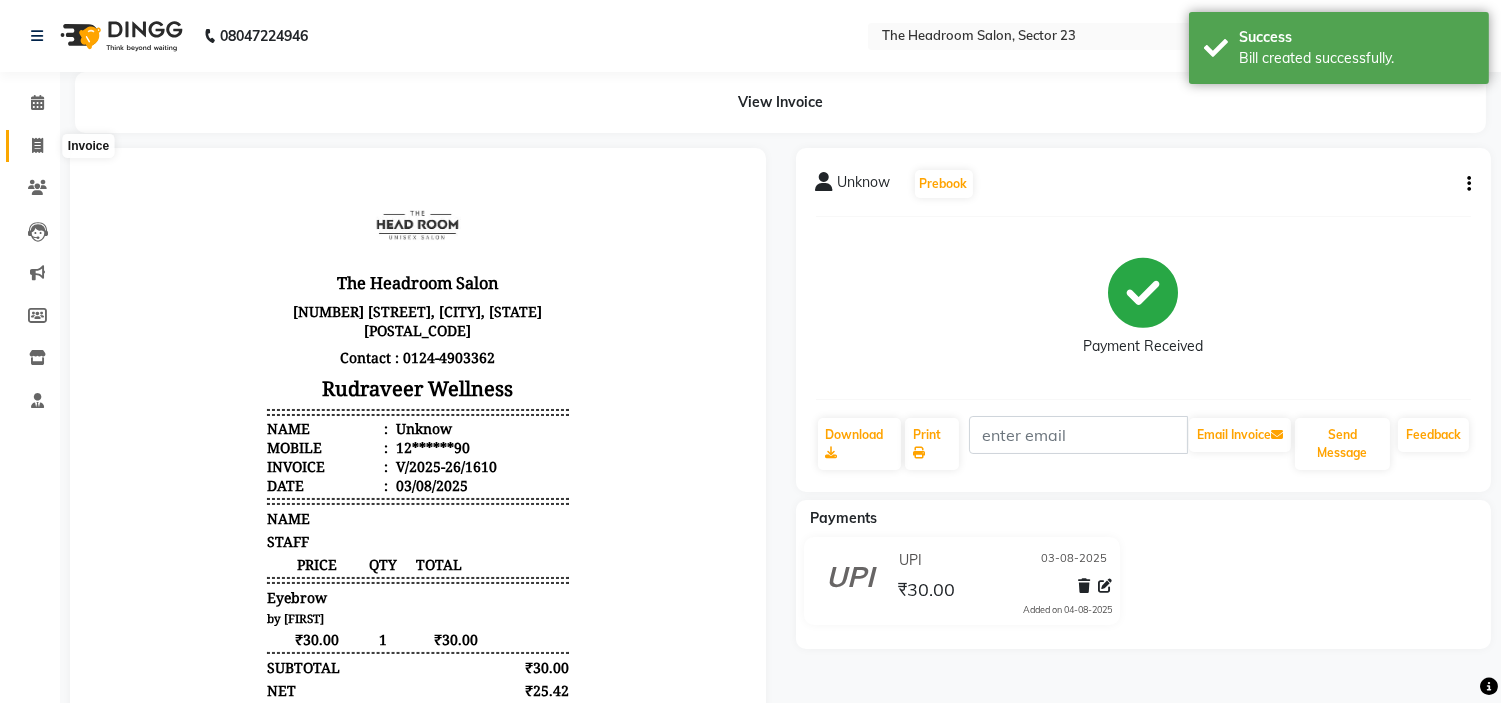 drag, startPoint x: 2, startPoint y: 217, endPoint x: 27, endPoint y: 144, distance: 77.16217 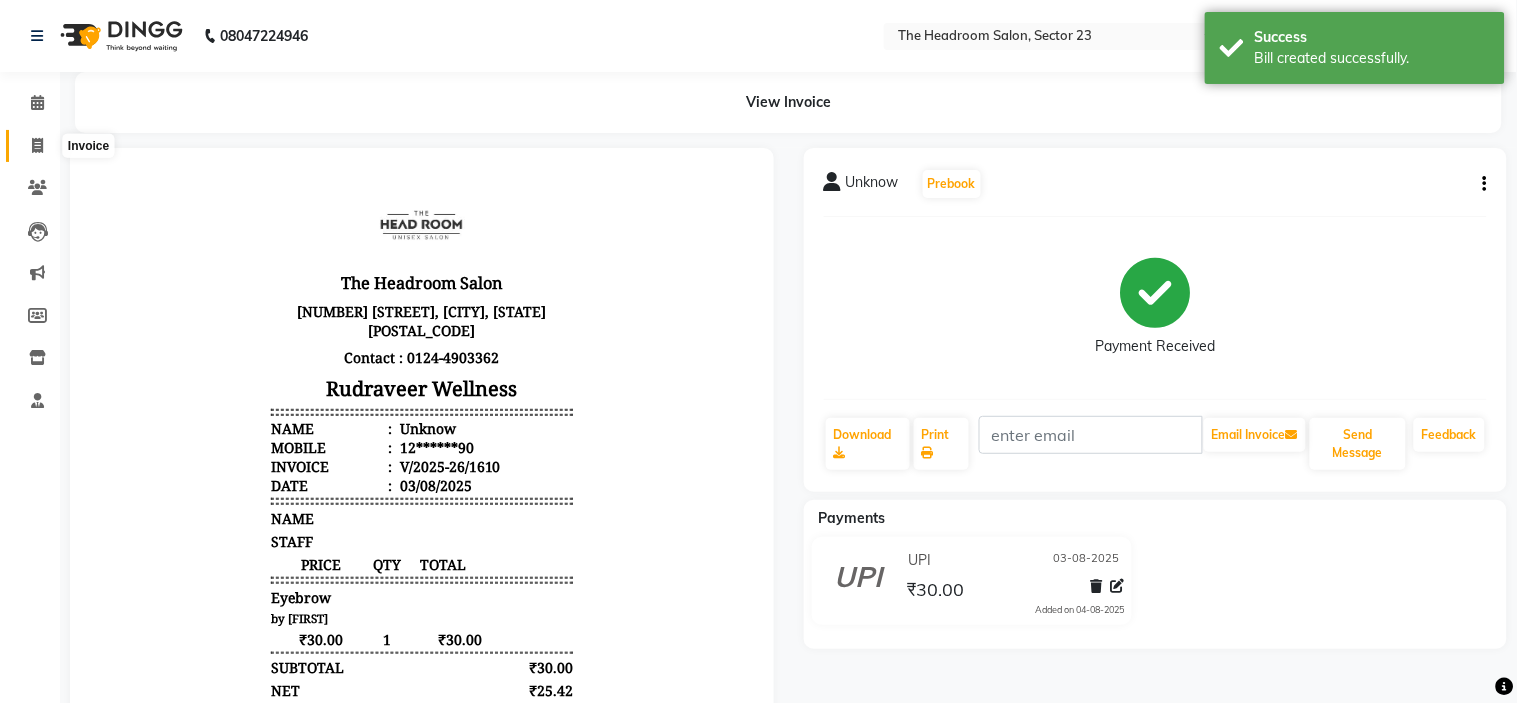 select on "service" 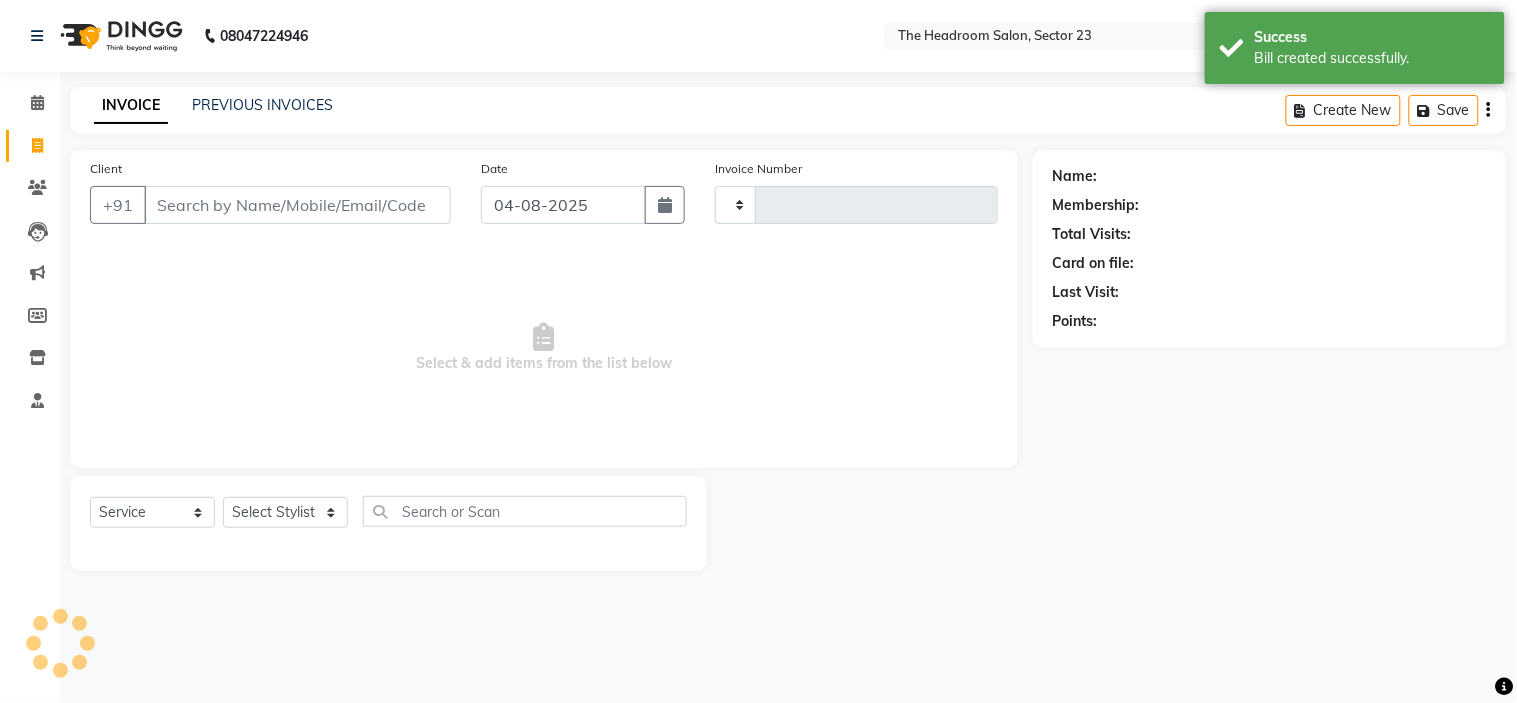 type on "1611" 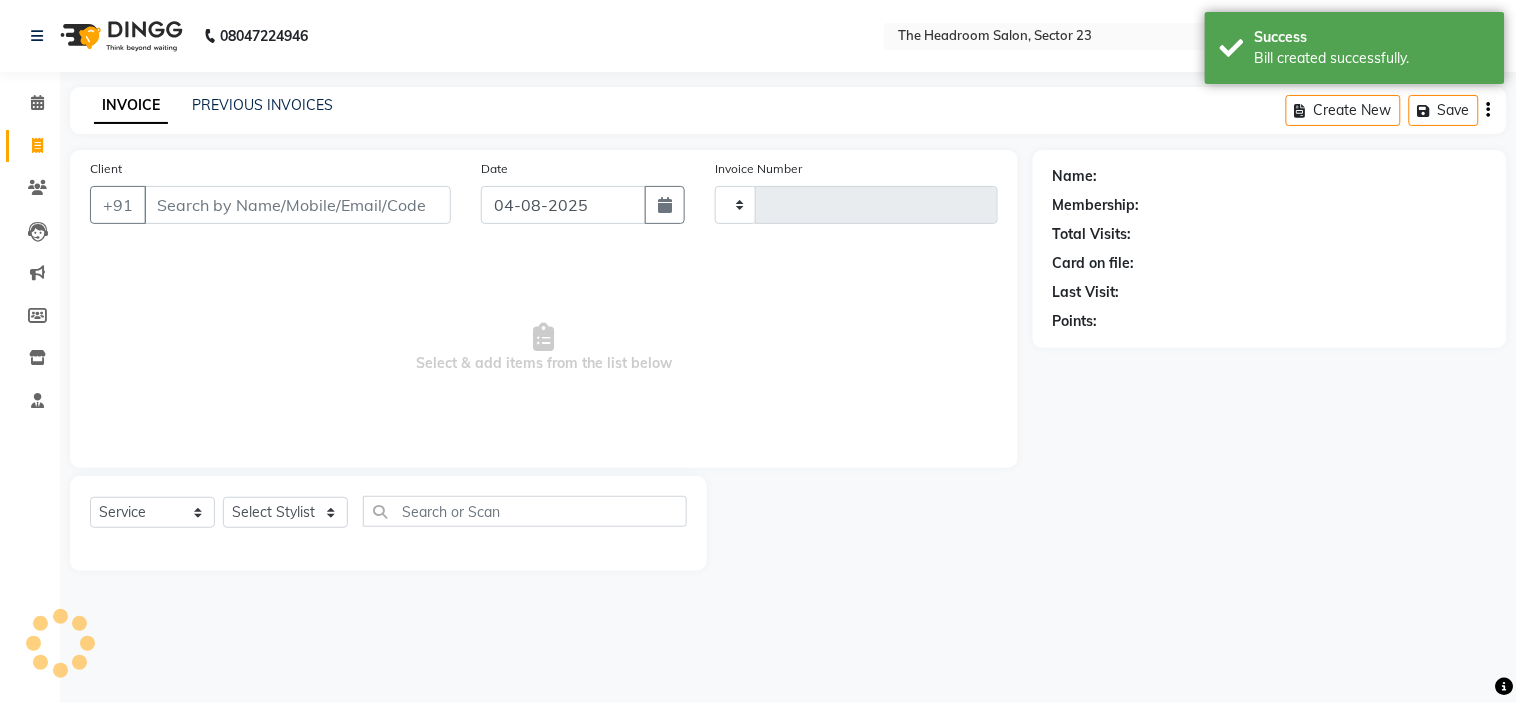 select on "6796" 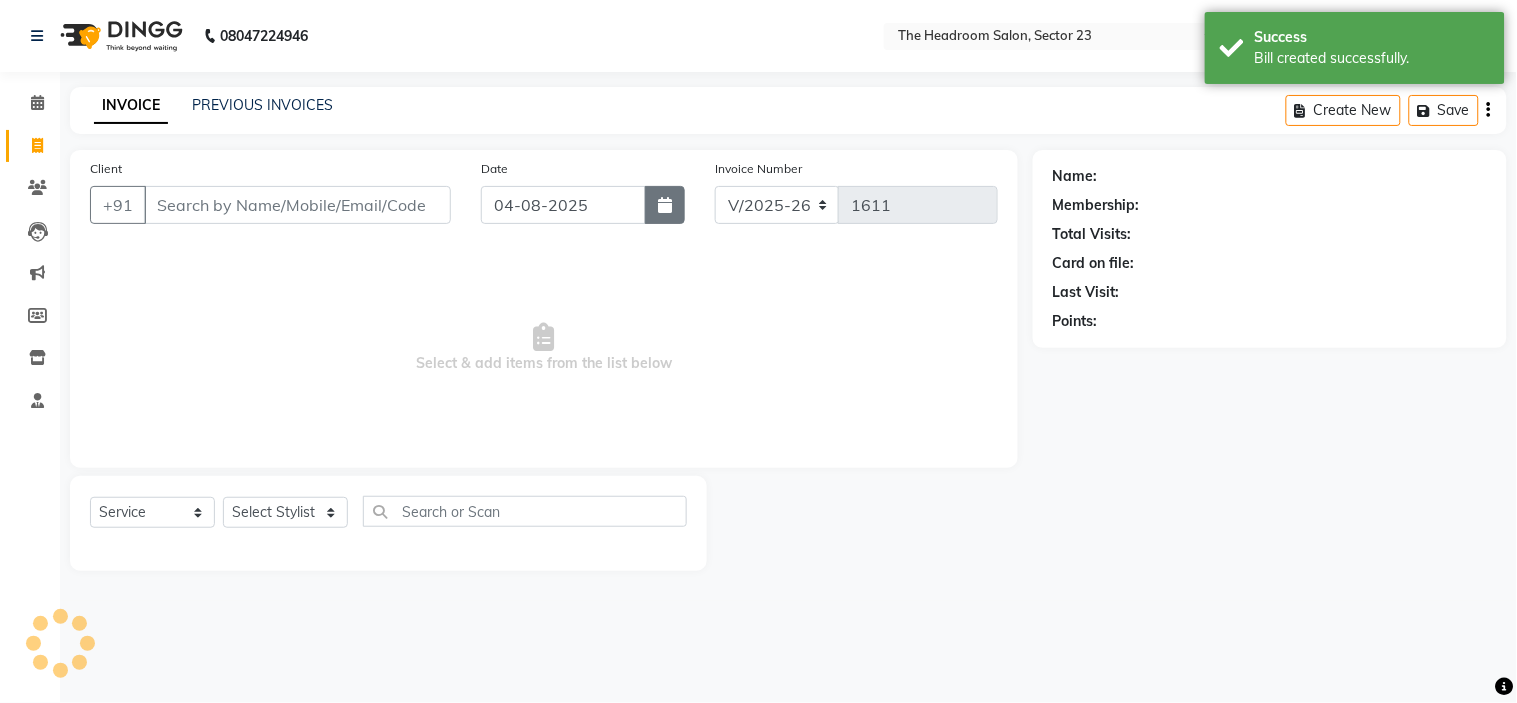 click 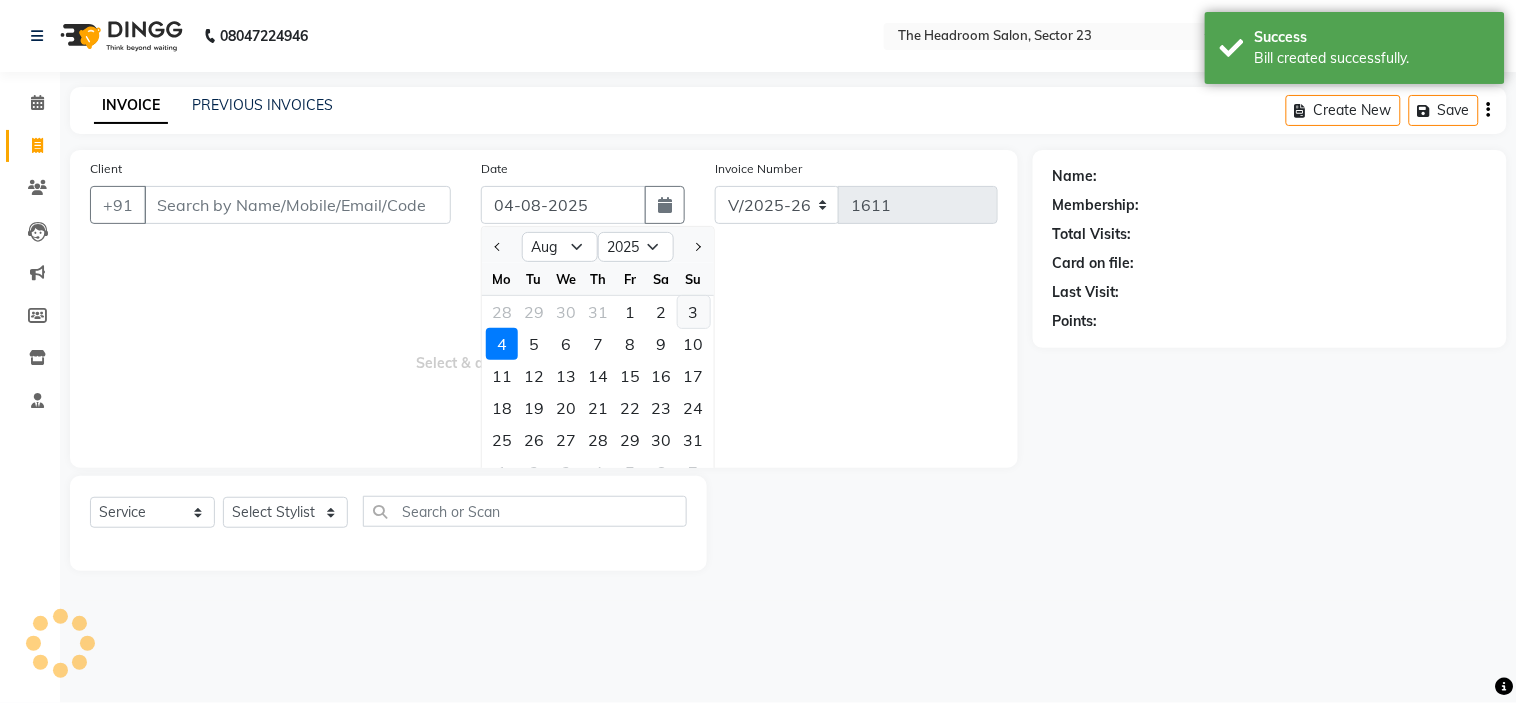 click on "3" 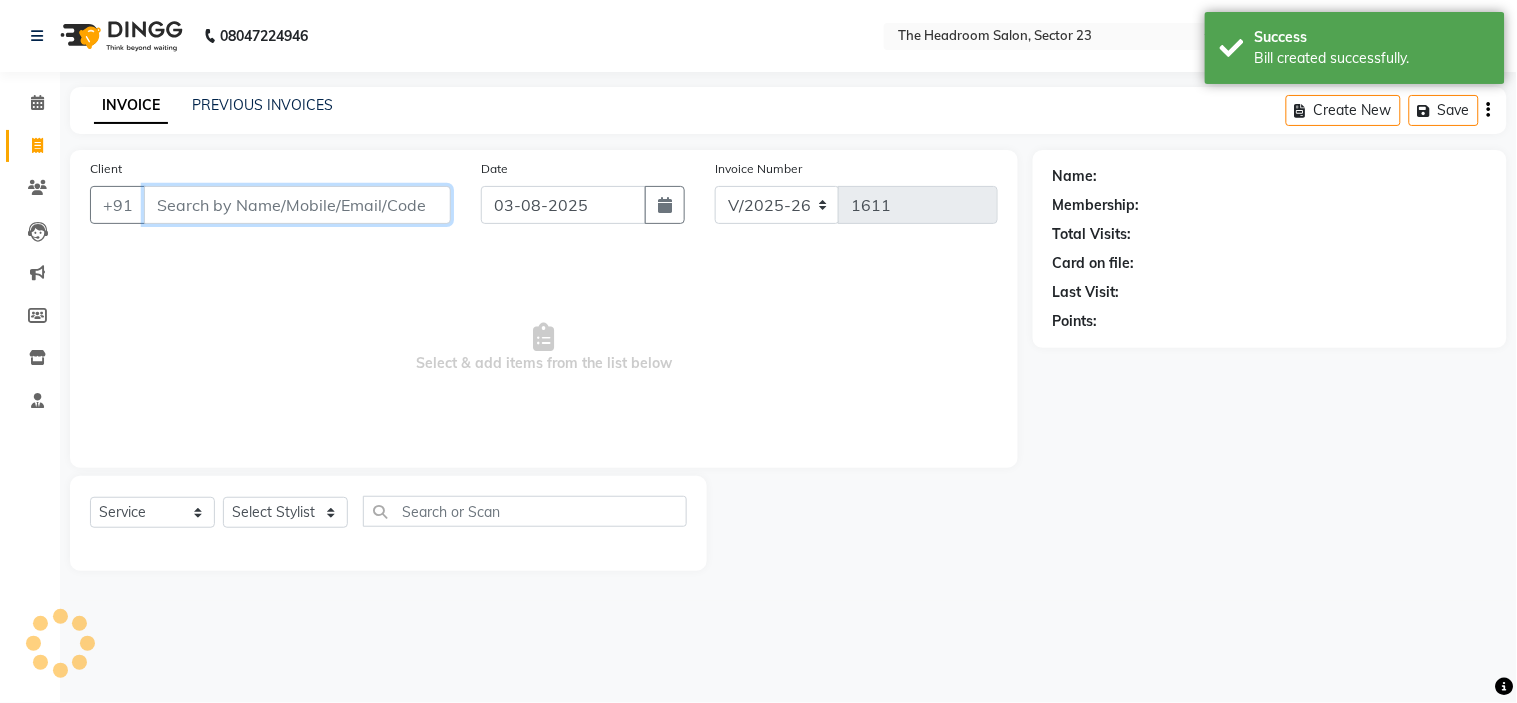 click on "Client" at bounding box center [297, 205] 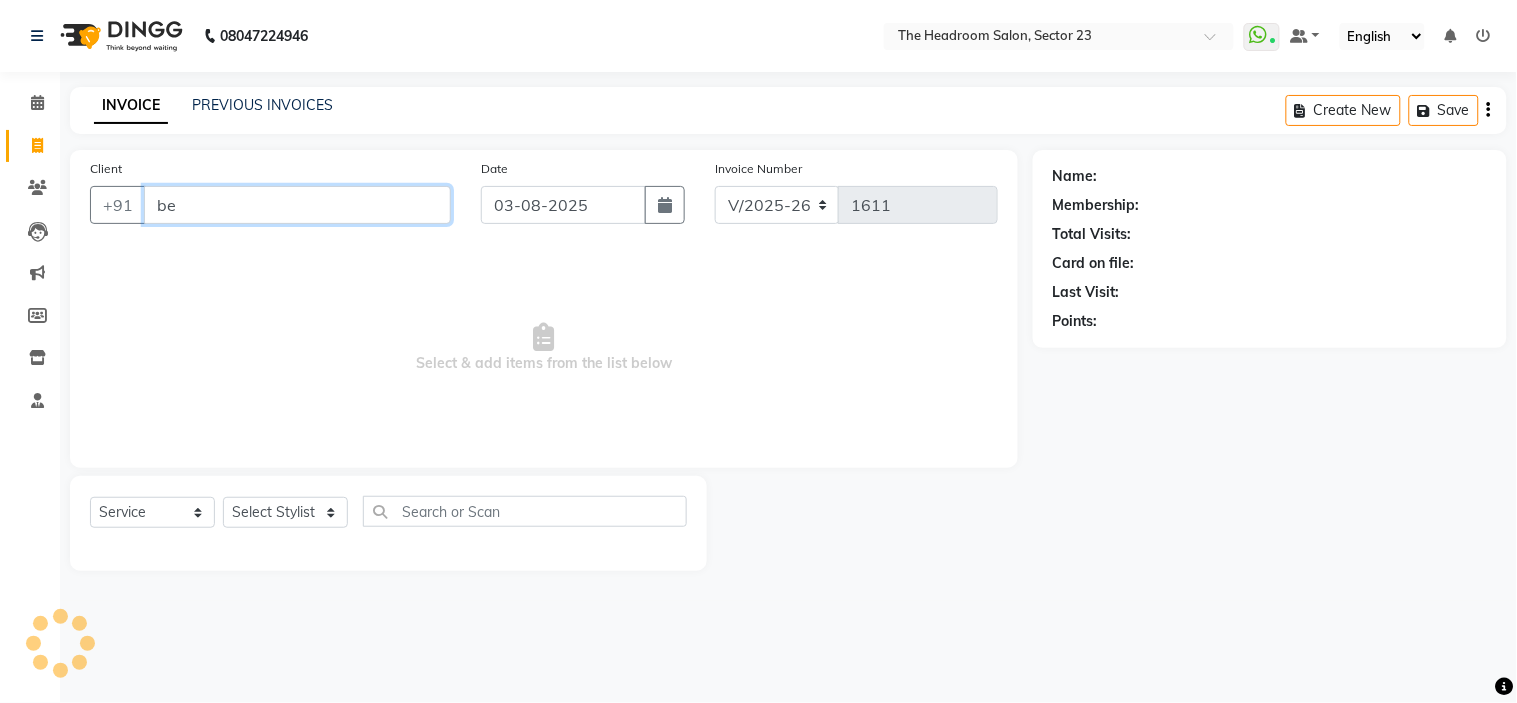 type on "b" 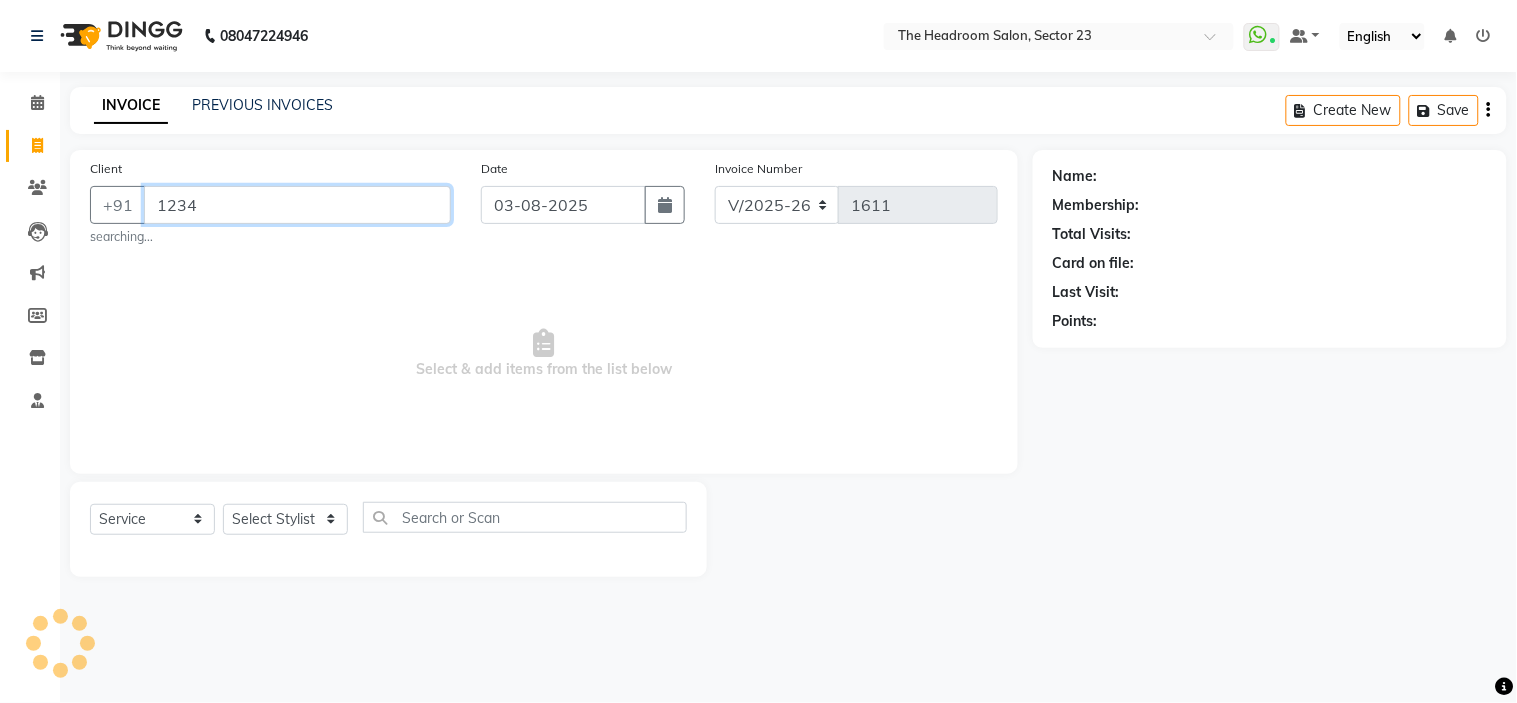 click on "1234" at bounding box center [297, 205] 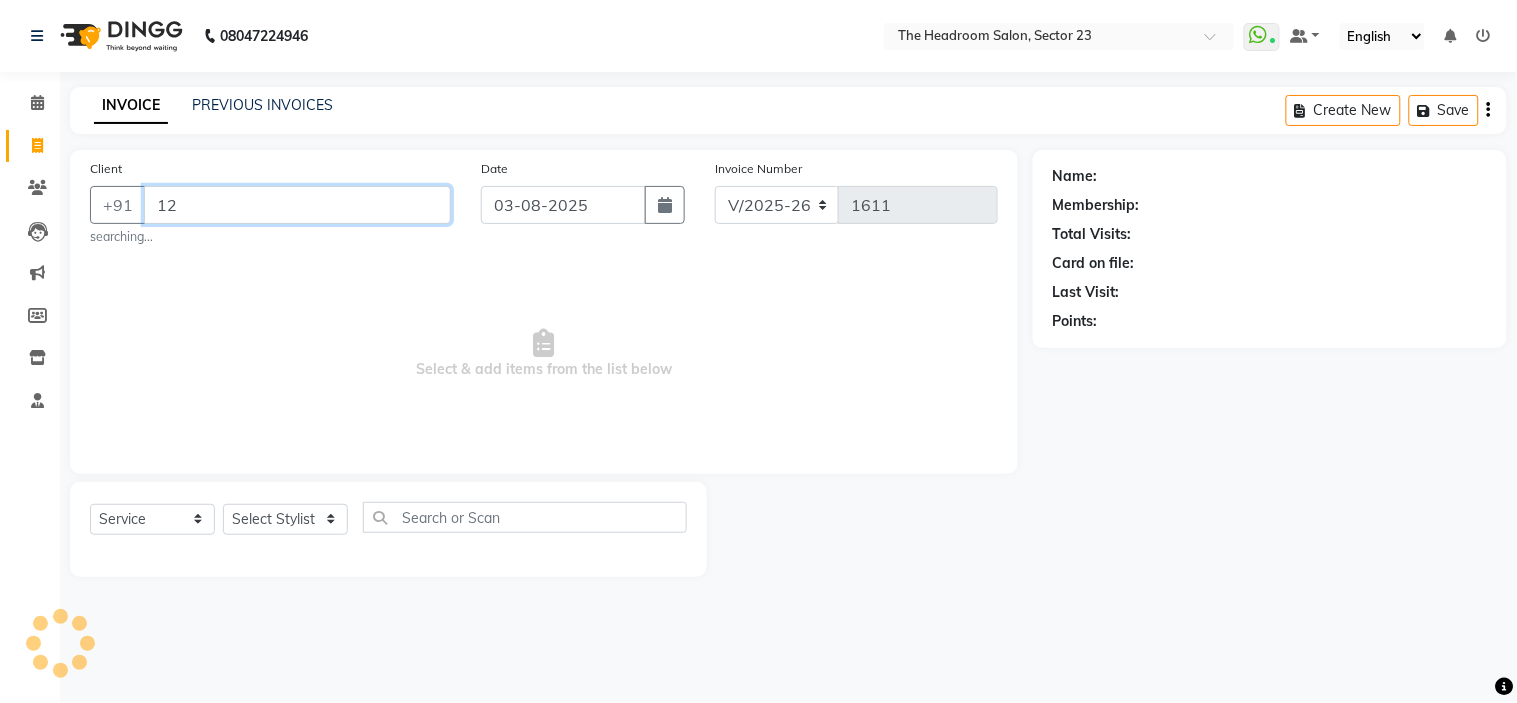 type on "1" 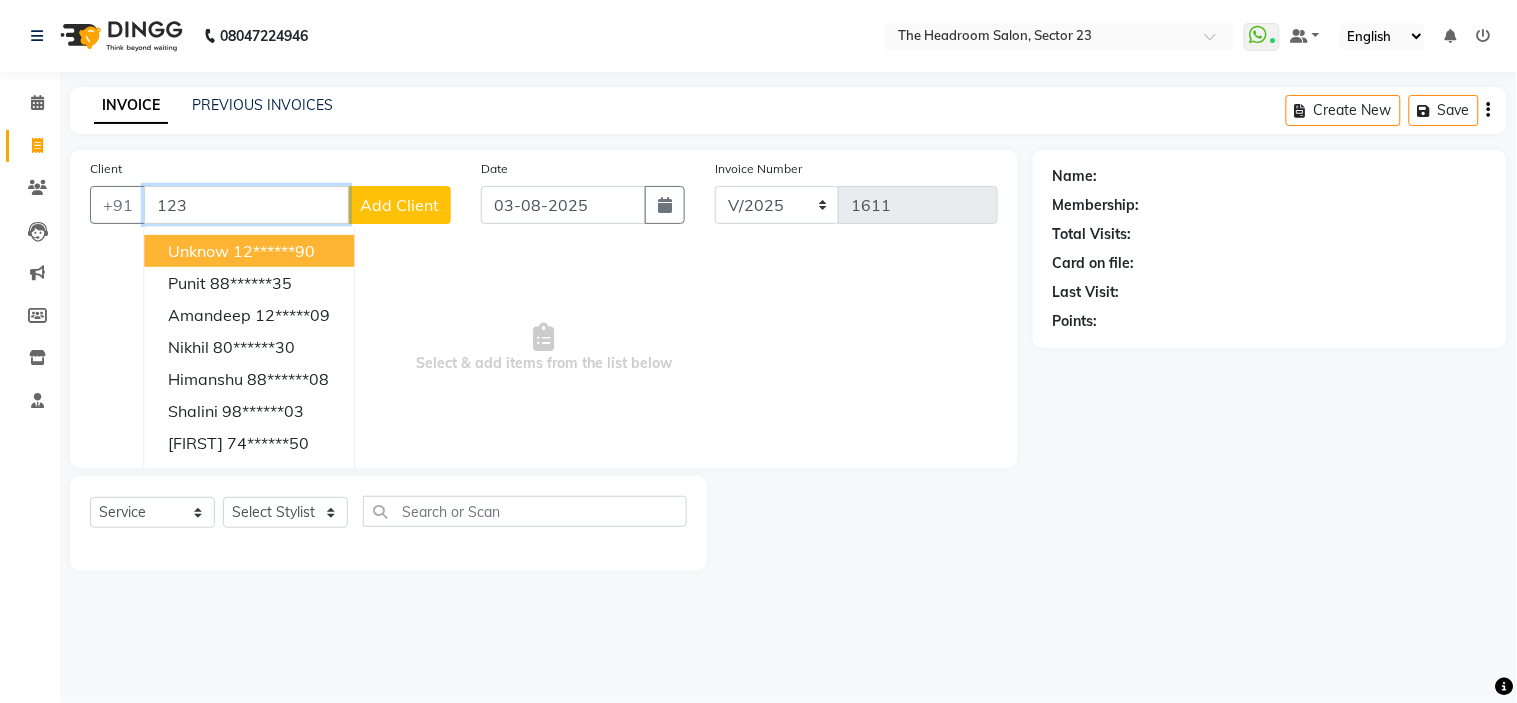 click on "12******90" at bounding box center [274, 251] 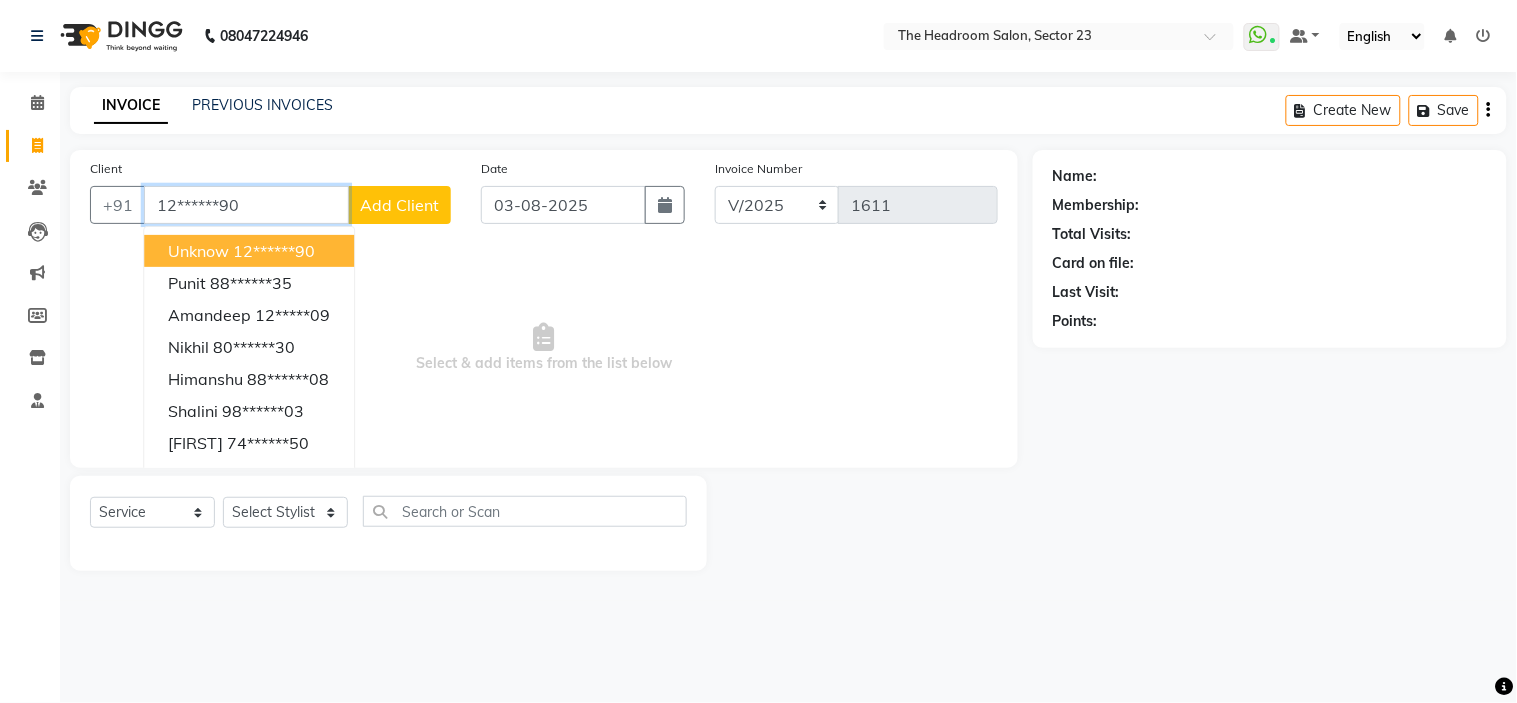 type on "12******90" 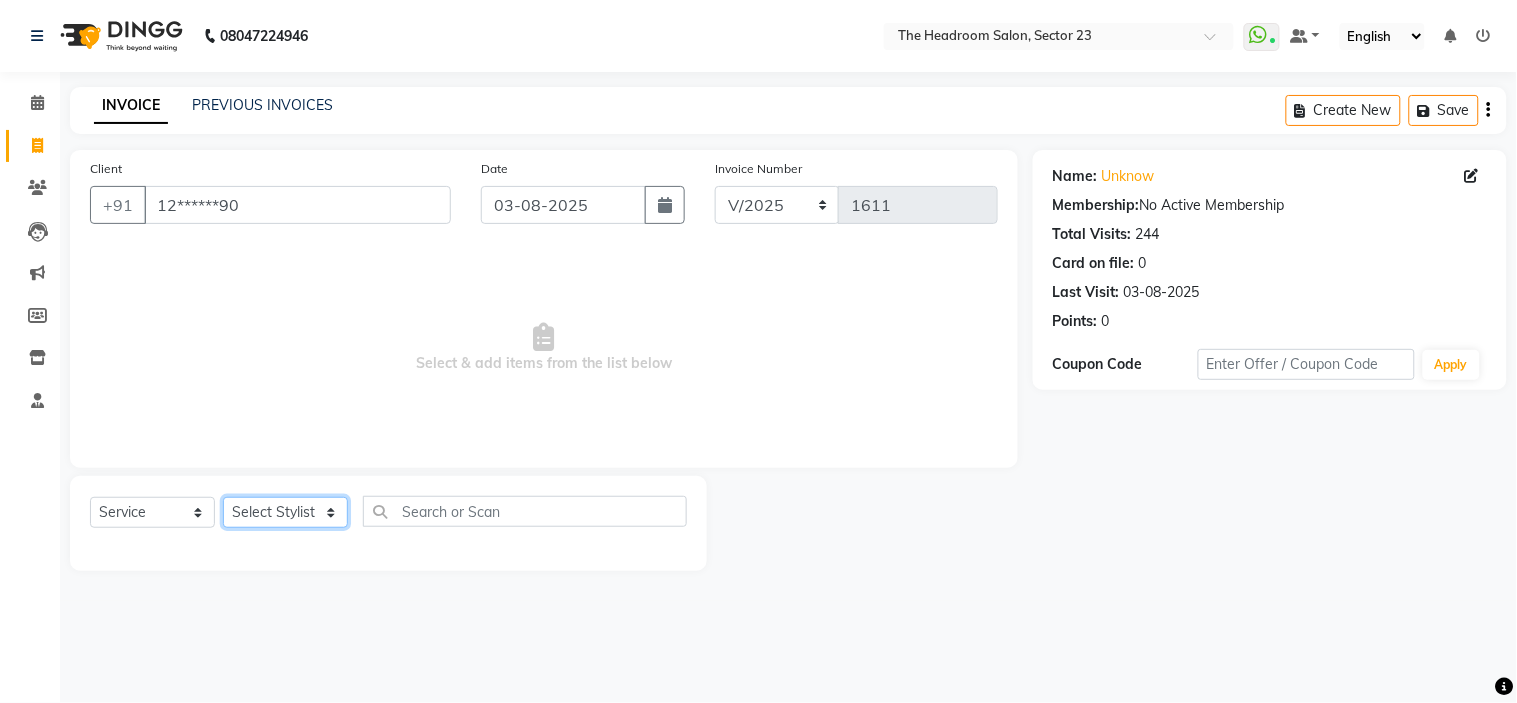 click on "Select Stylist Anjali Anubha Ashok Garima Manager Manju Raju Rohit Shahbaz" 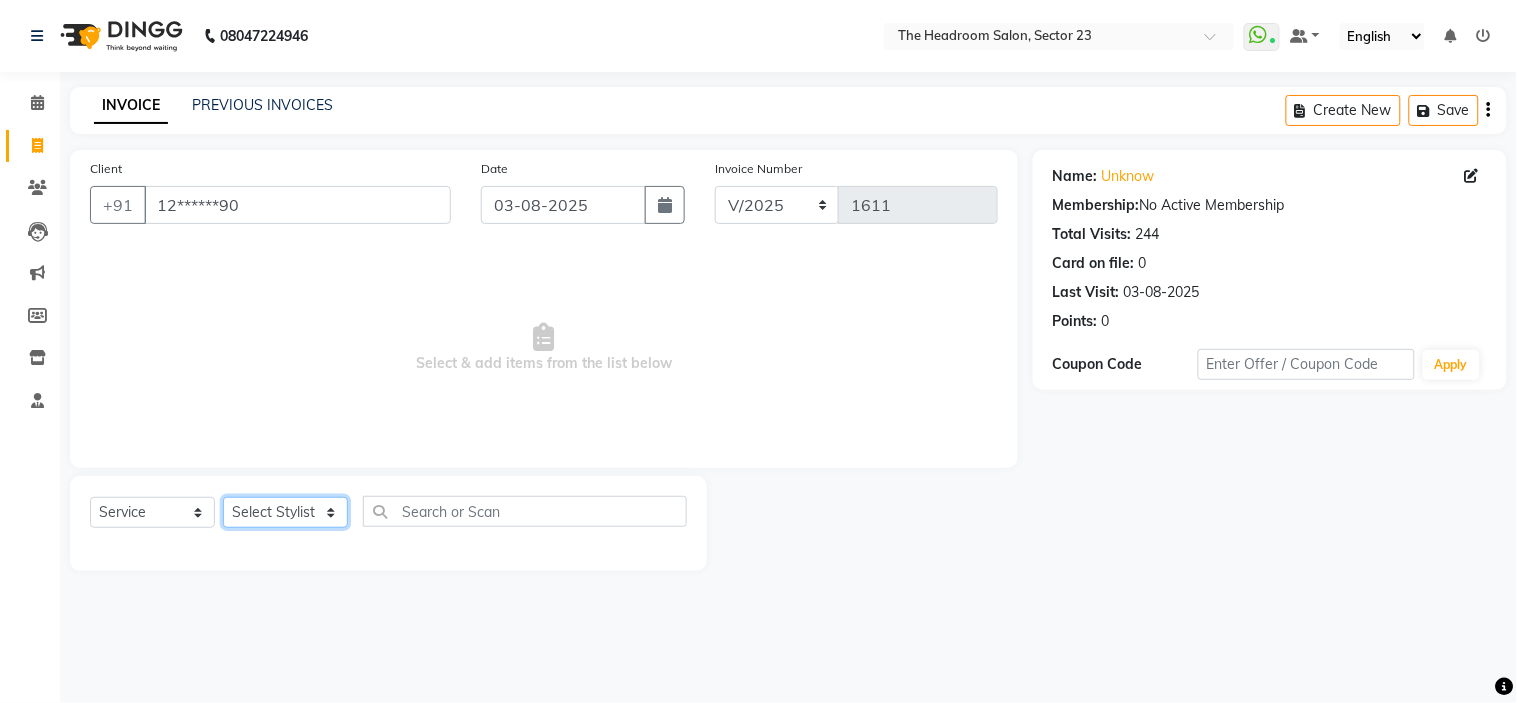 select on "53422" 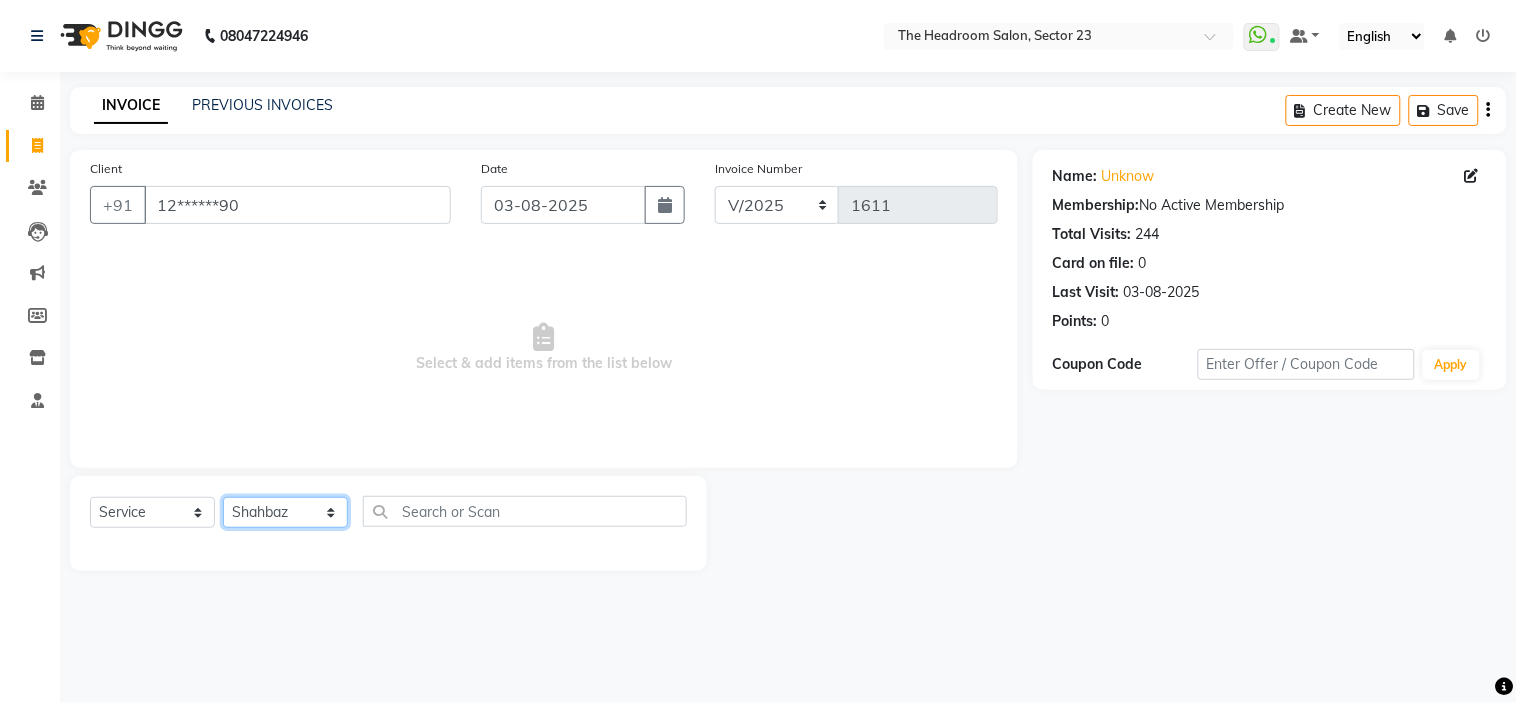 click on "Select Stylist Anjali Anubha Ashok Garima Manager Manju Raju Rohit Shahbaz" 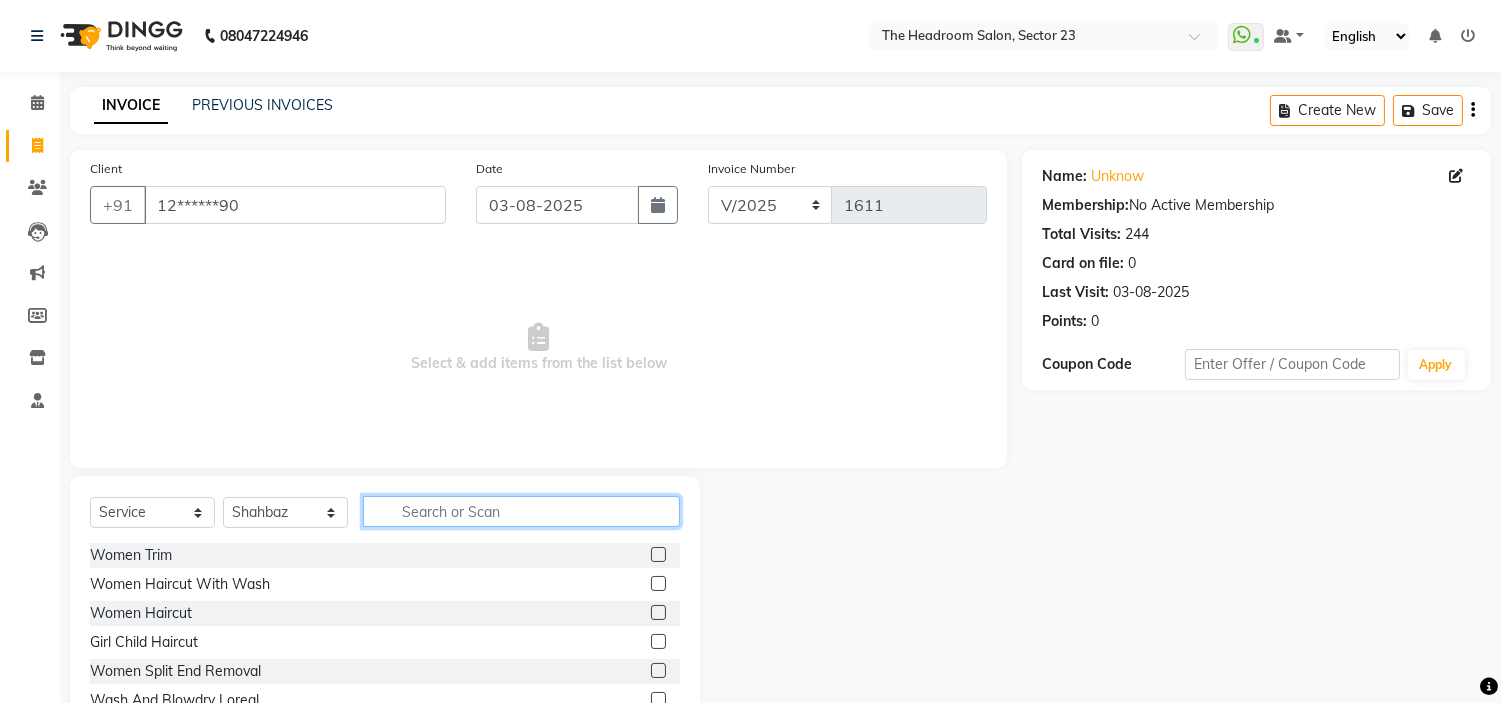 click 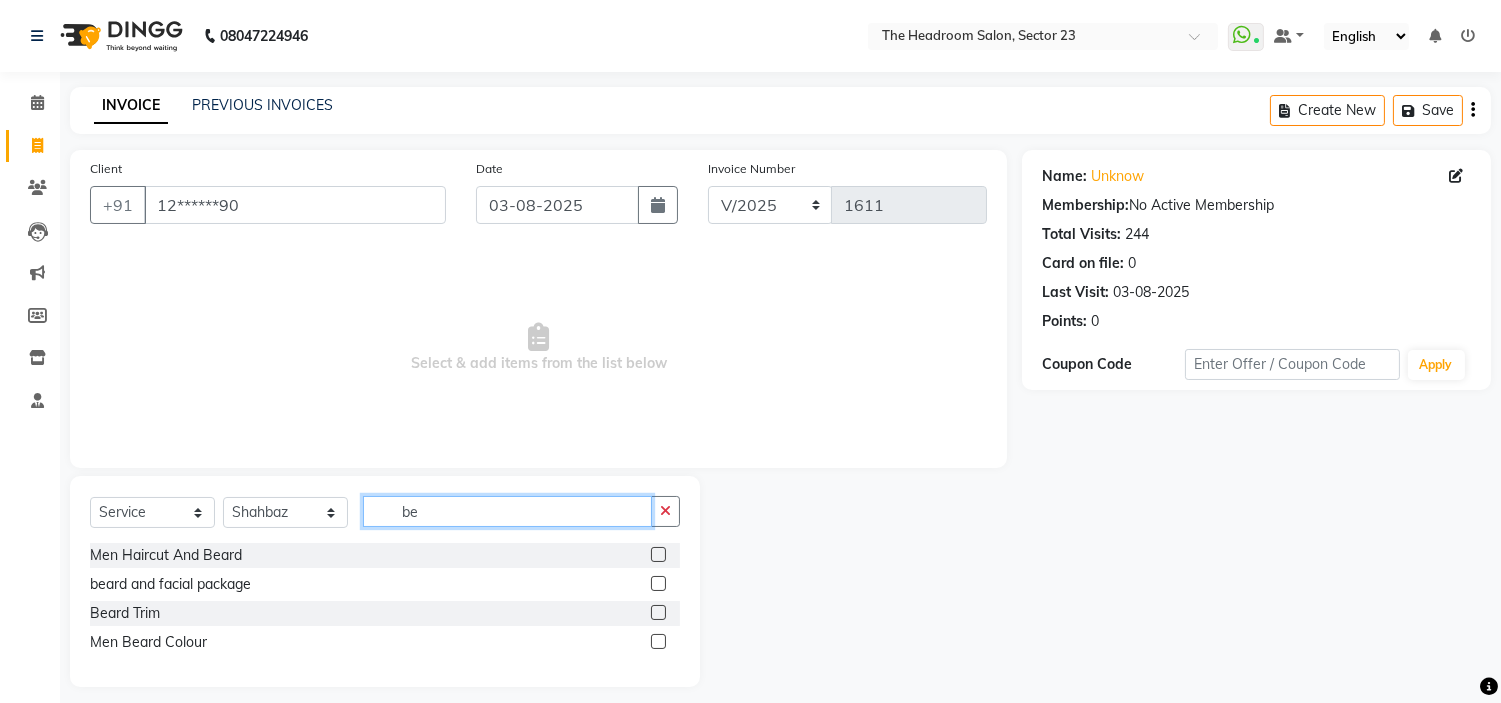 type on "be" 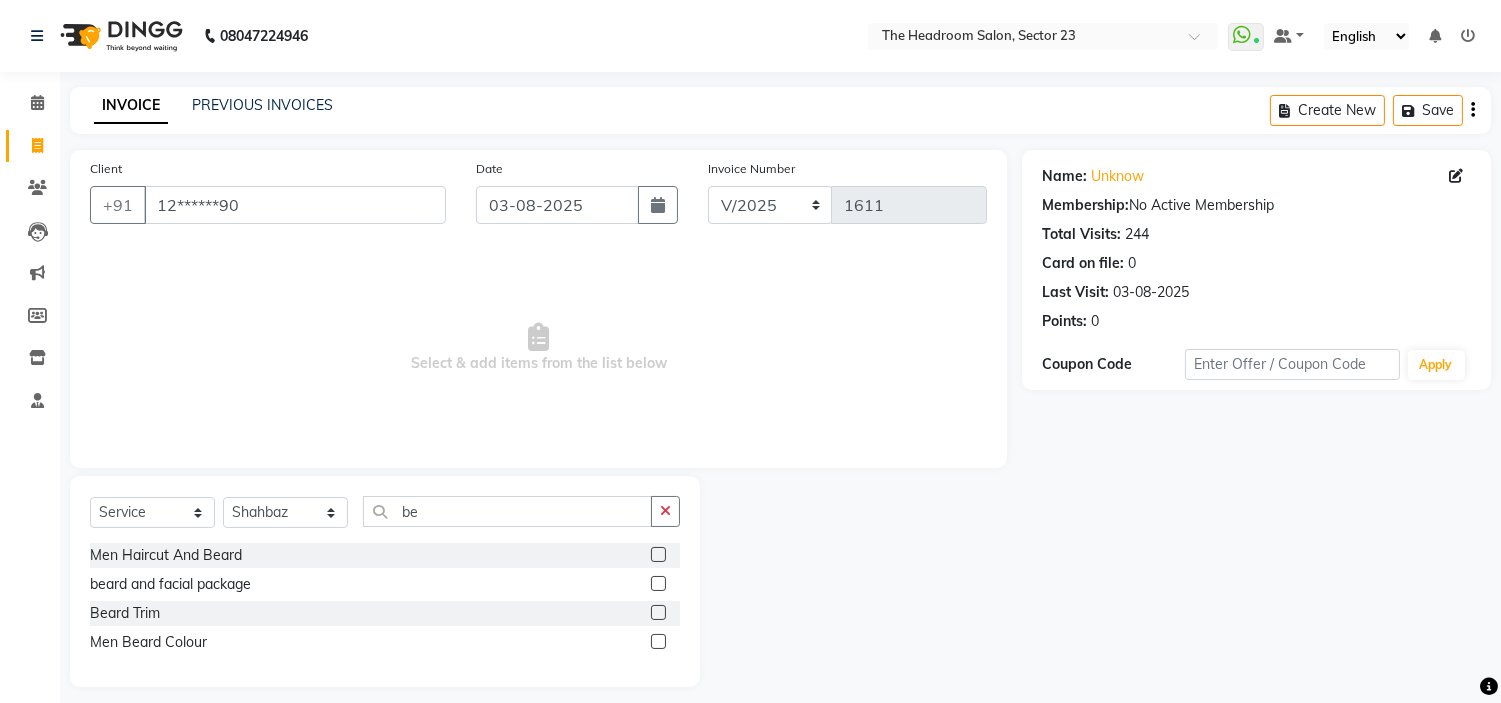 click 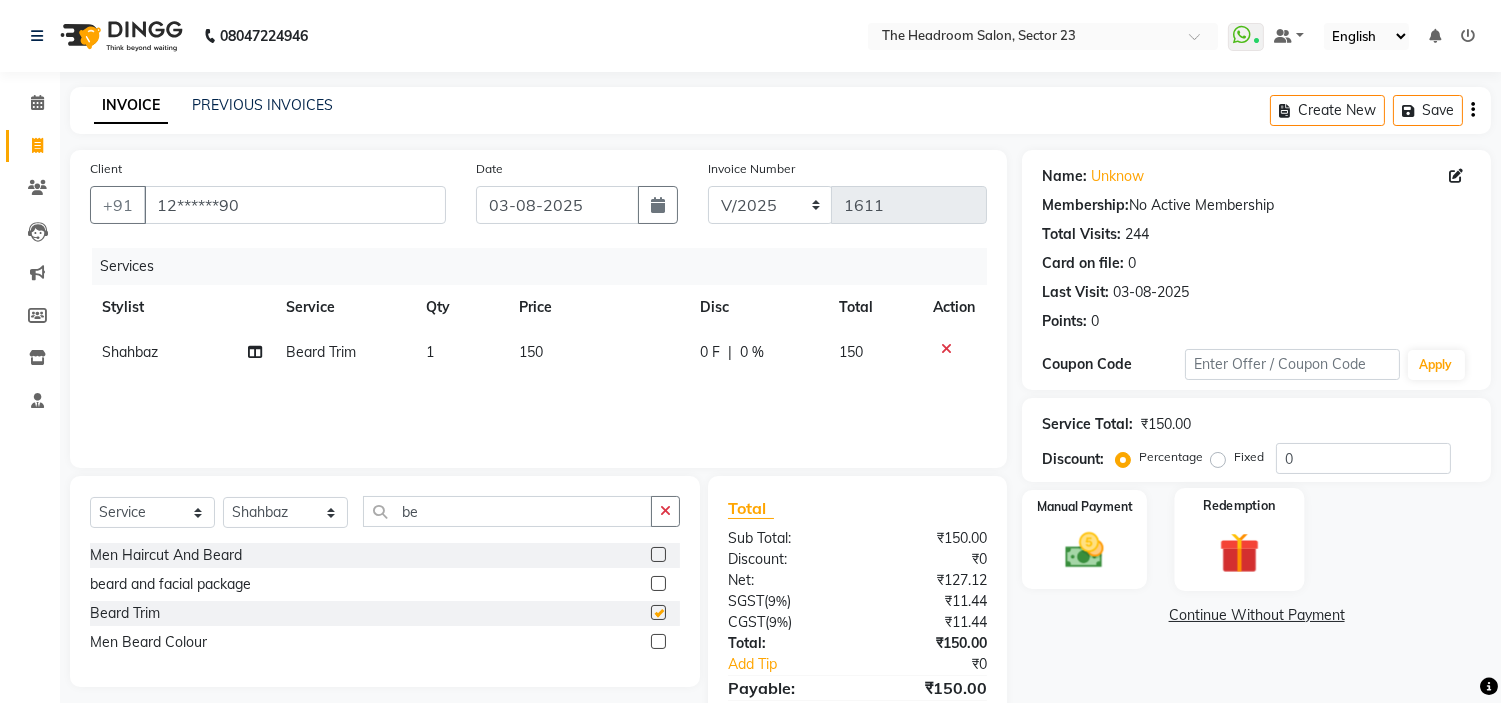checkbox on "false" 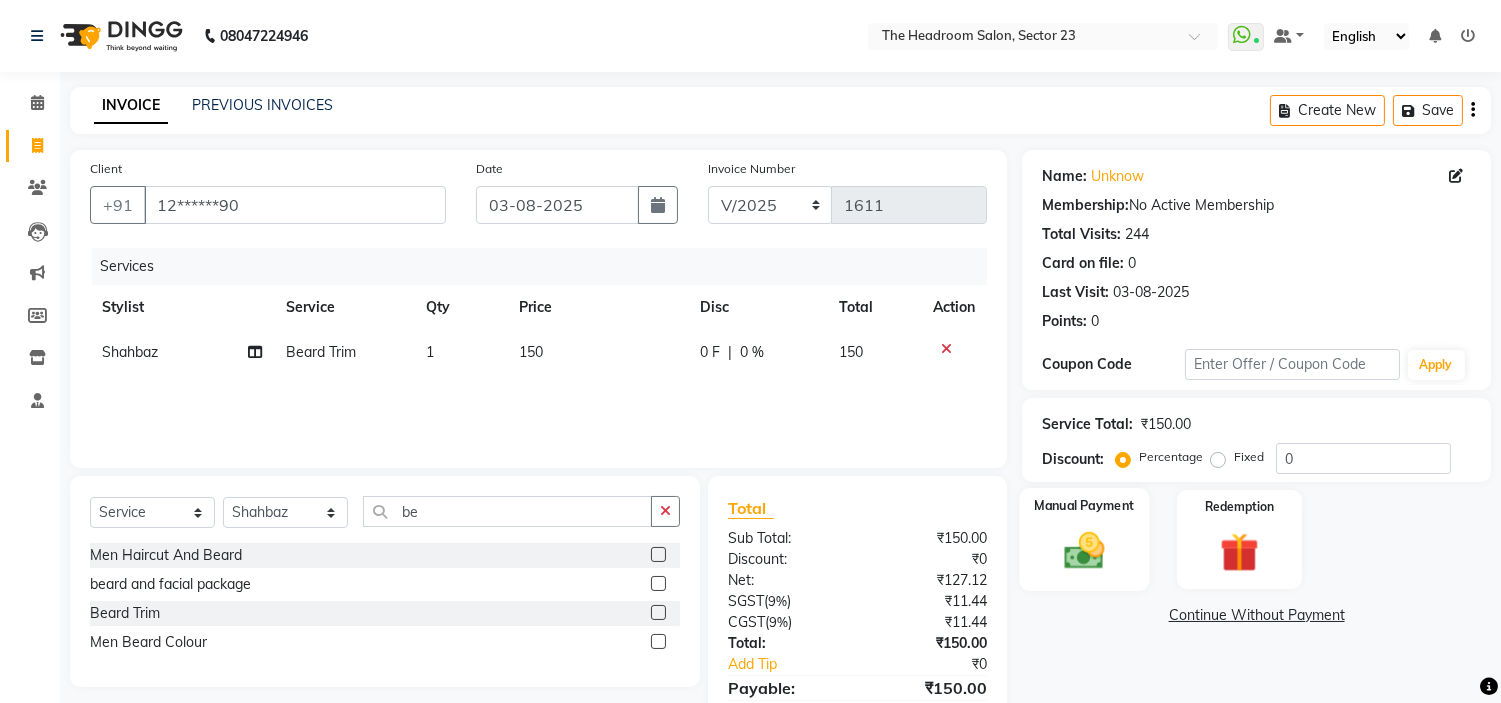 click 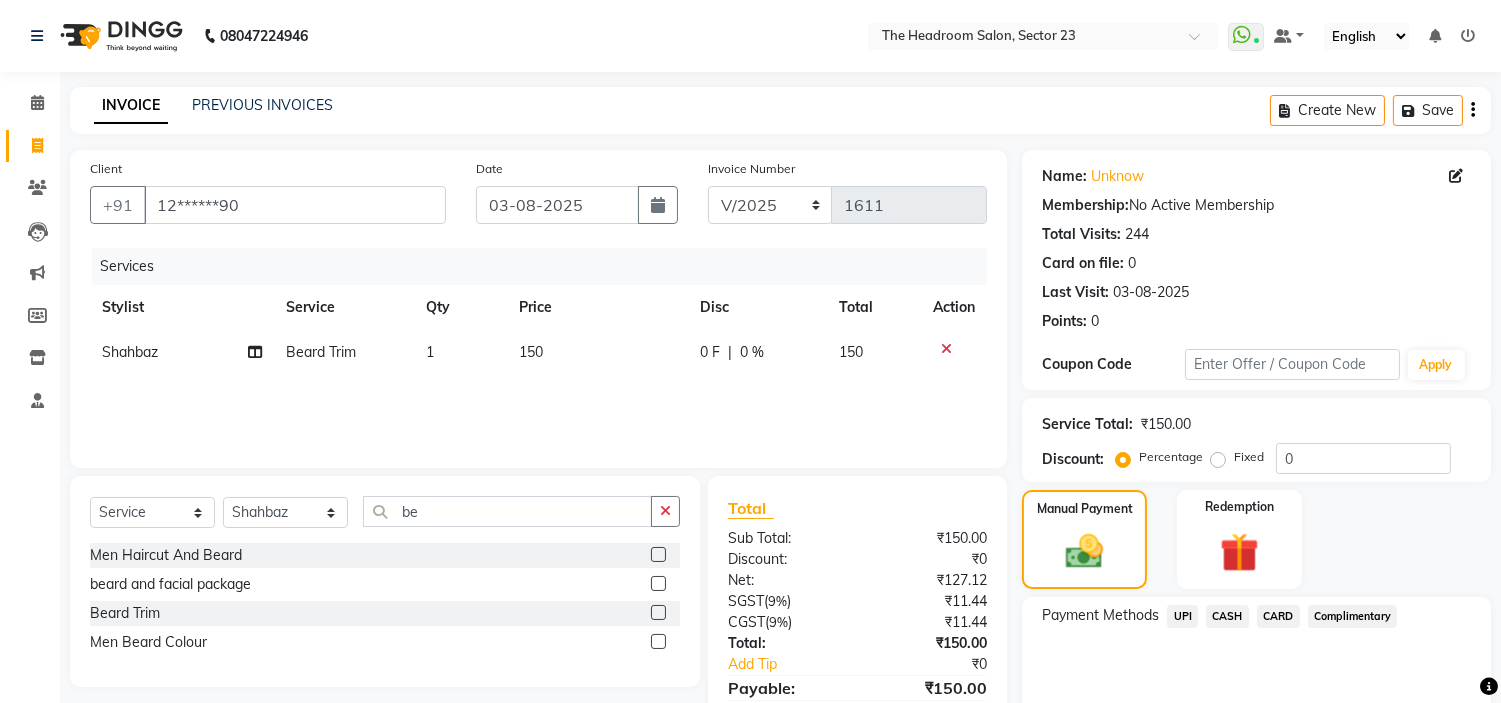 click on "UPI" 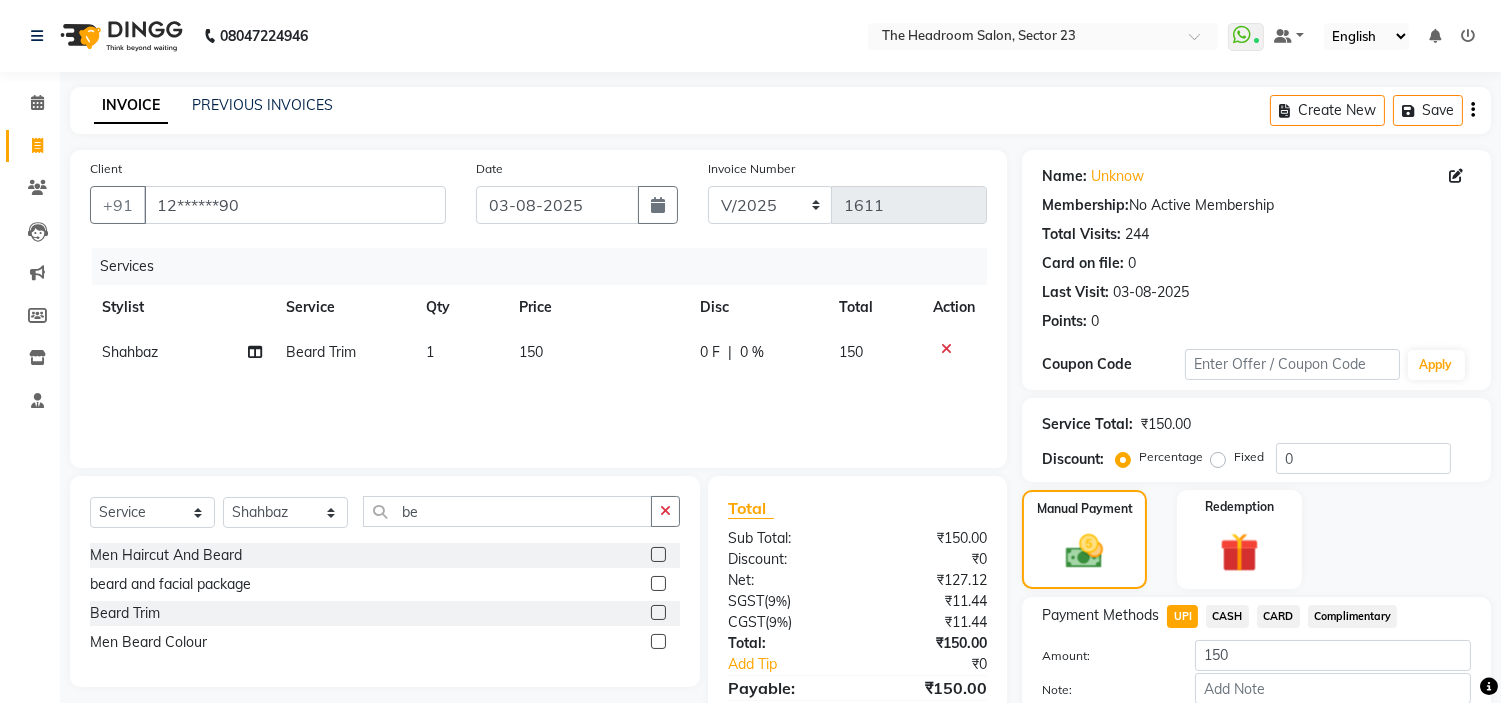 scroll, scrollTop: 113, scrollLeft: 0, axis: vertical 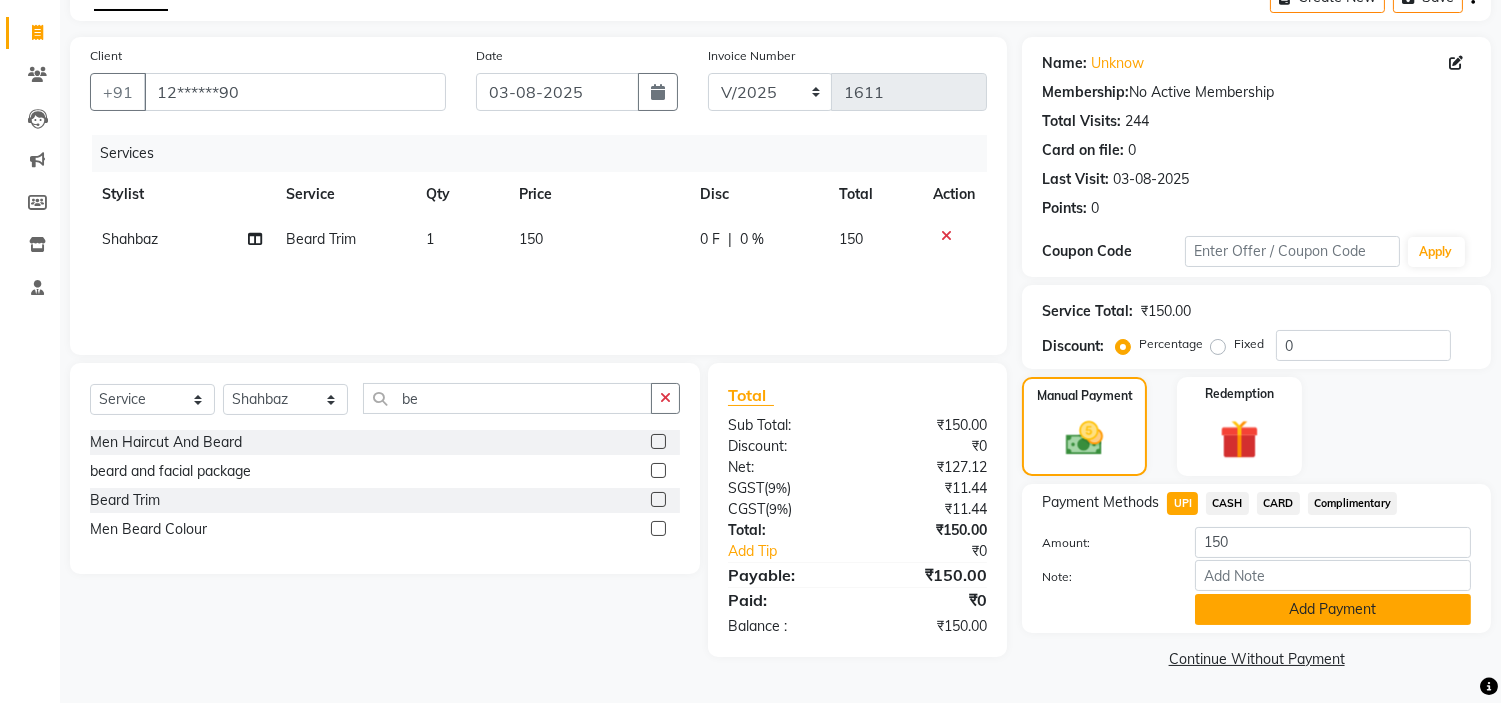 click on "Add Payment" 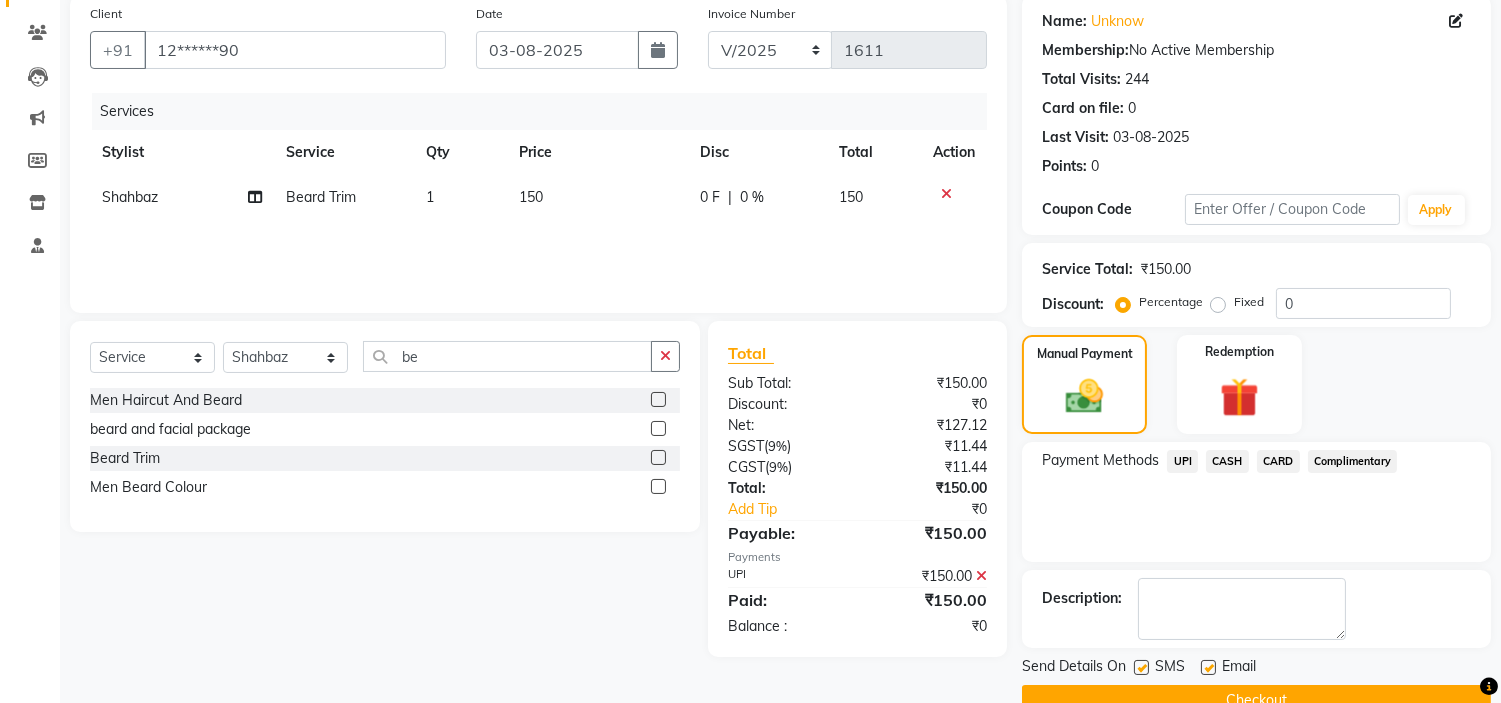 scroll, scrollTop: 196, scrollLeft: 0, axis: vertical 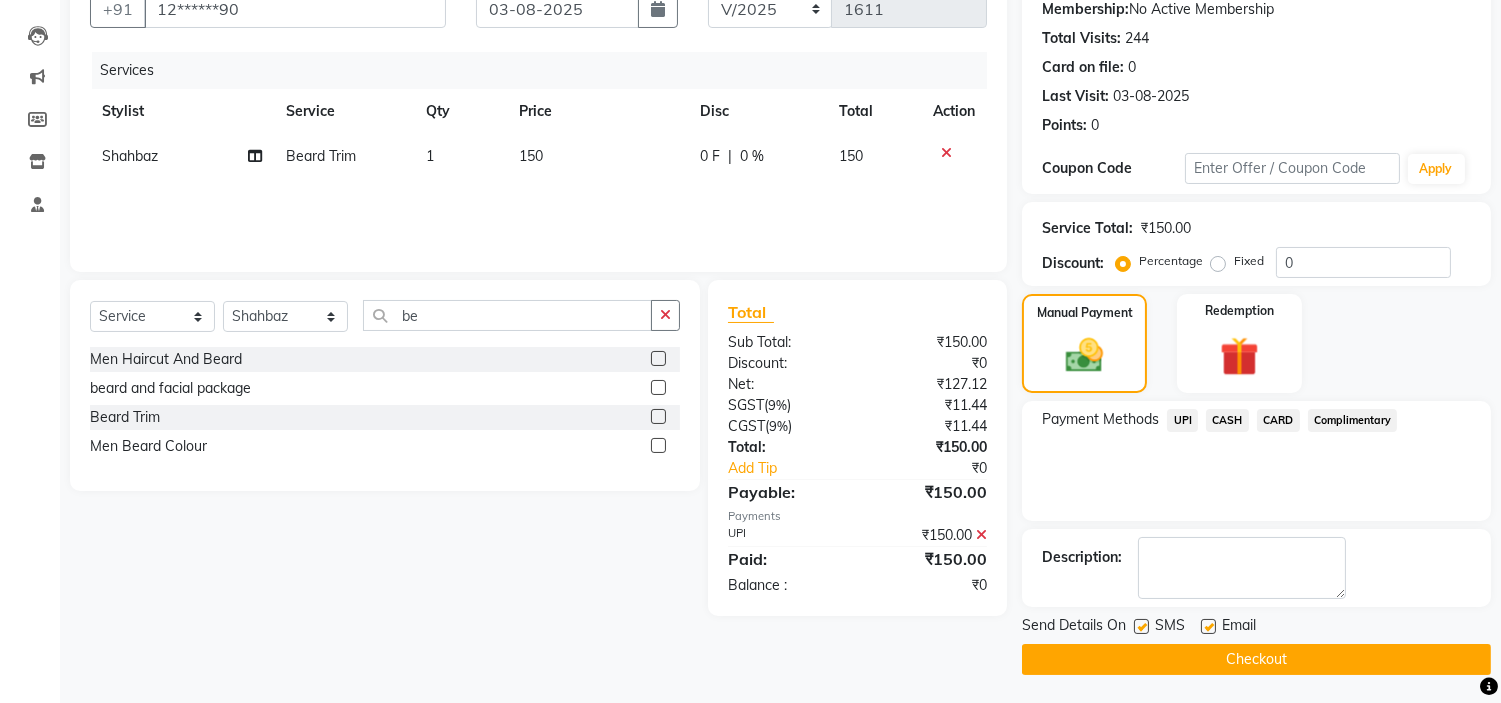 click on "Checkout" 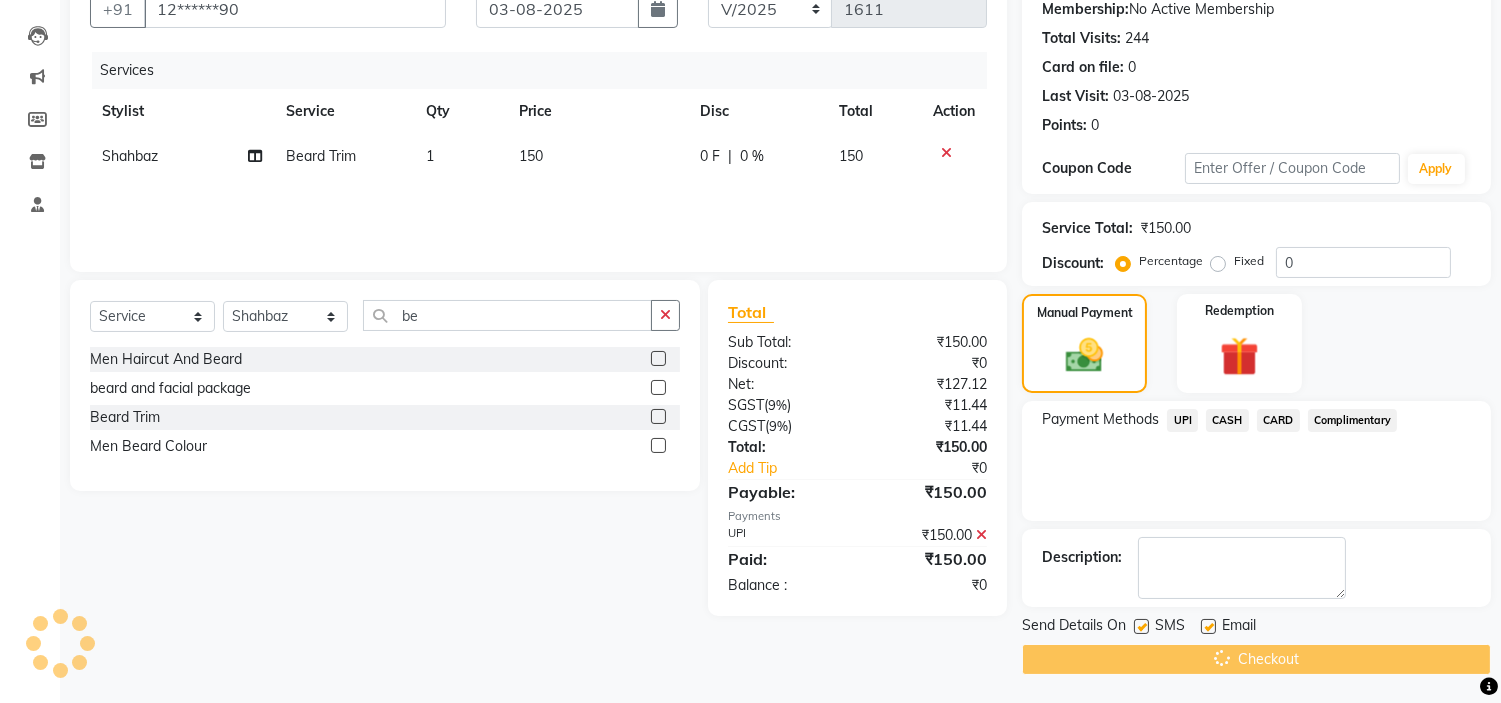 scroll, scrollTop: 0, scrollLeft: 0, axis: both 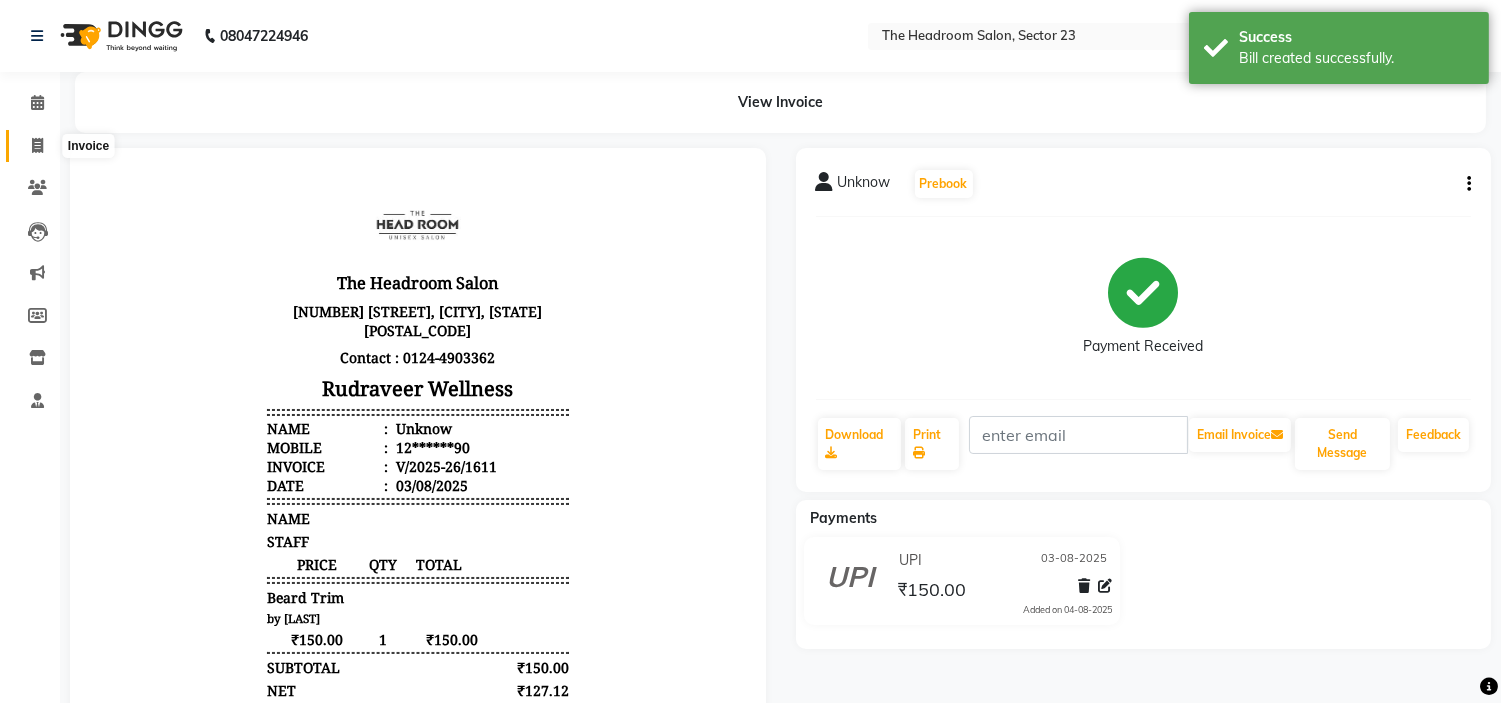 click 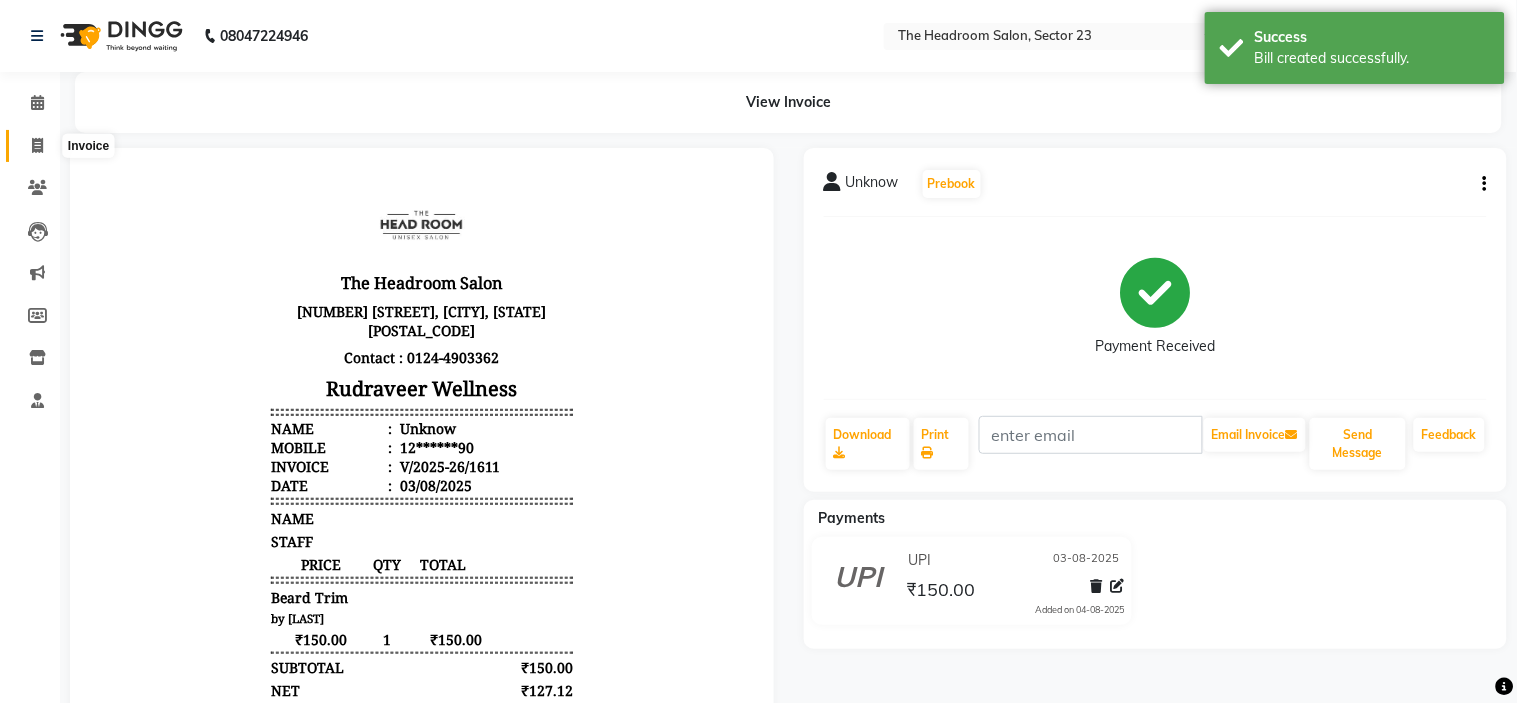 select on "service" 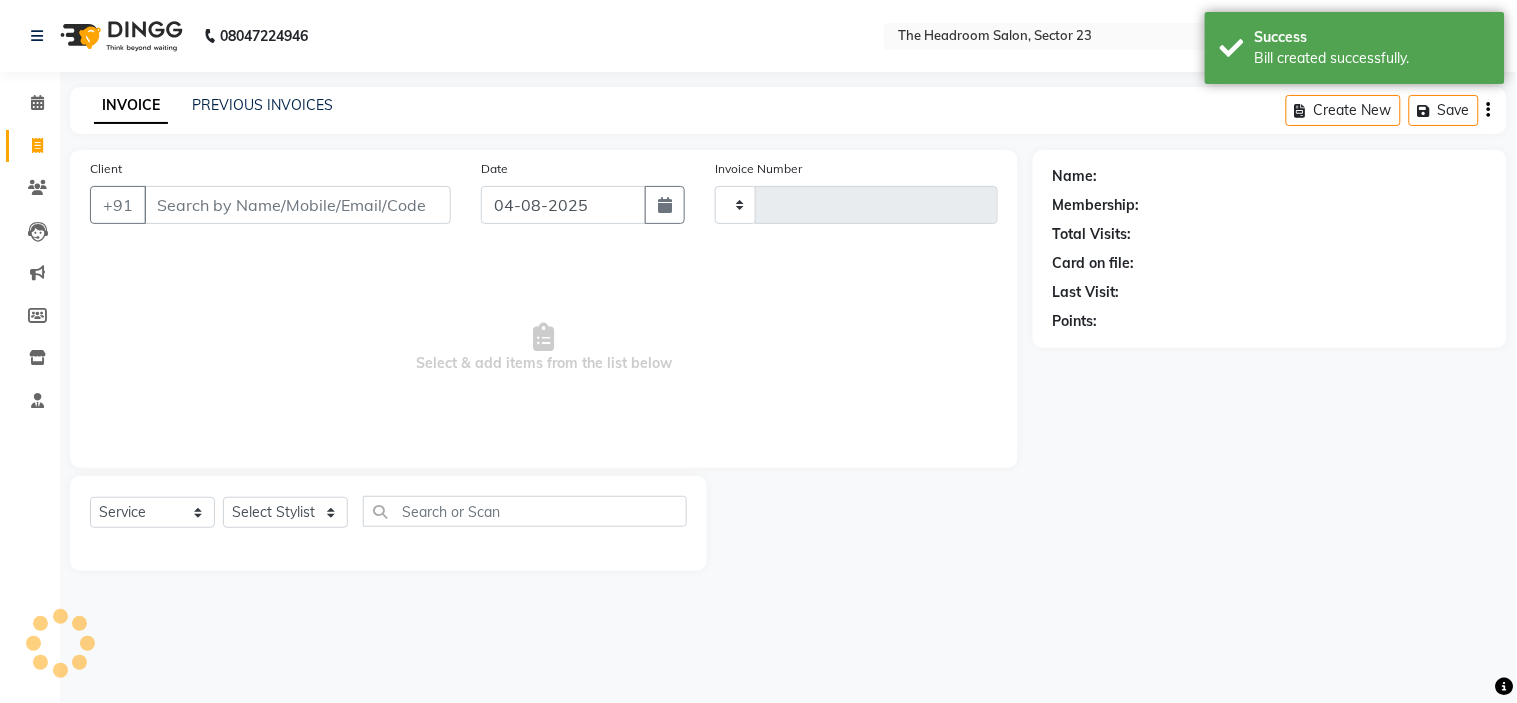 type on "1612" 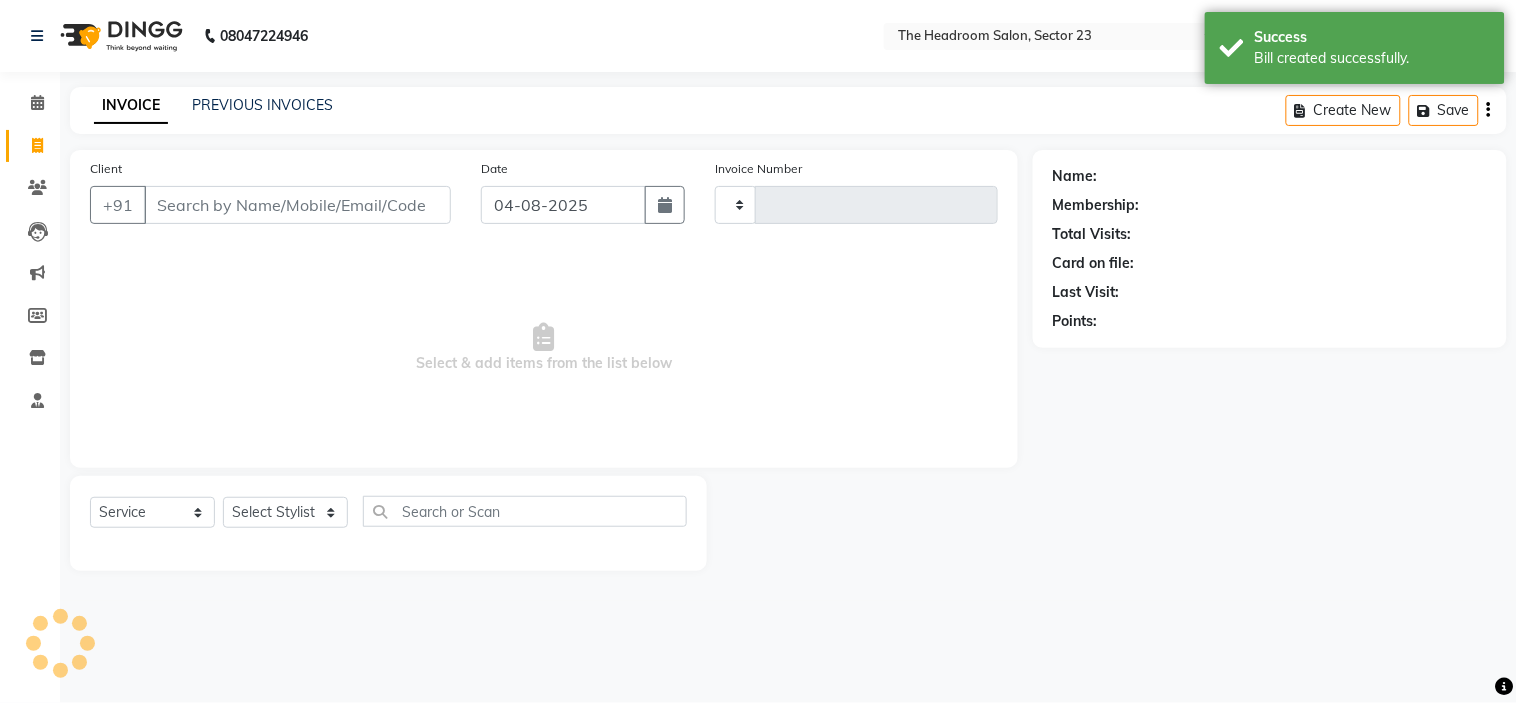 select on "6796" 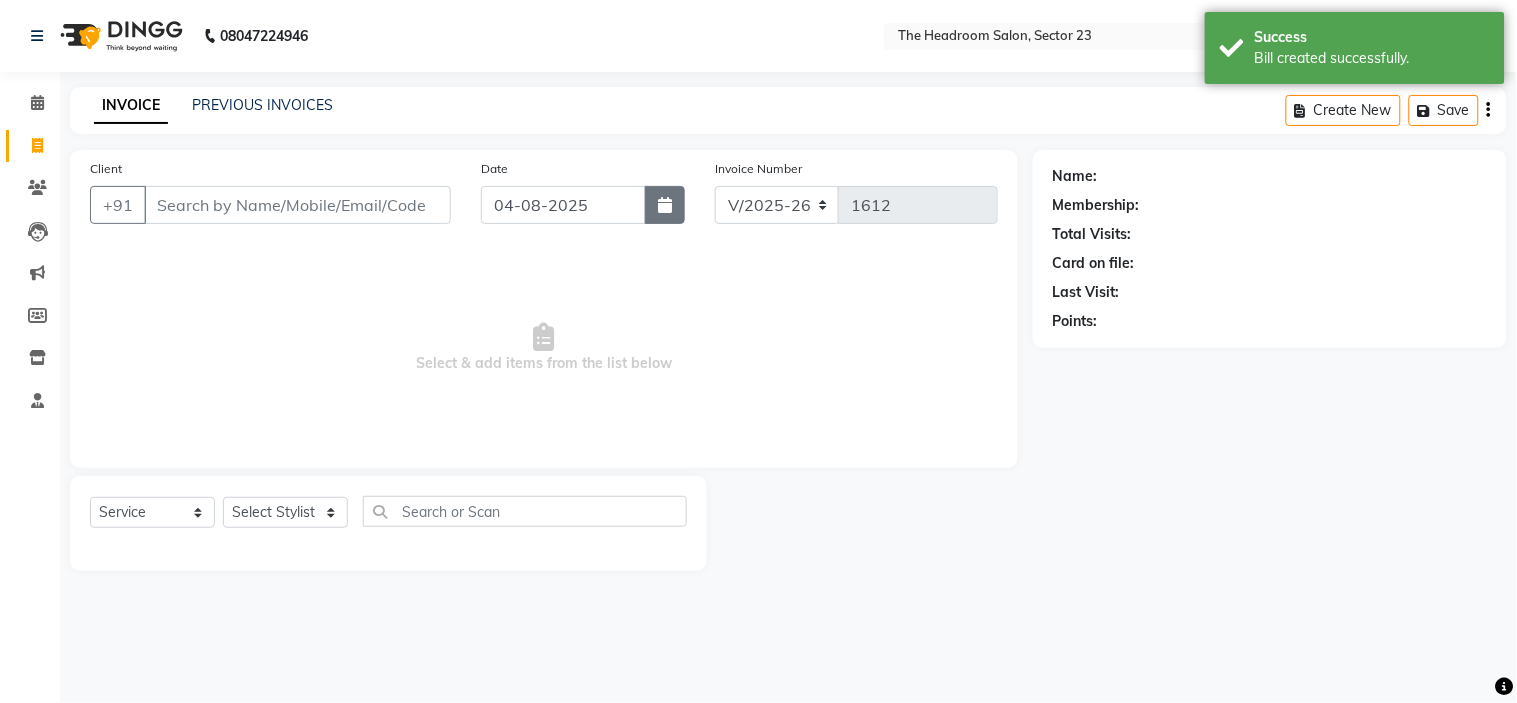 click 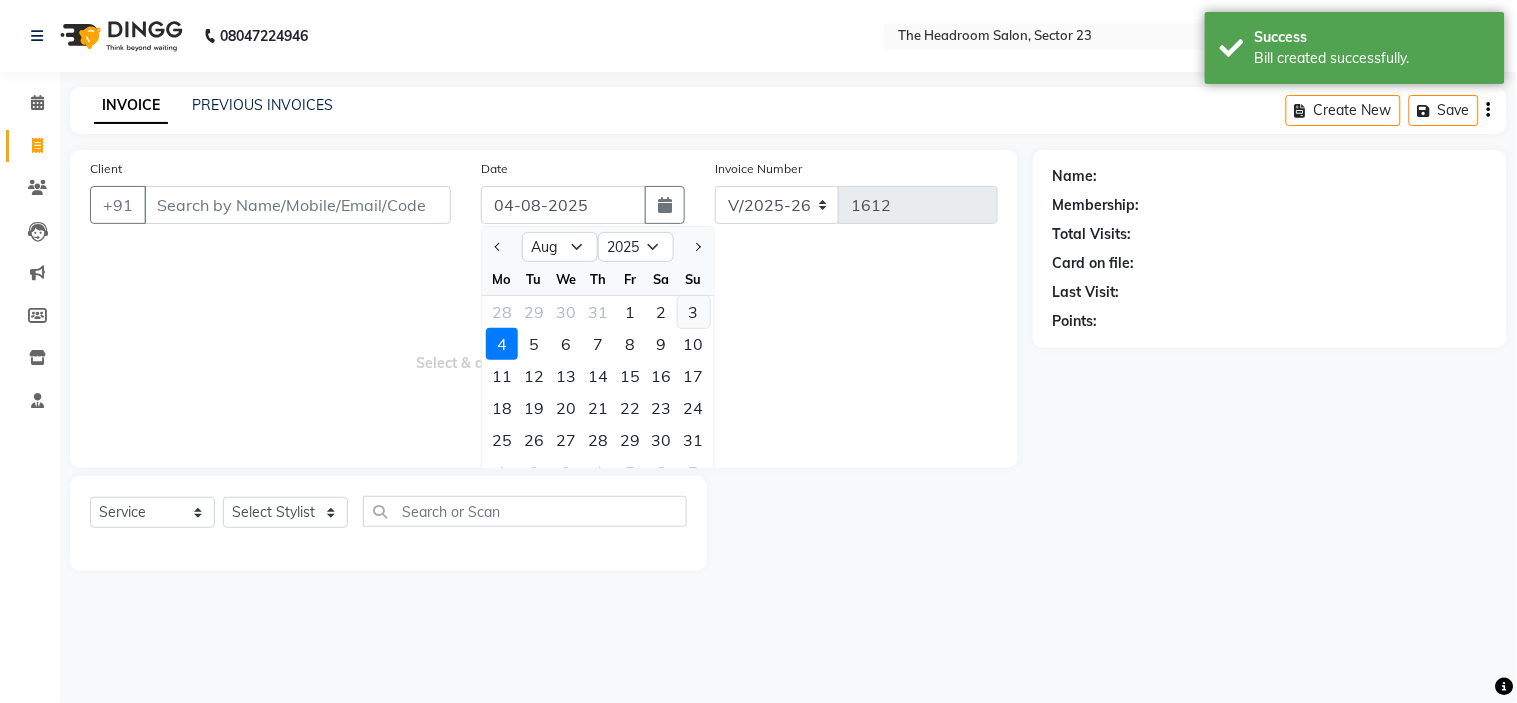 click on "3" 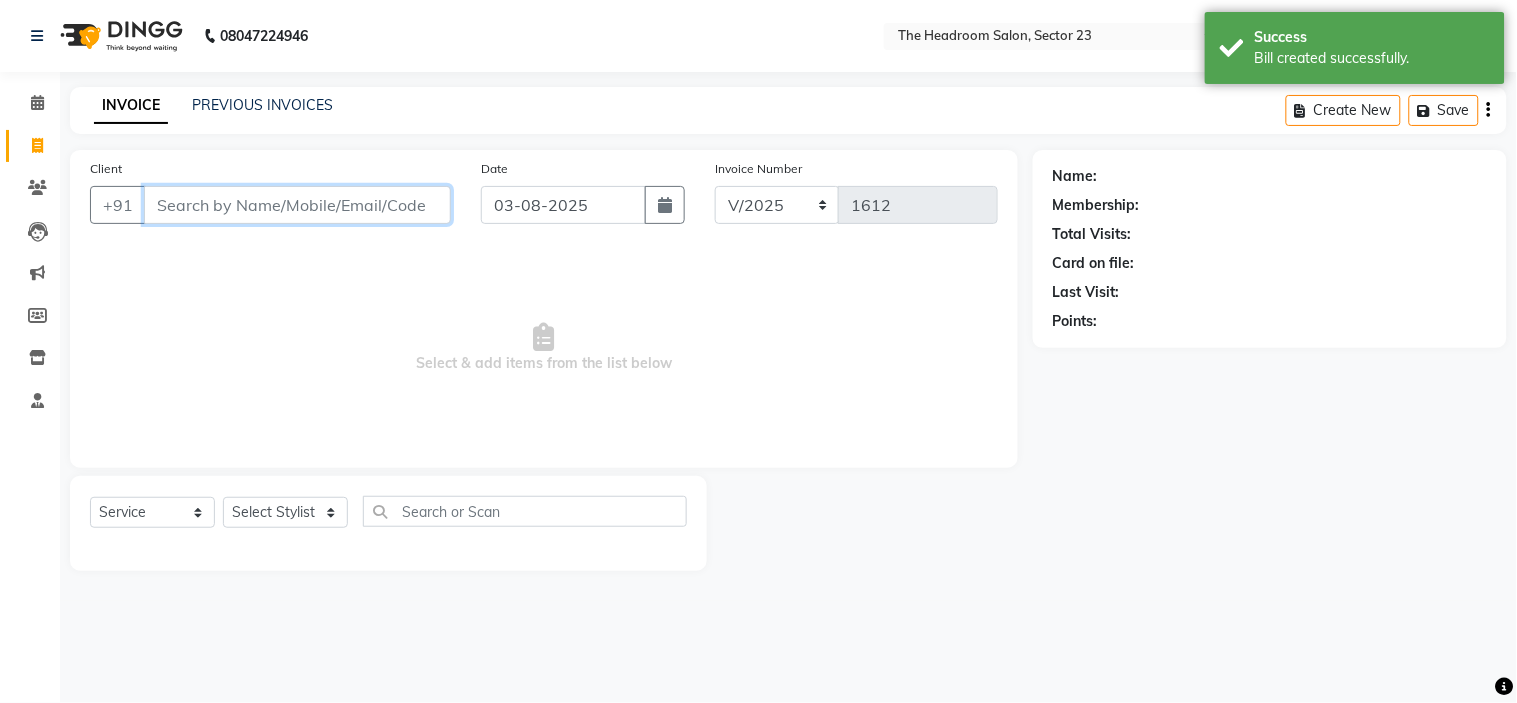 click on "Client" at bounding box center (297, 205) 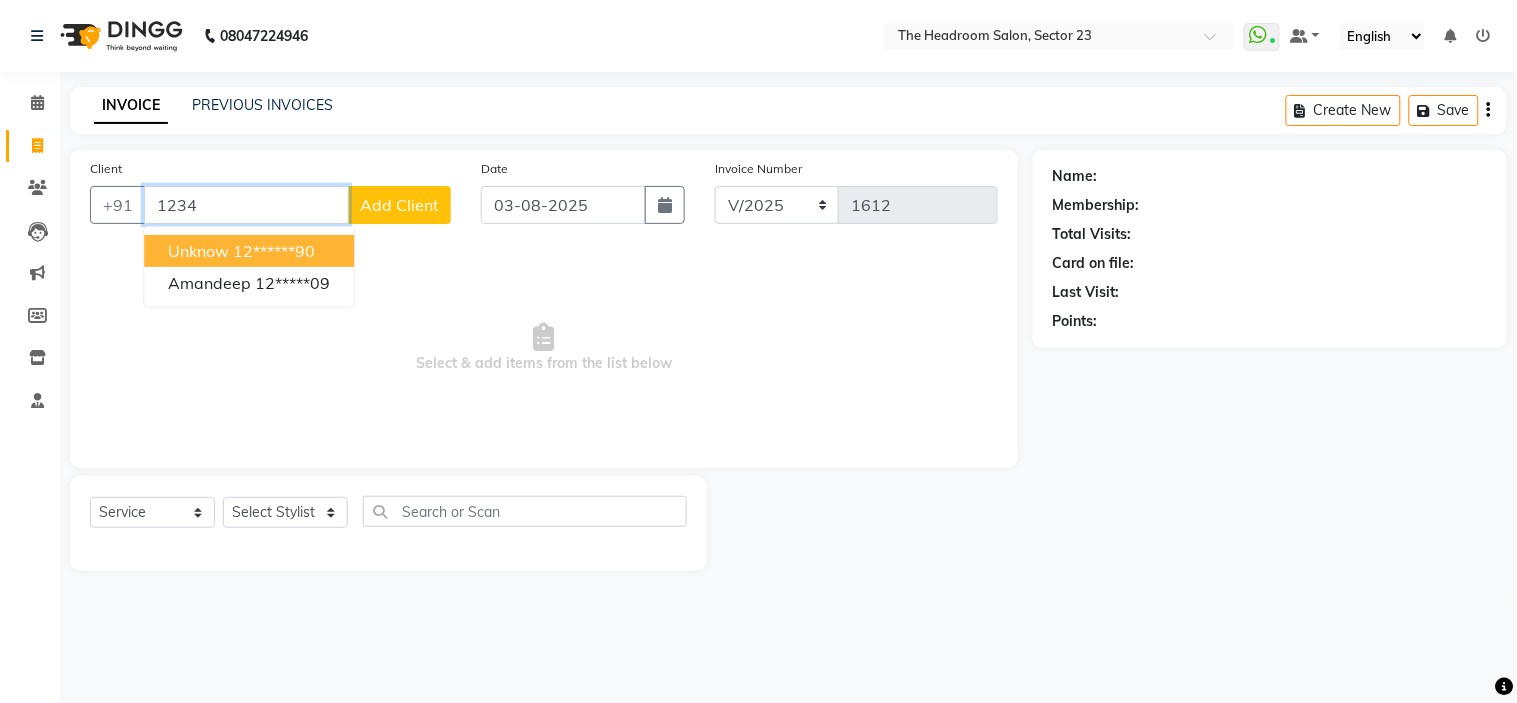 click on "12******90" at bounding box center [274, 251] 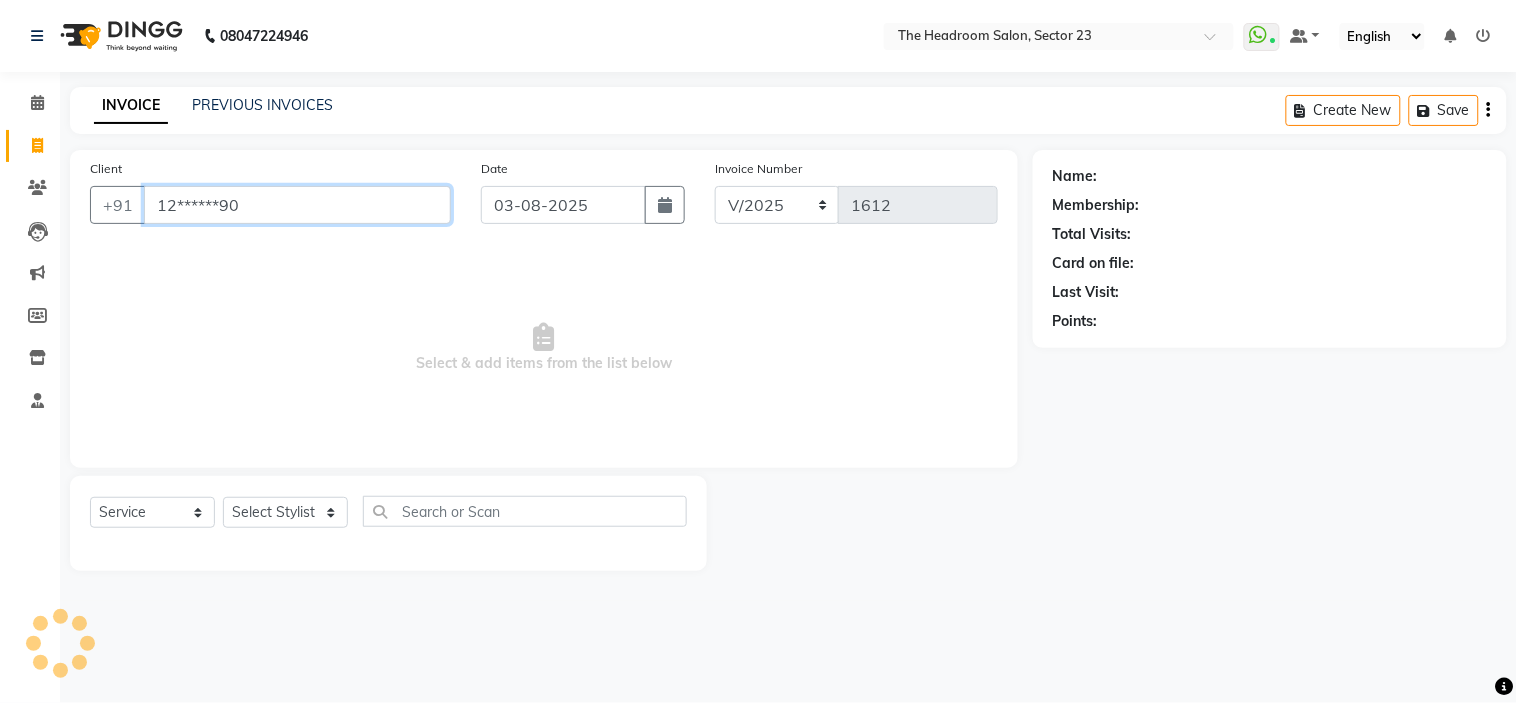 type on "12******90" 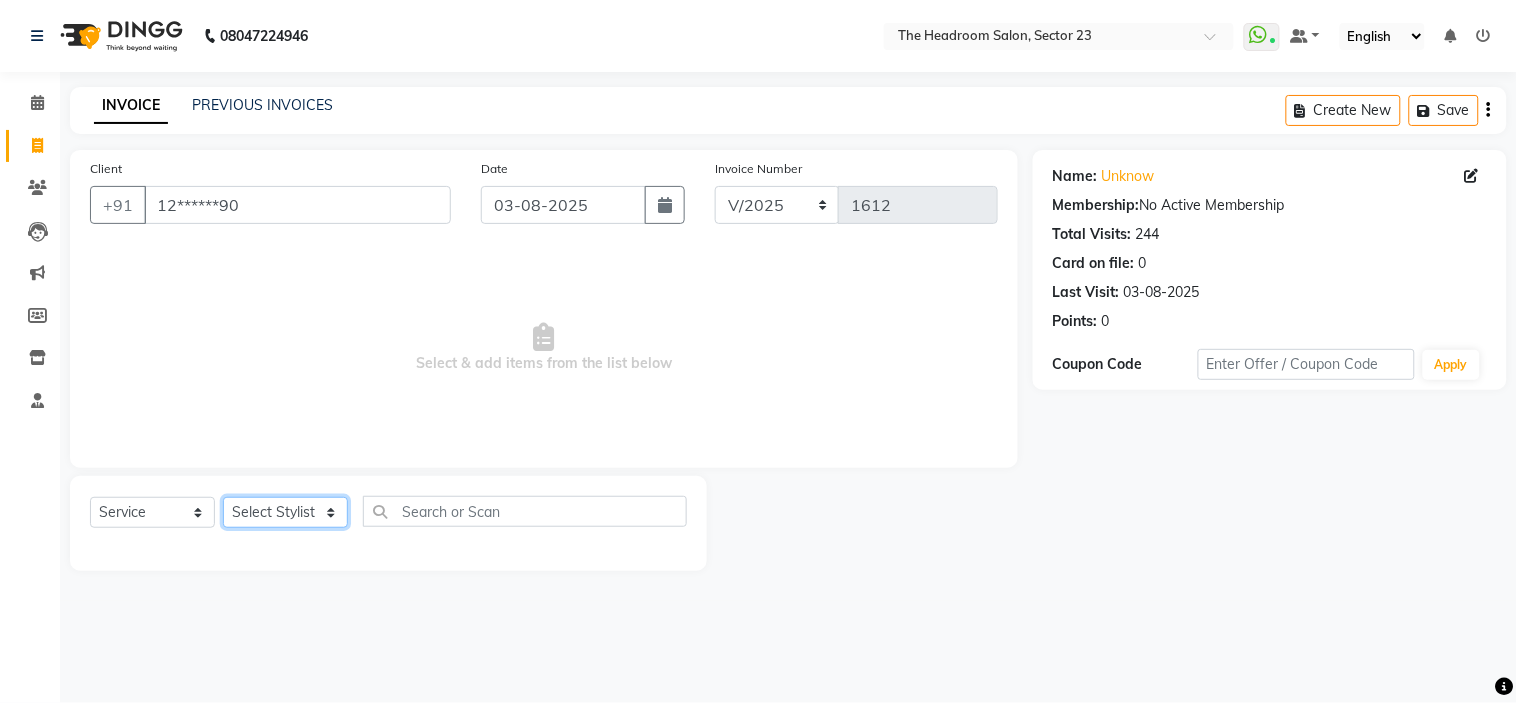 click on "Select Stylist Anjali Anubha Ashok Garima Manager Manju Raju Rohit Shahbaz" 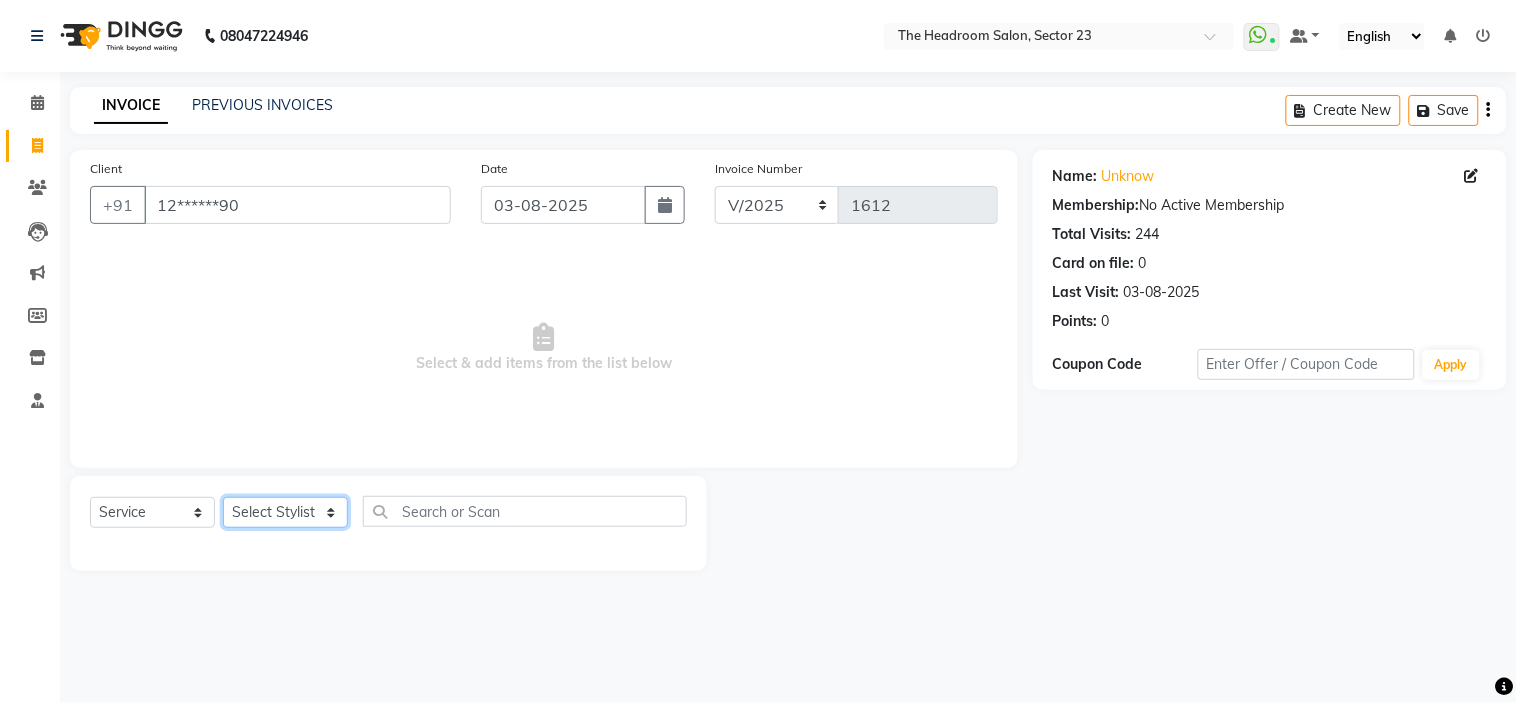 select on "53420" 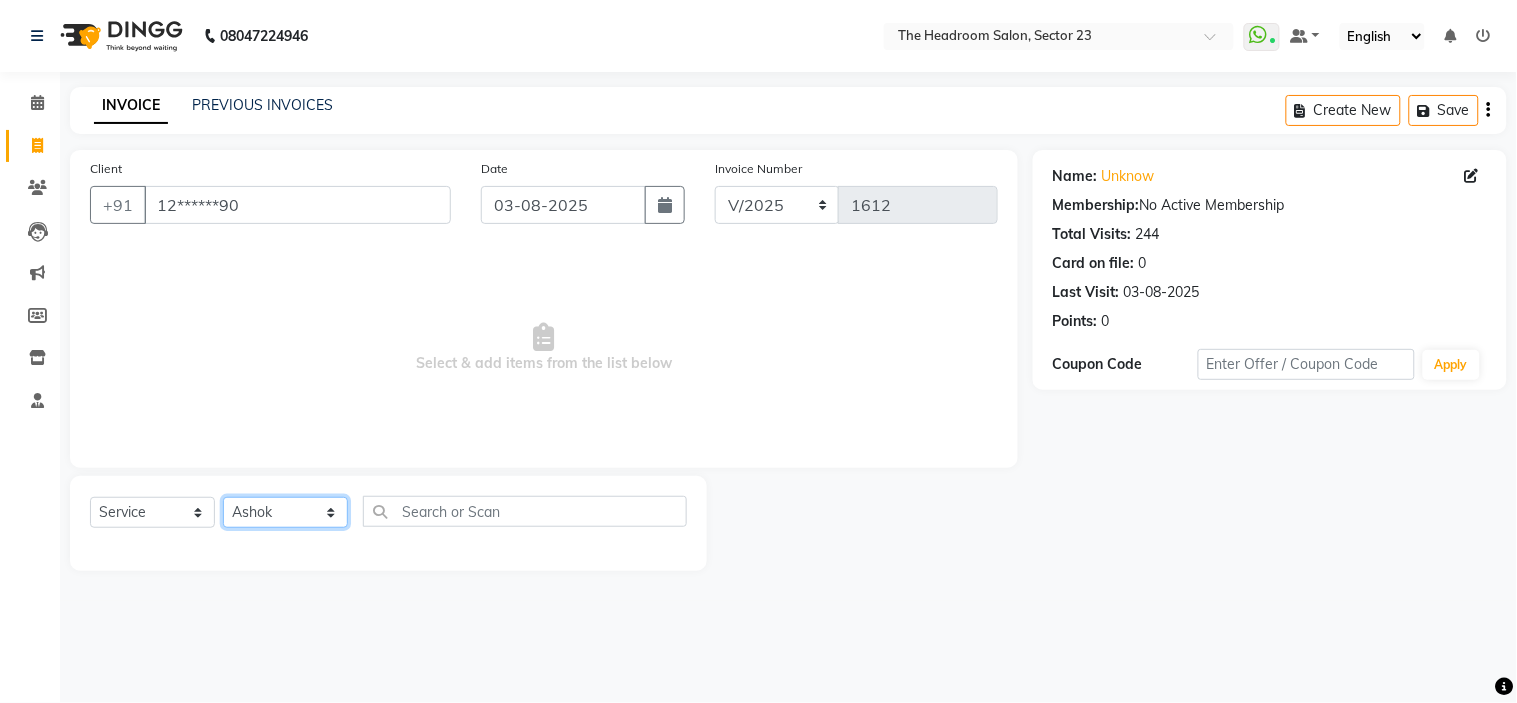 click on "Select Stylist Anjali Anubha Ashok Garima Manager Manju Raju Rohit Shahbaz" 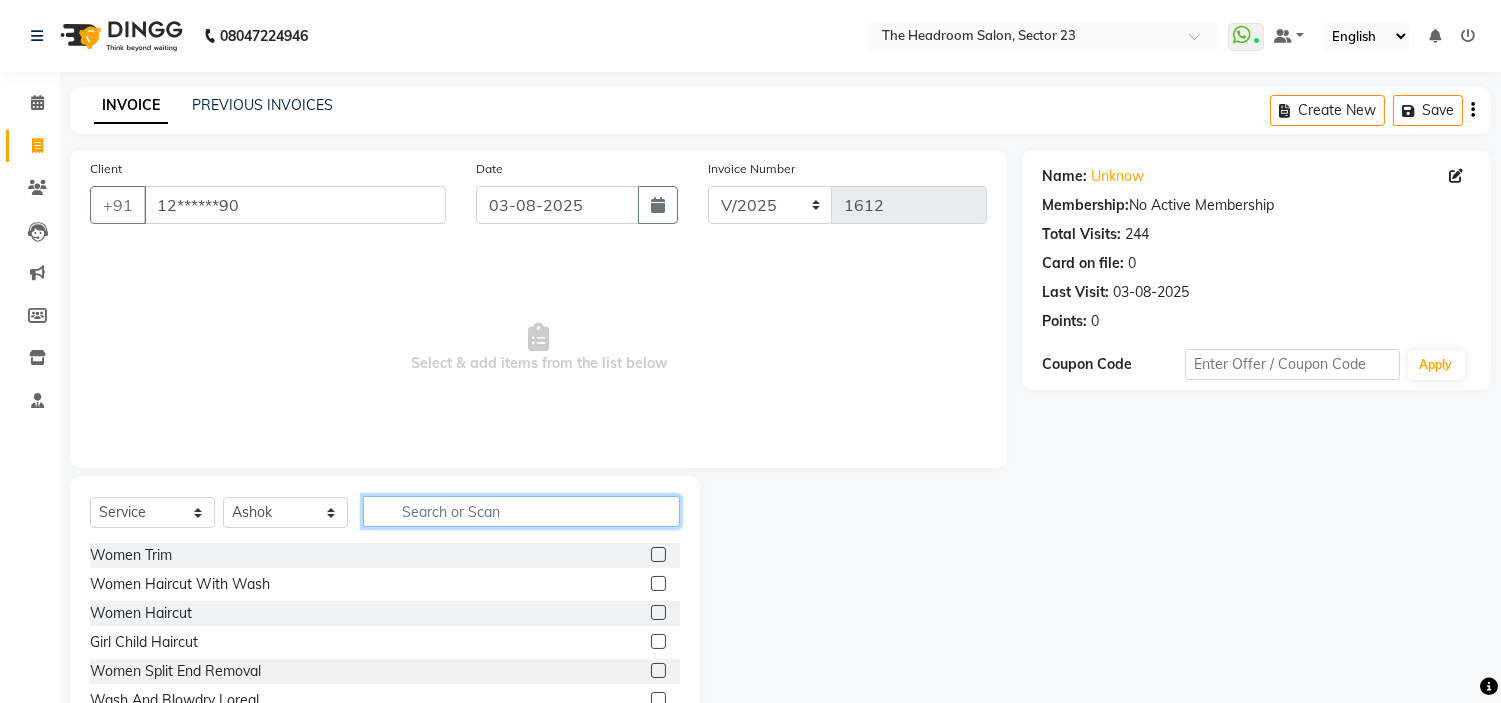 click 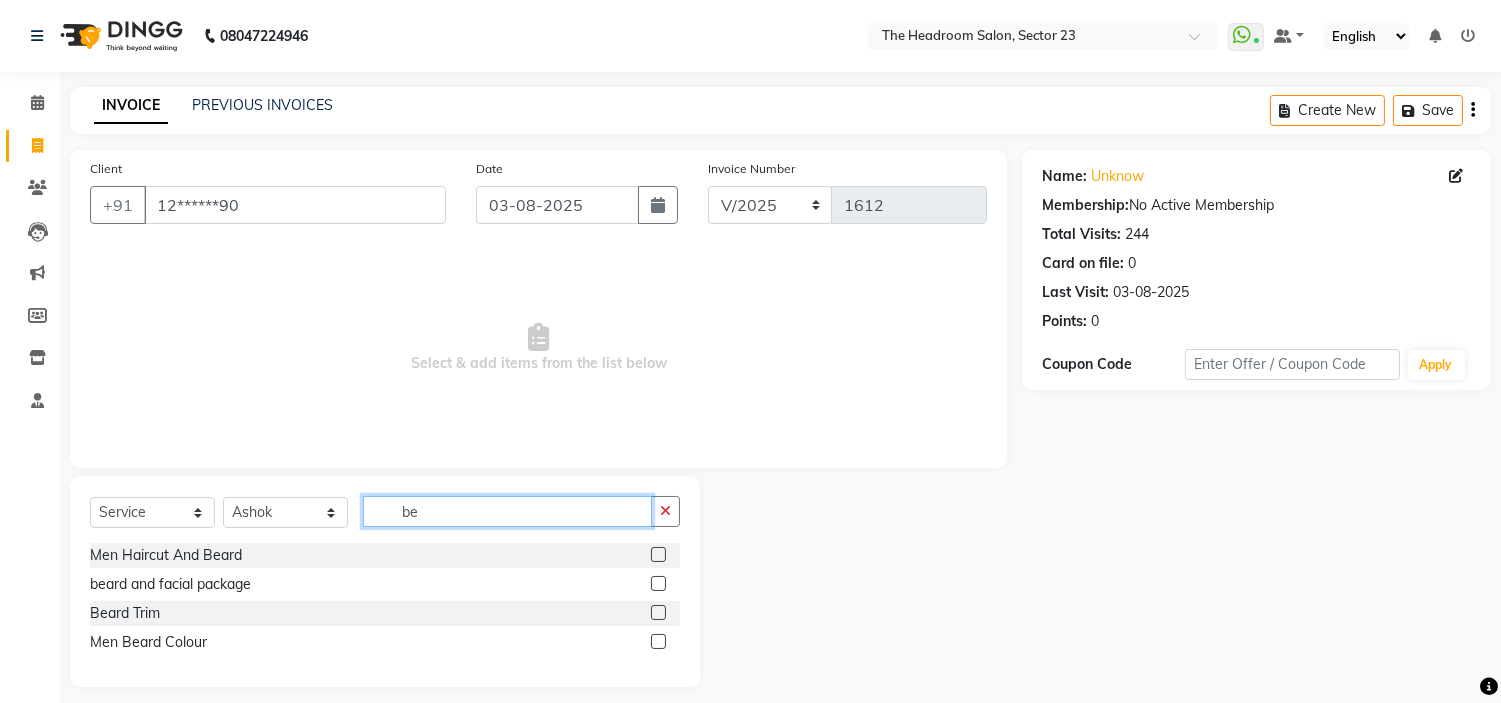 type on "be" 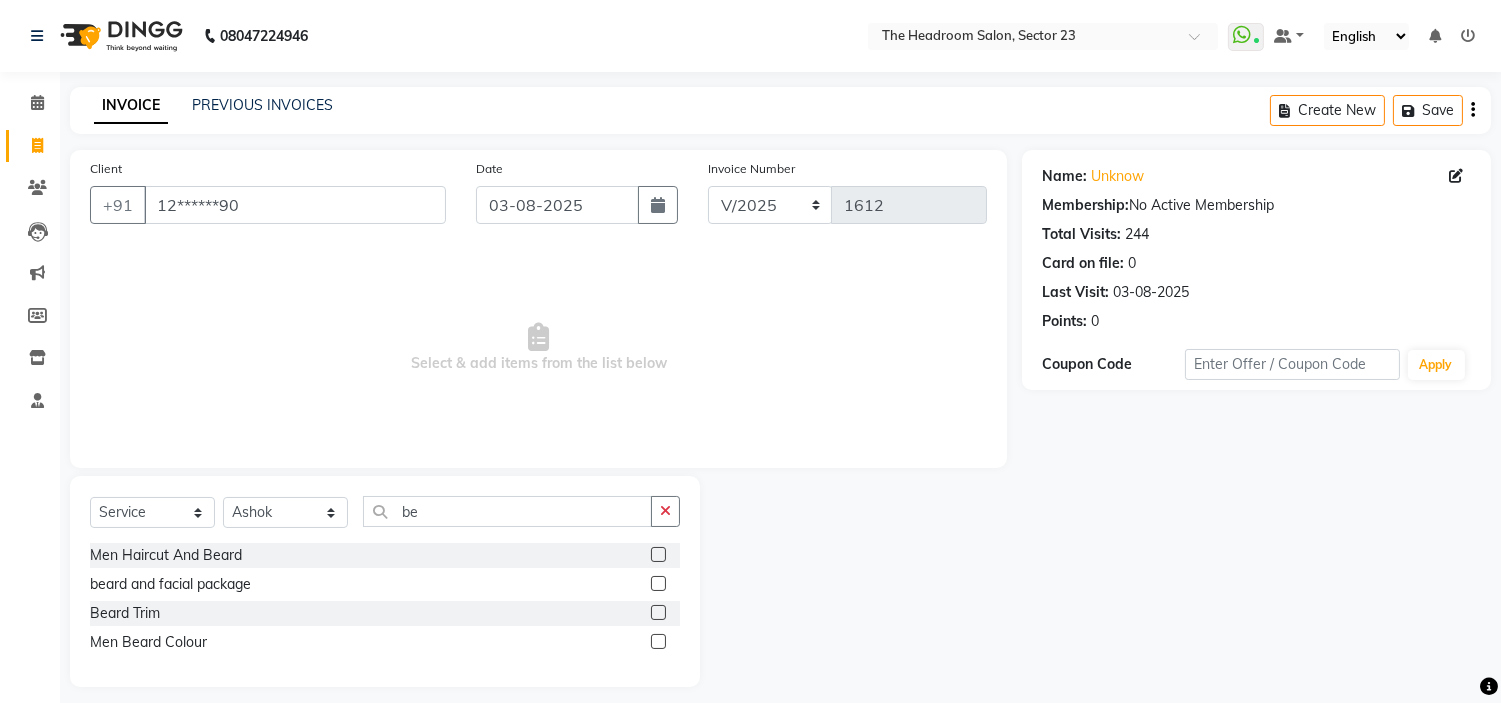 click 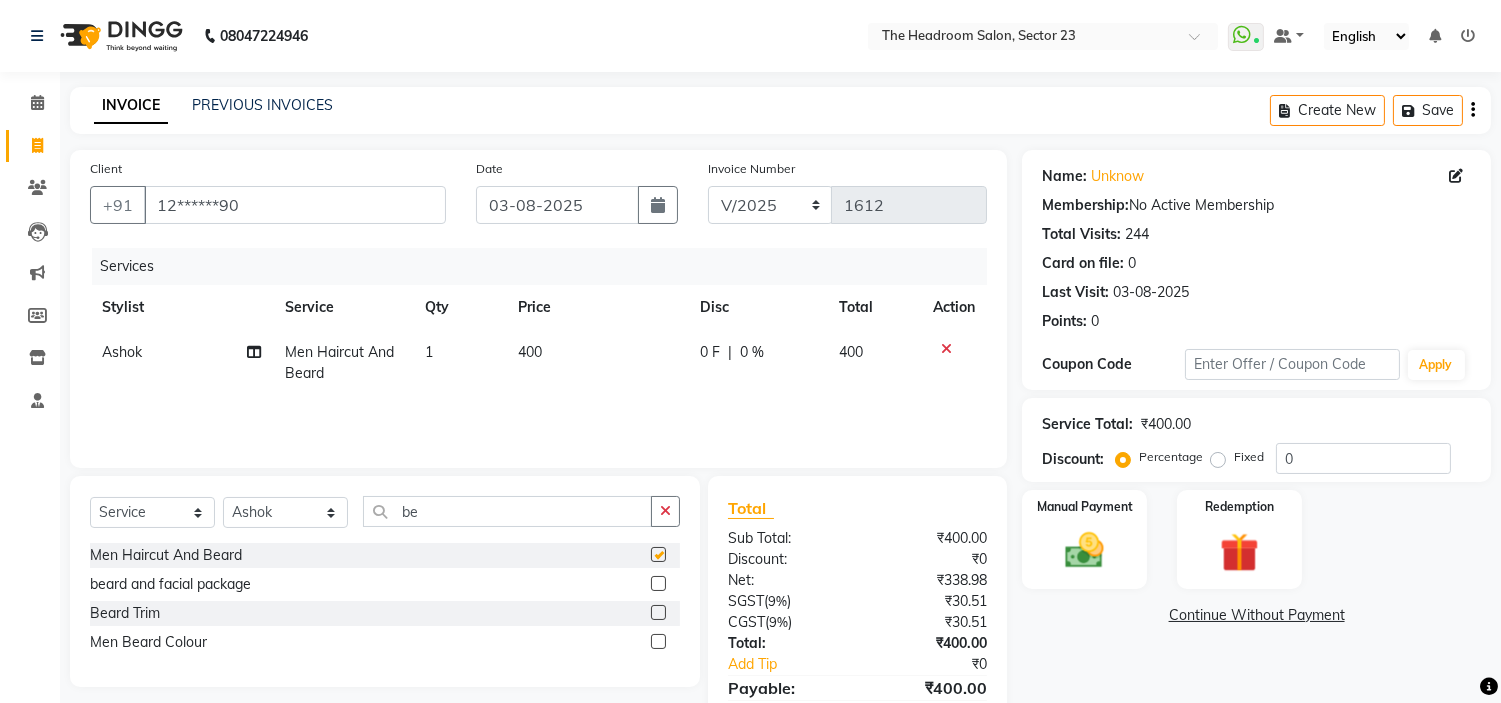 checkbox on "false" 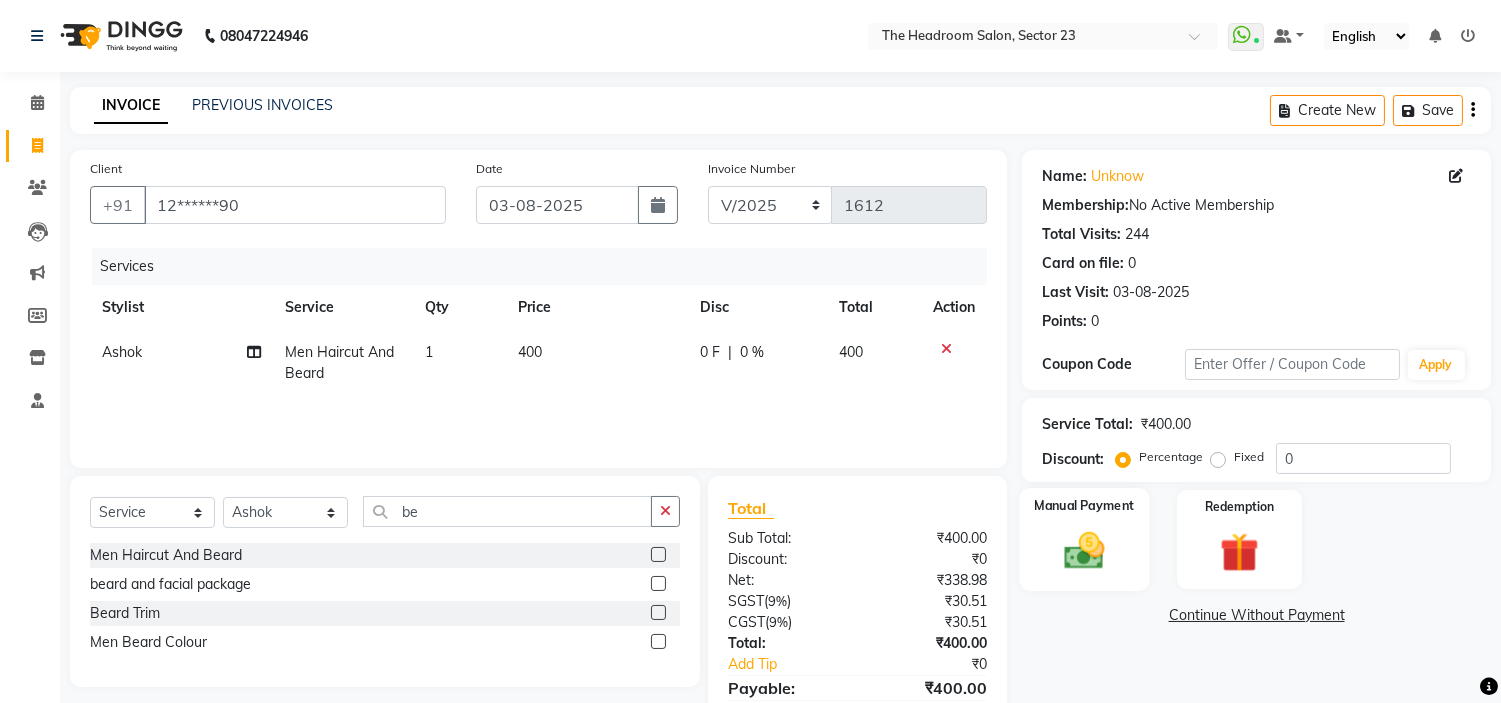 click 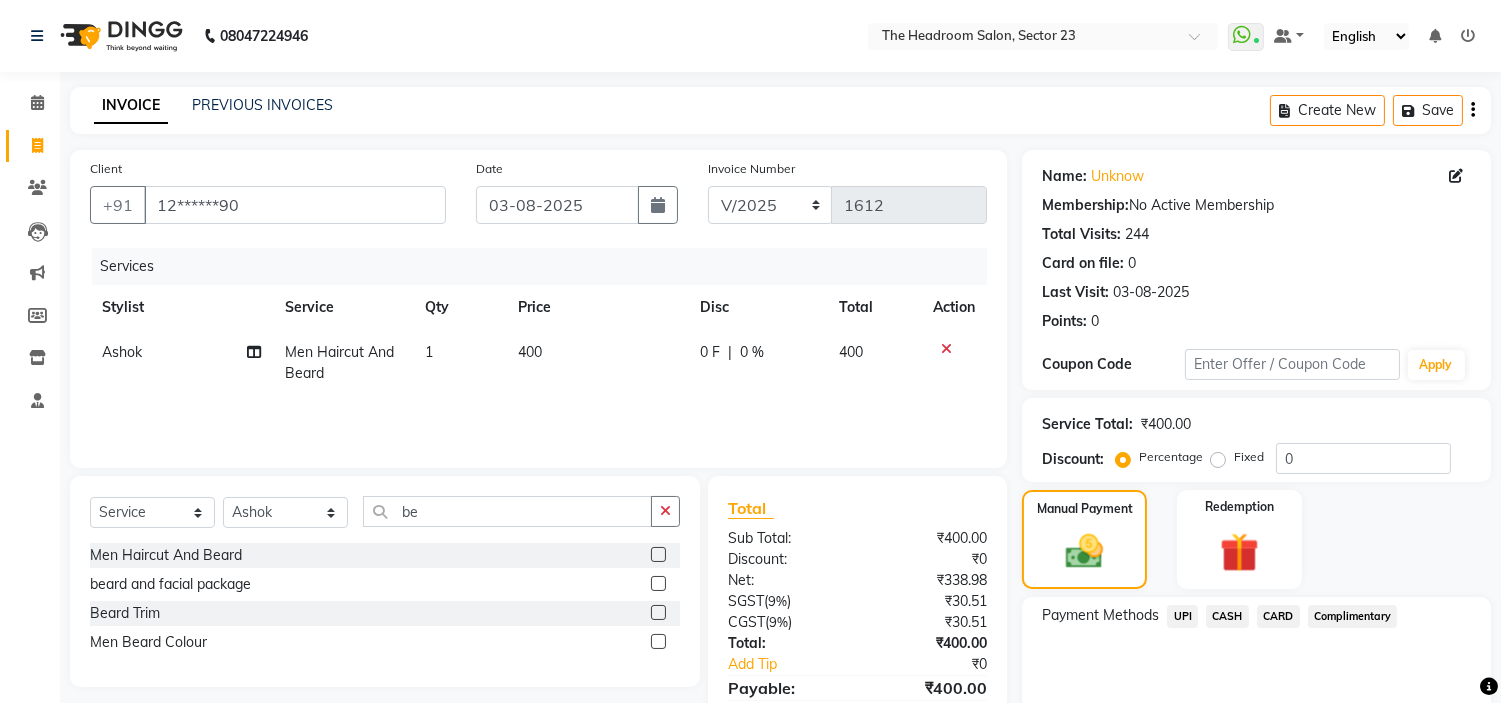 click on "UPI" 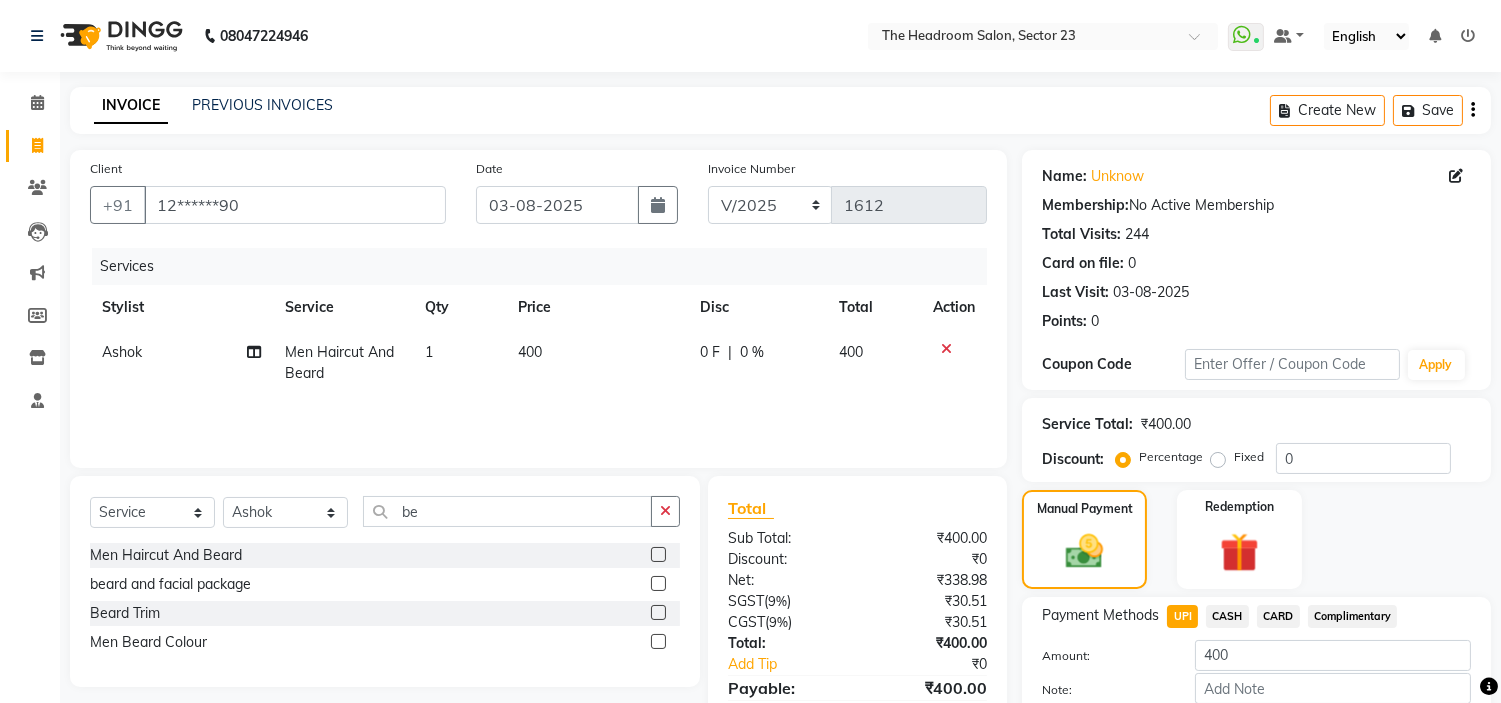 scroll, scrollTop: 113, scrollLeft: 0, axis: vertical 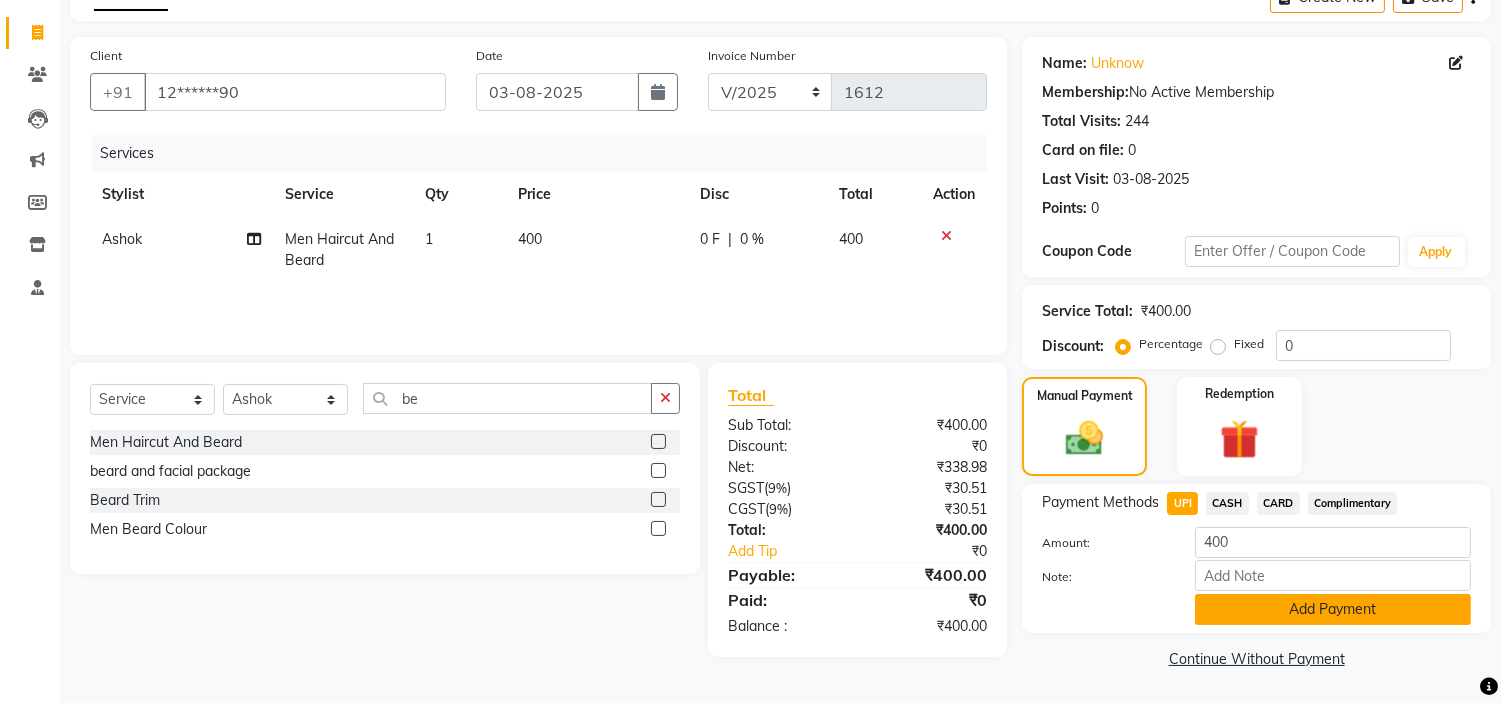 click on "Add Payment" 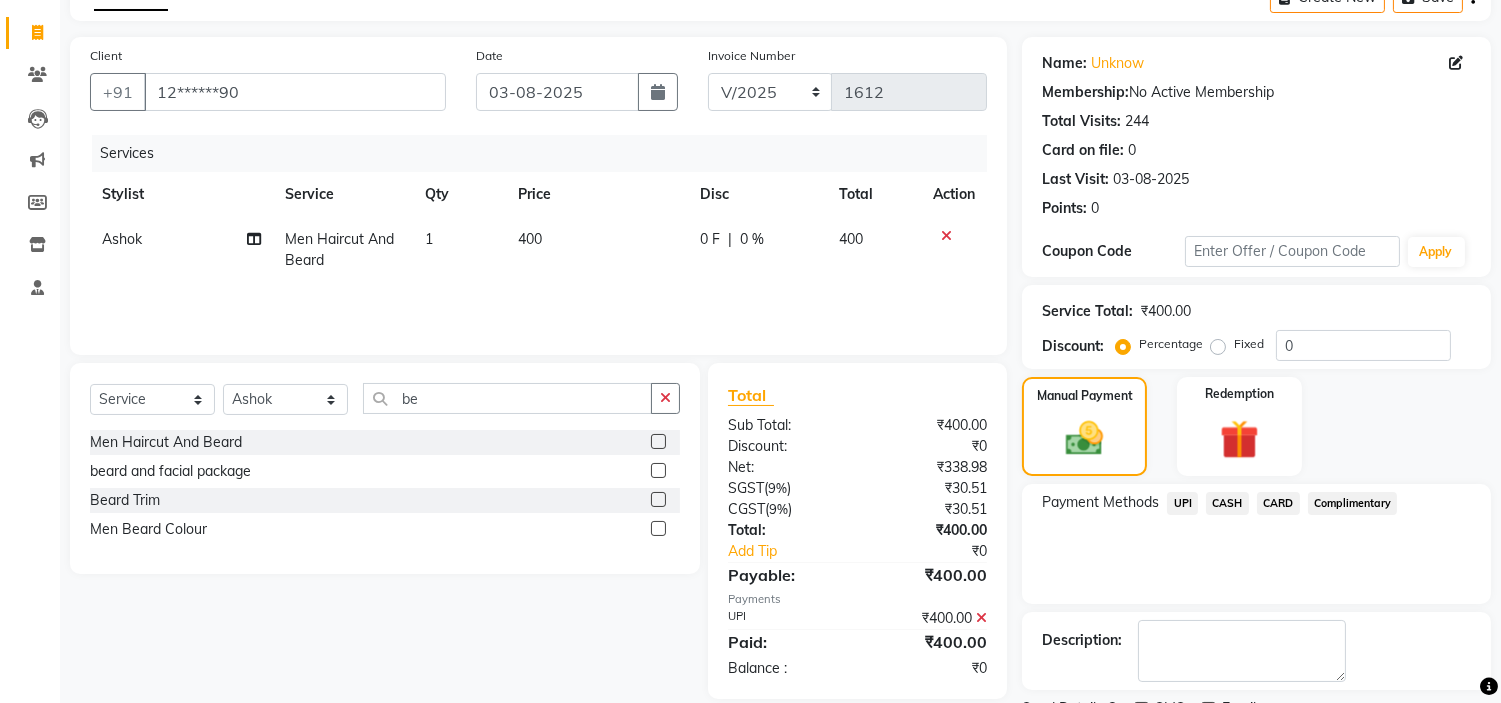 scroll, scrollTop: 196, scrollLeft: 0, axis: vertical 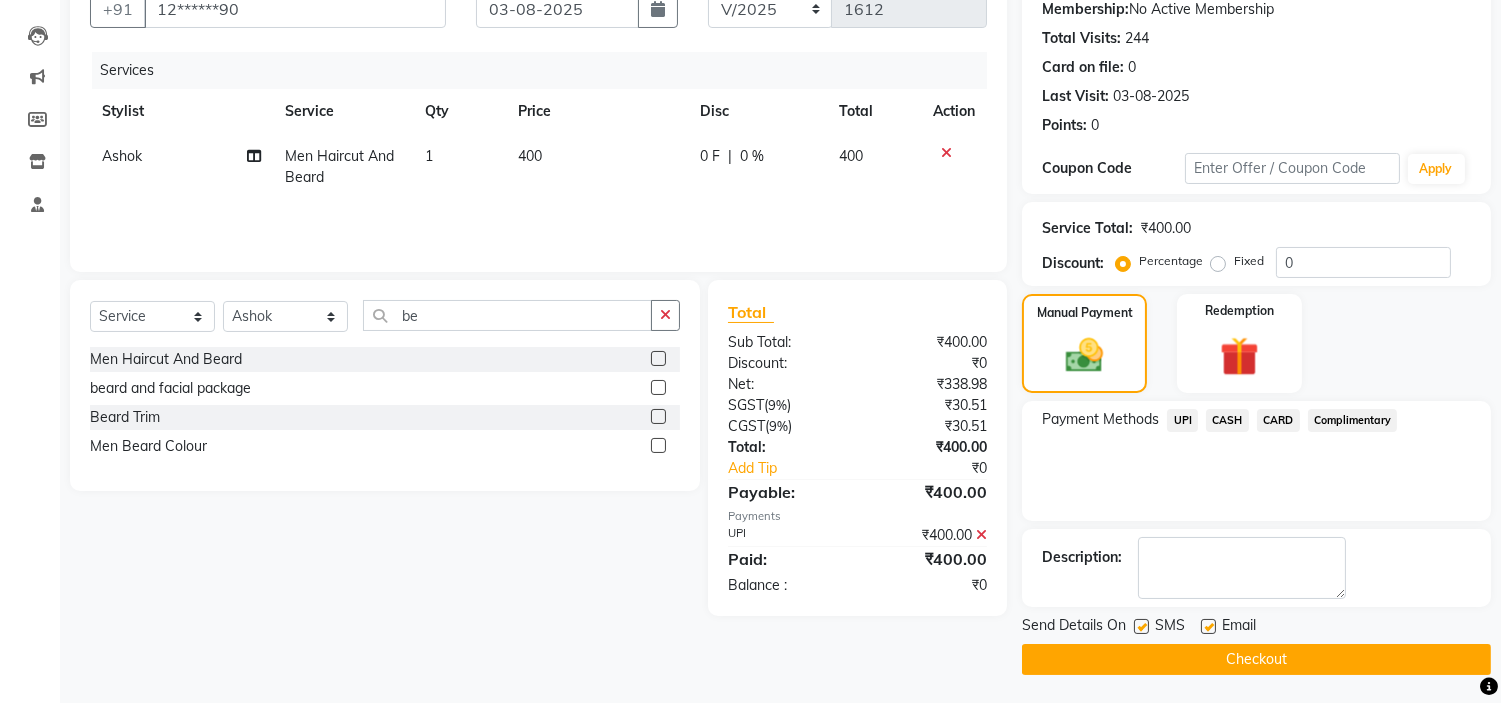 click on "Checkout" 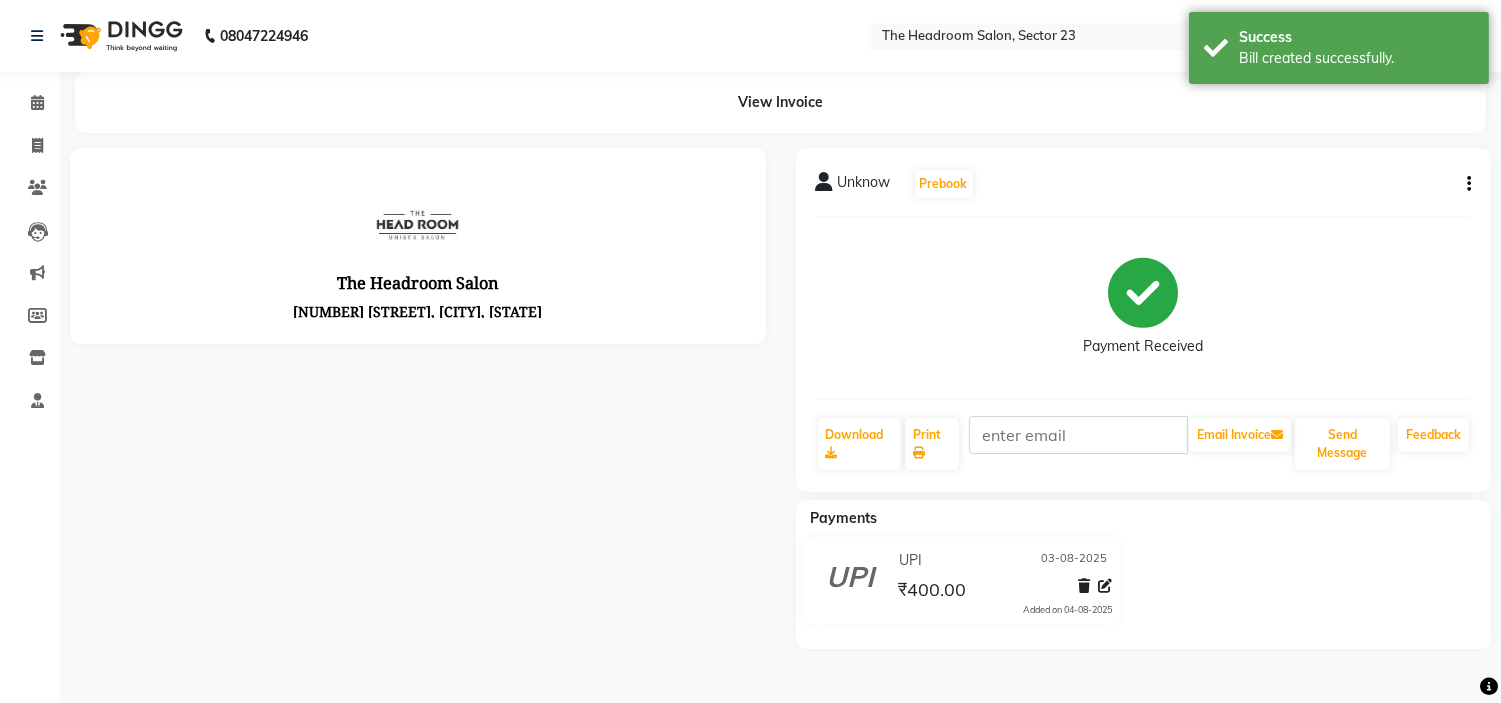 scroll, scrollTop: 0, scrollLeft: 0, axis: both 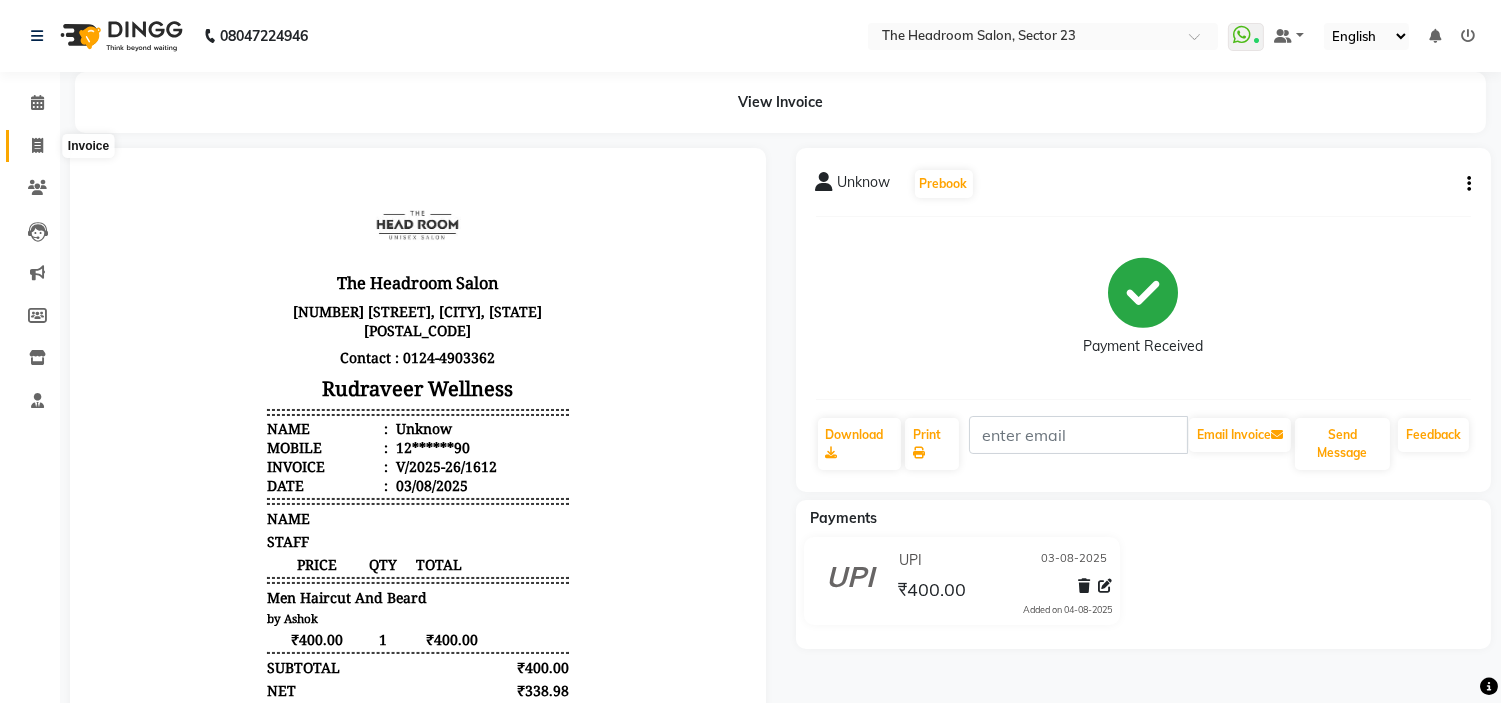click 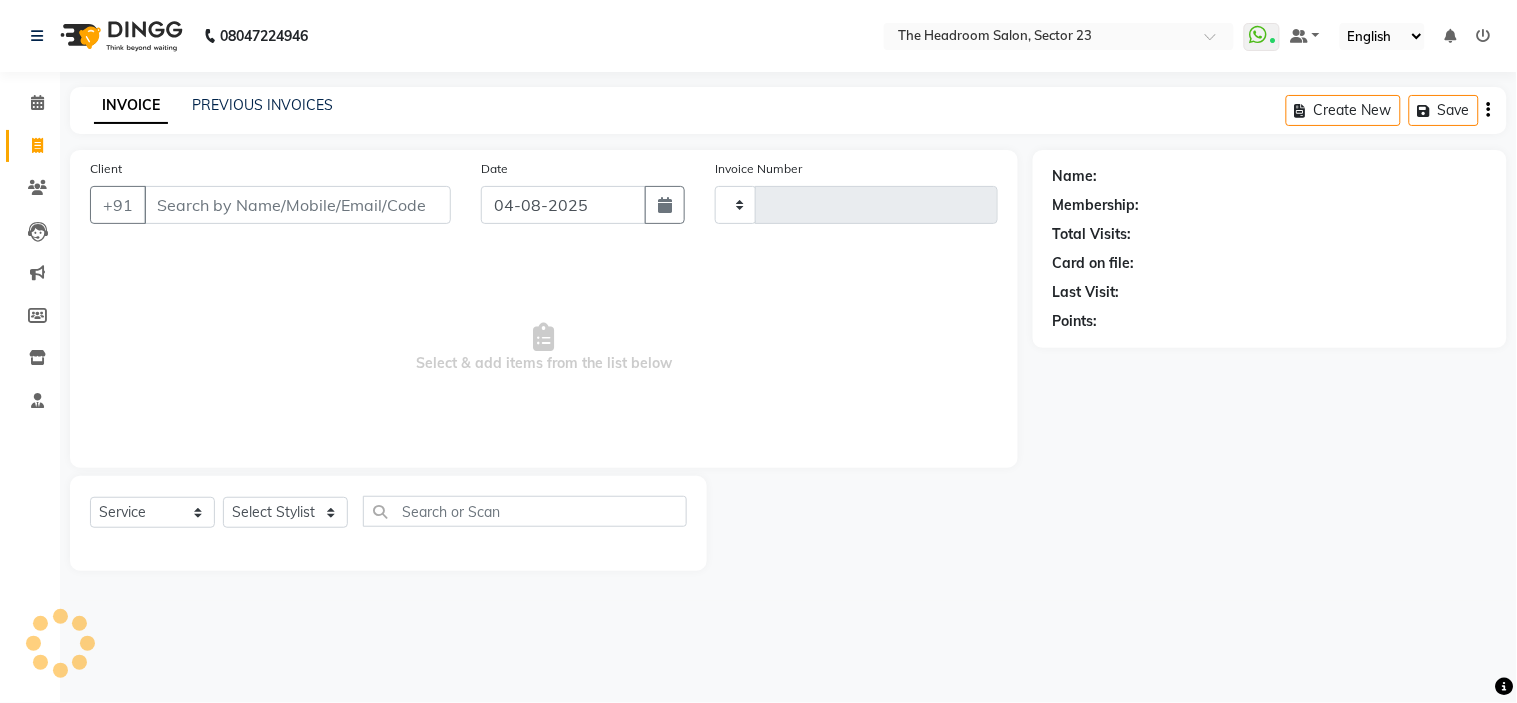 type on "1613" 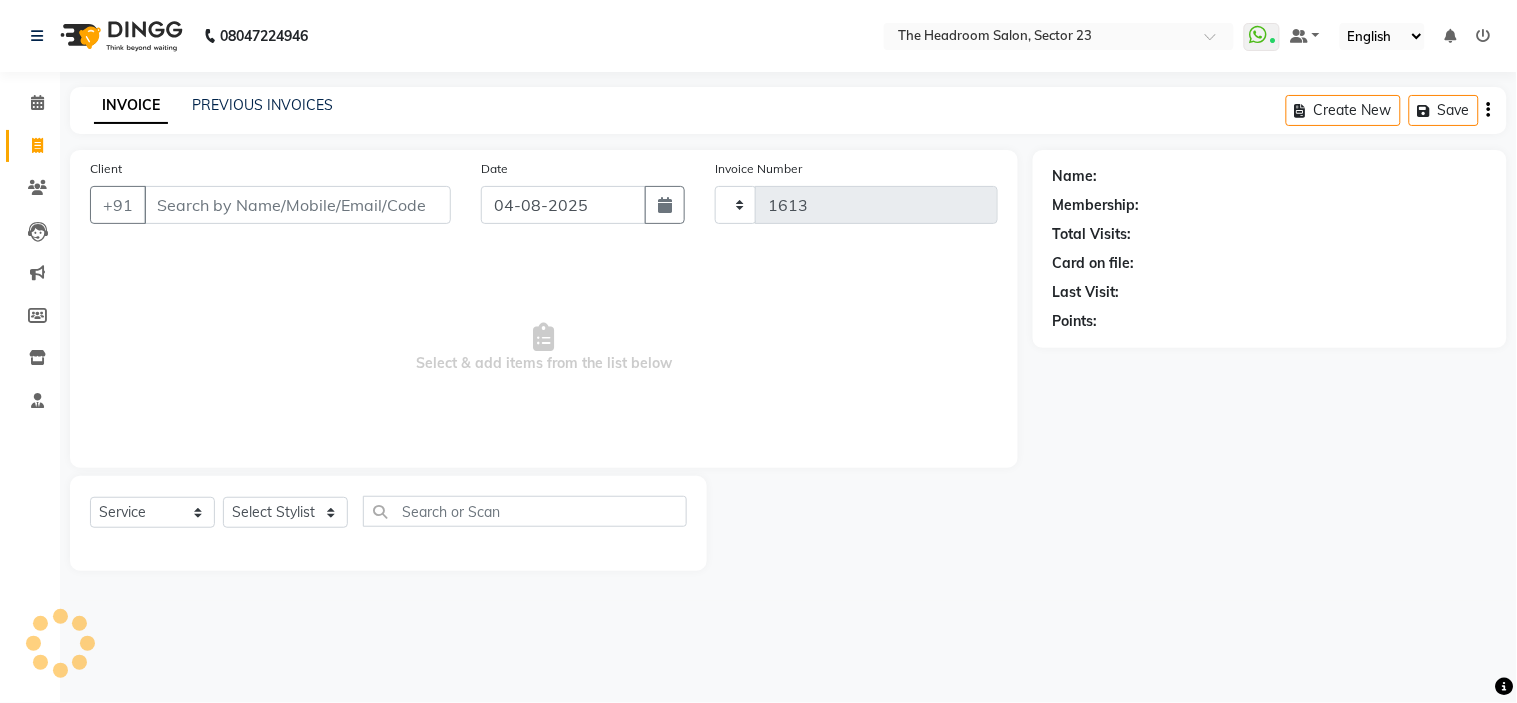select on "6796" 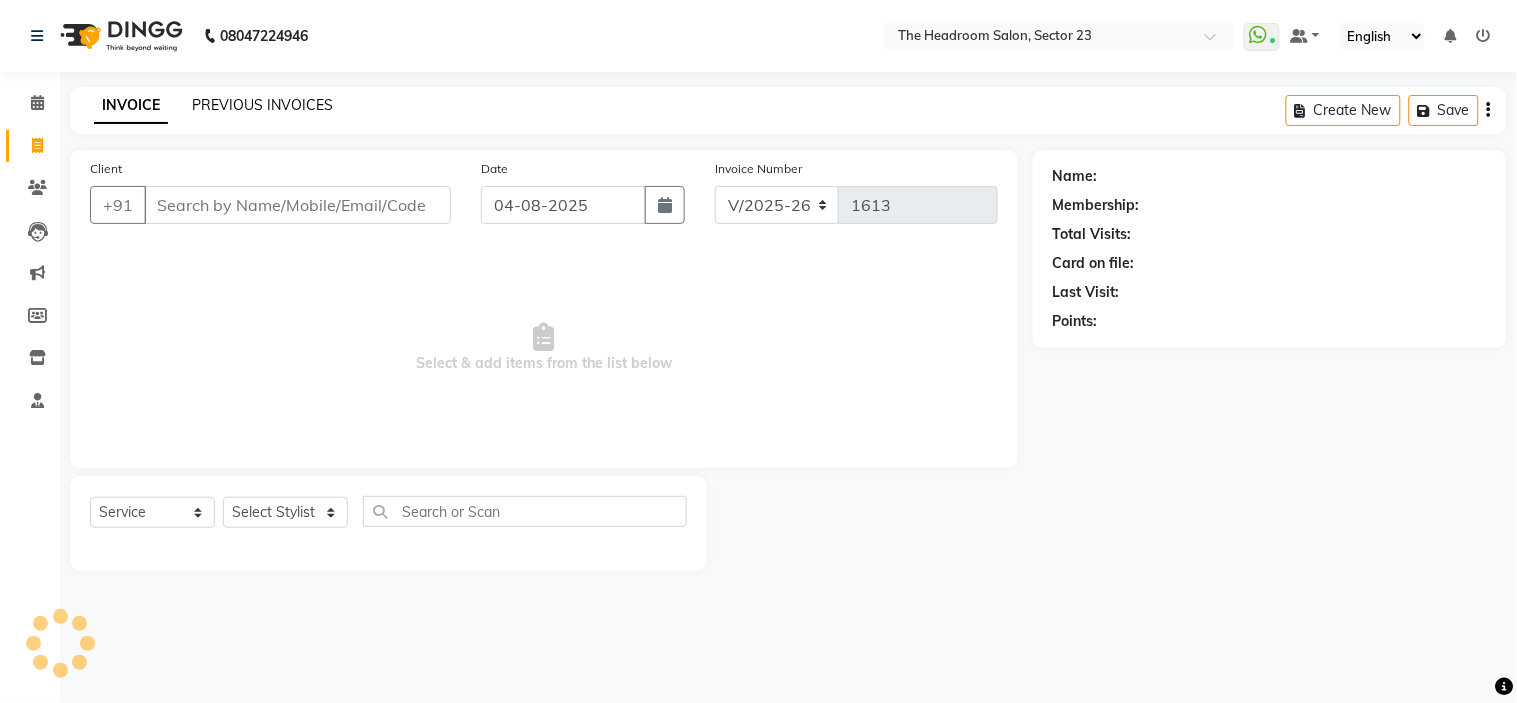 click on "PREVIOUS INVOICES" 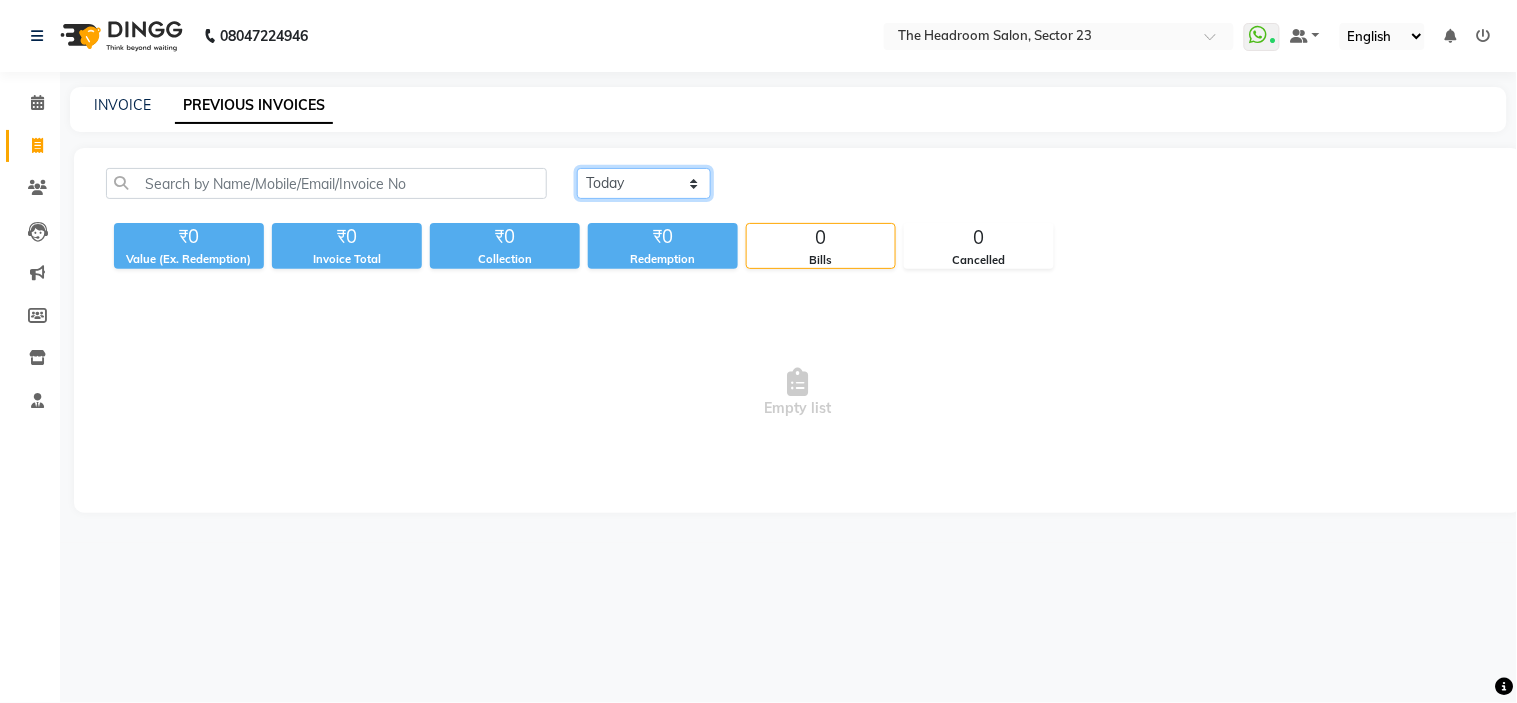 click on "Today Yesterday Custom Range" 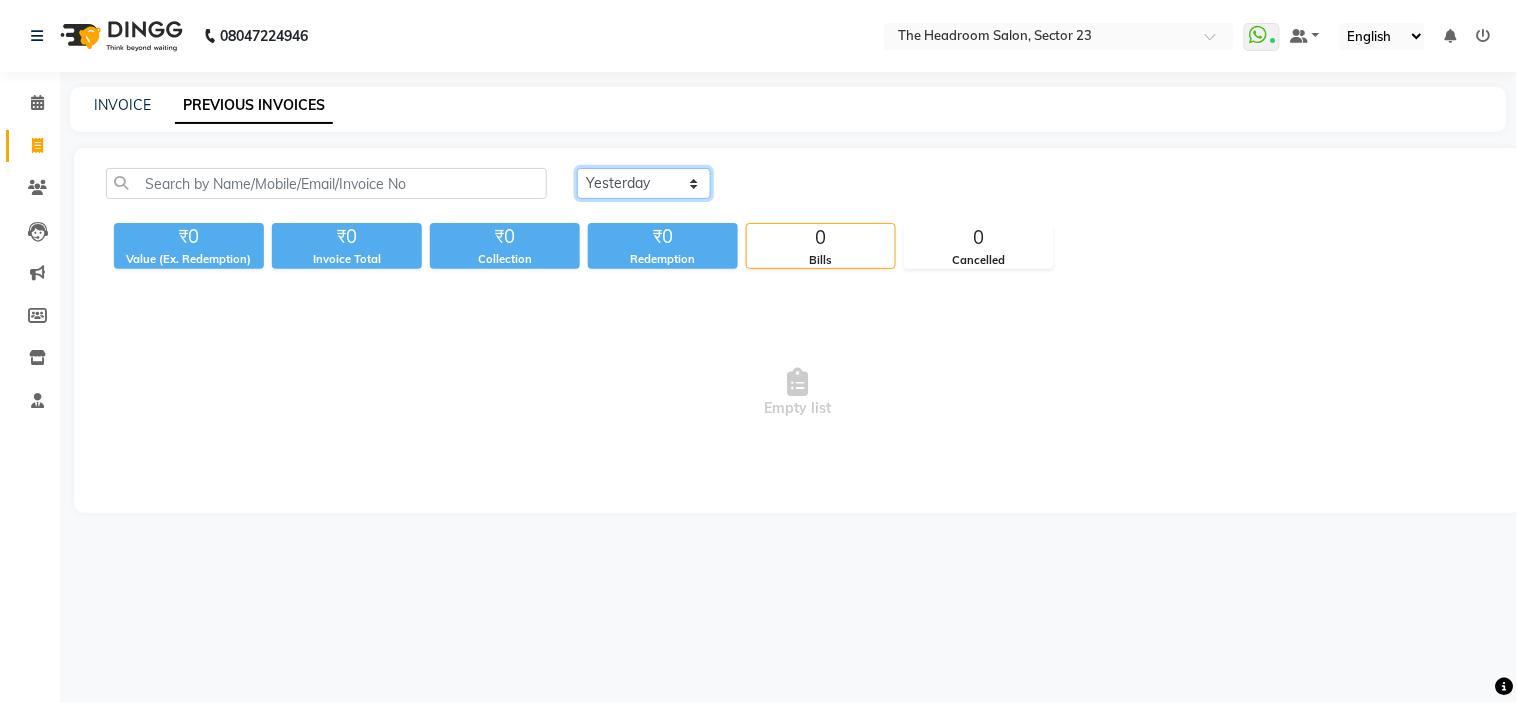 click on "Today Yesterday Custom Range" 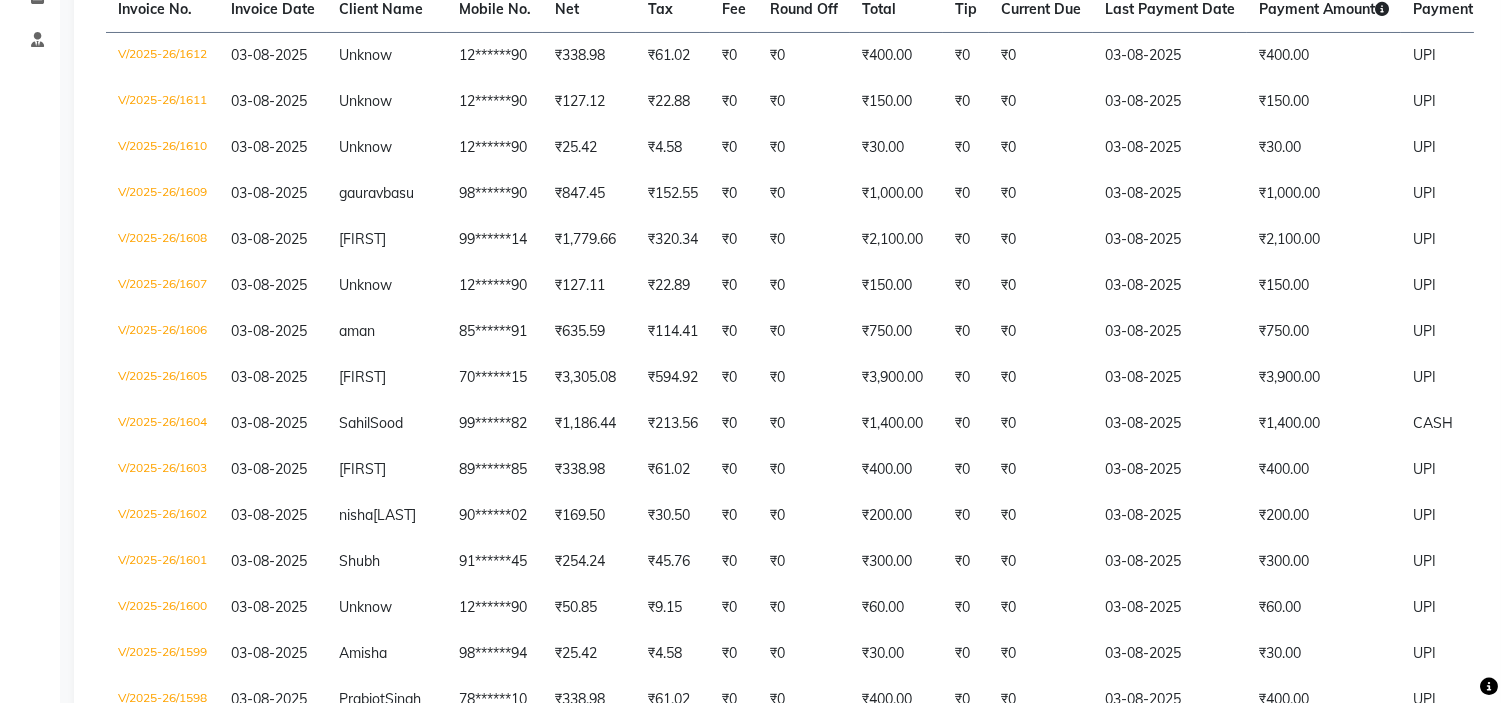 scroll, scrollTop: 400, scrollLeft: 0, axis: vertical 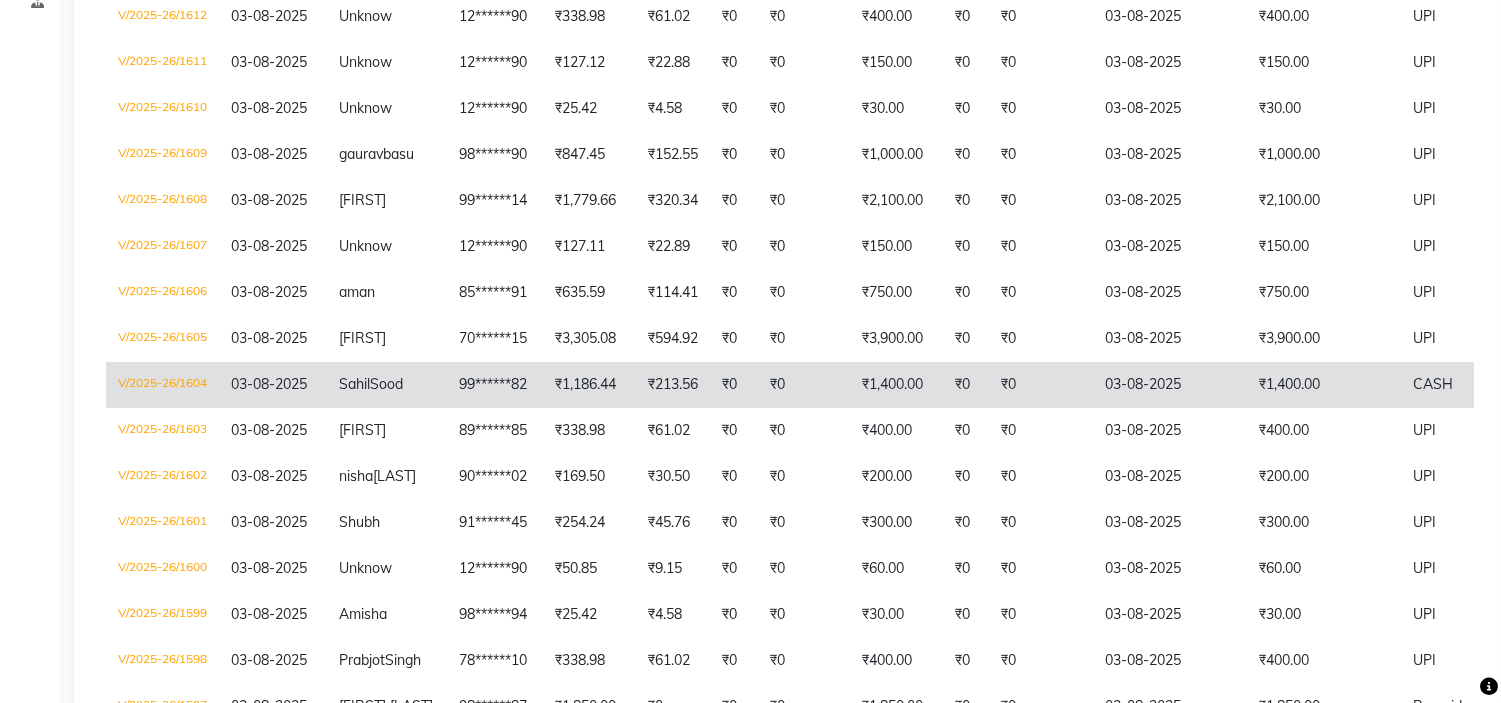 click on "₹1,400.00" 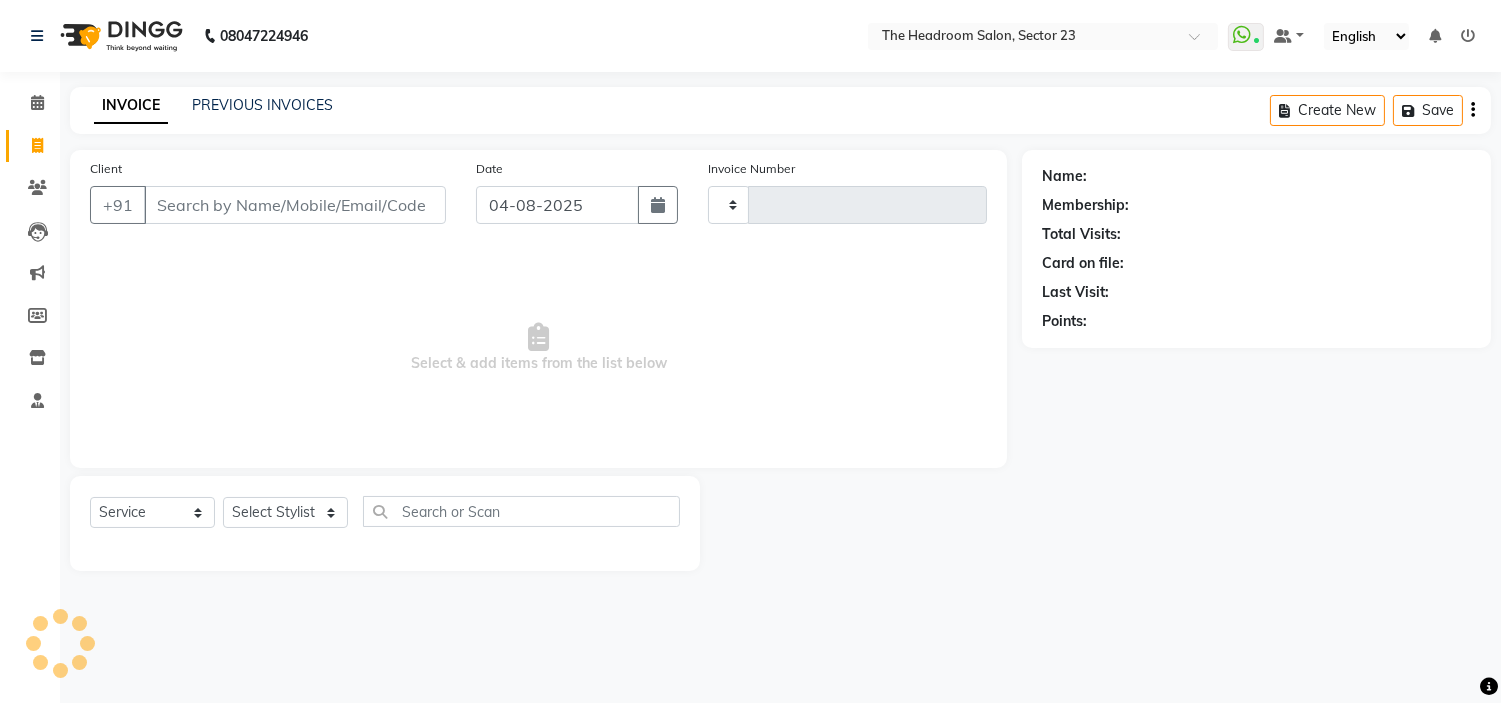 scroll, scrollTop: 0, scrollLeft: 0, axis: both 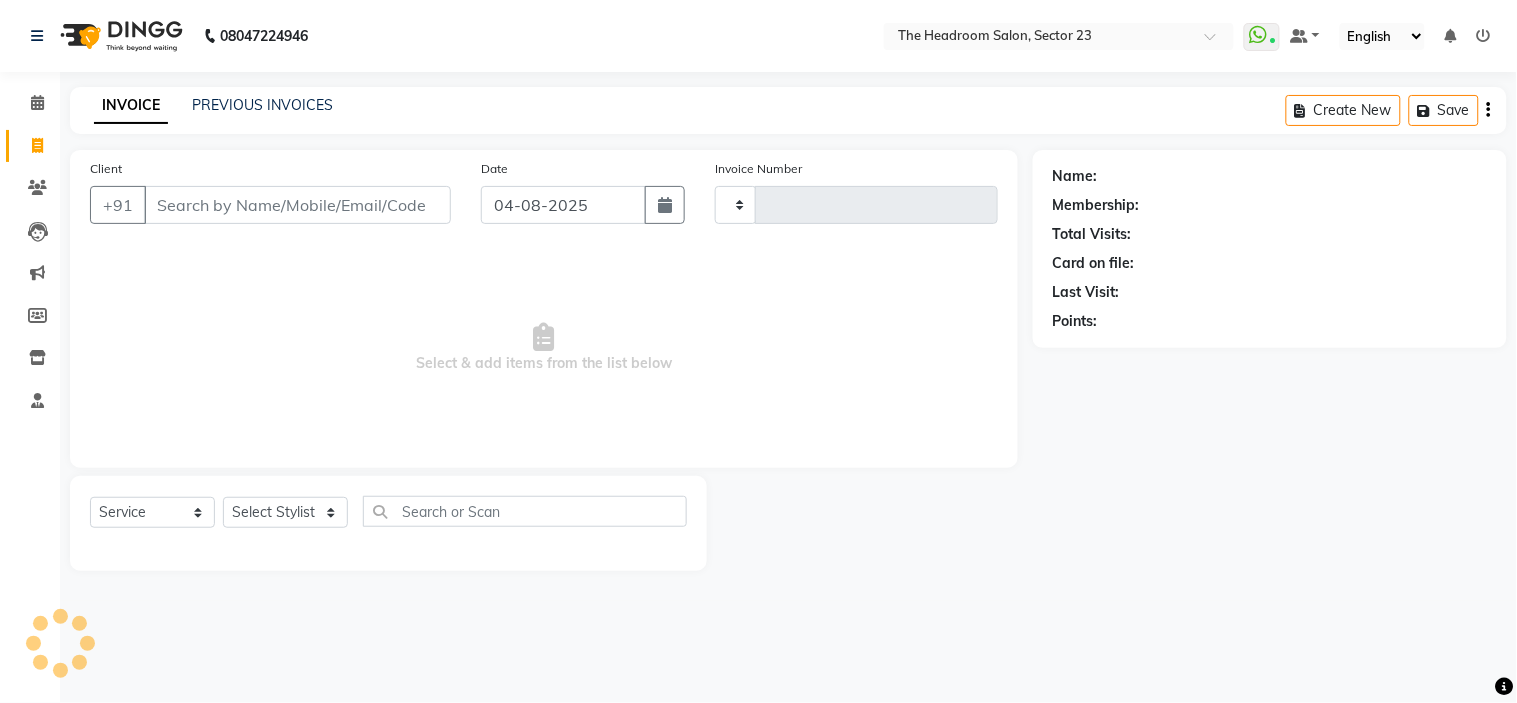 type on "1613" 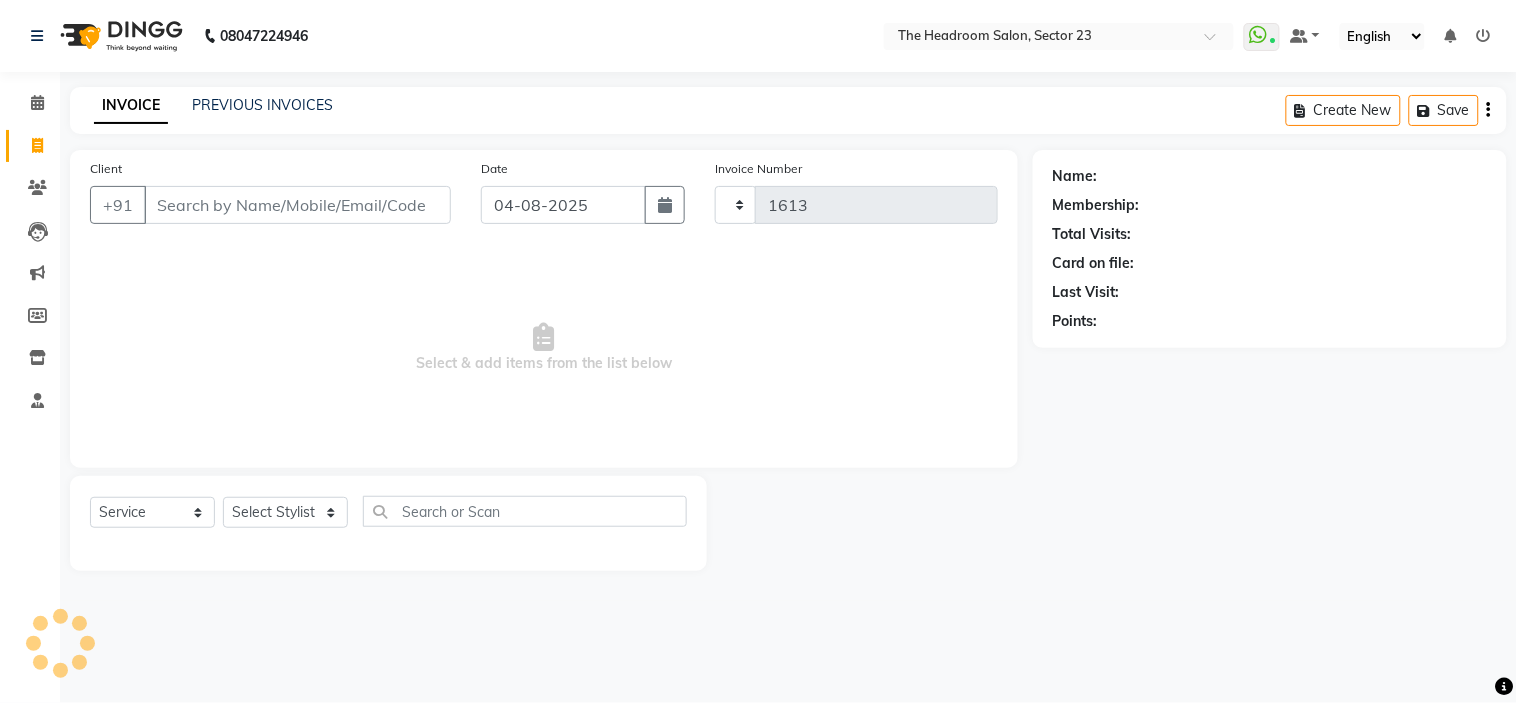 select on "6796" 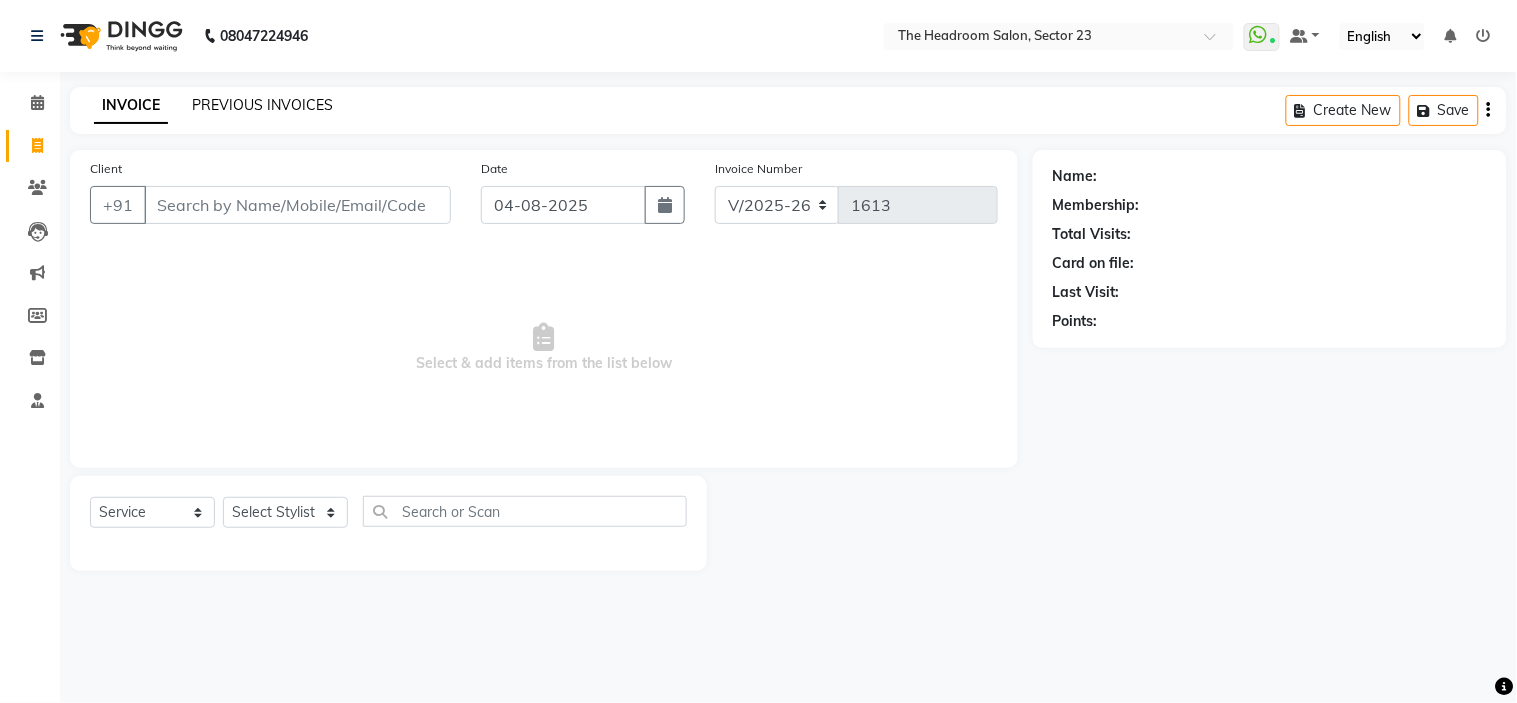 click on "PREVIOUS INVOICES" 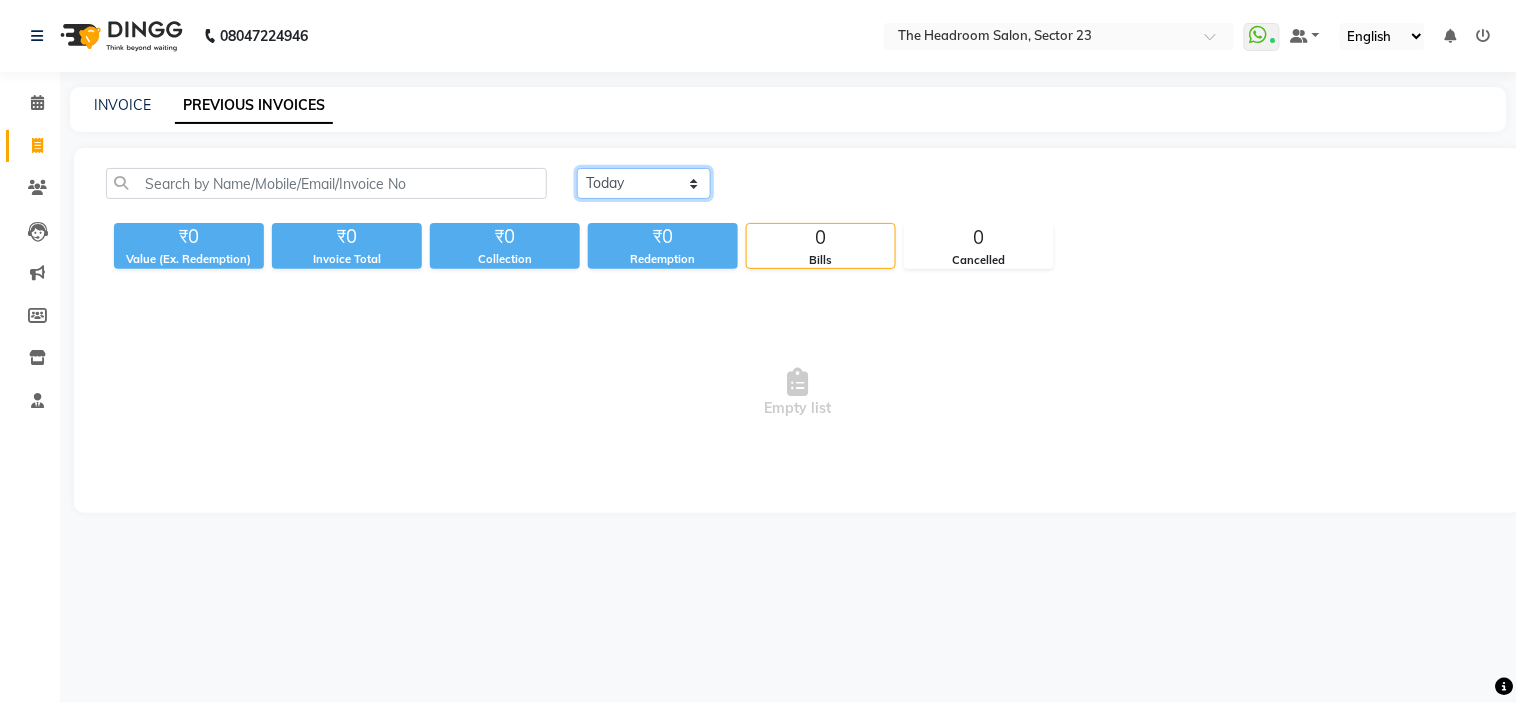 click on "Today Yesterday Custom Range" 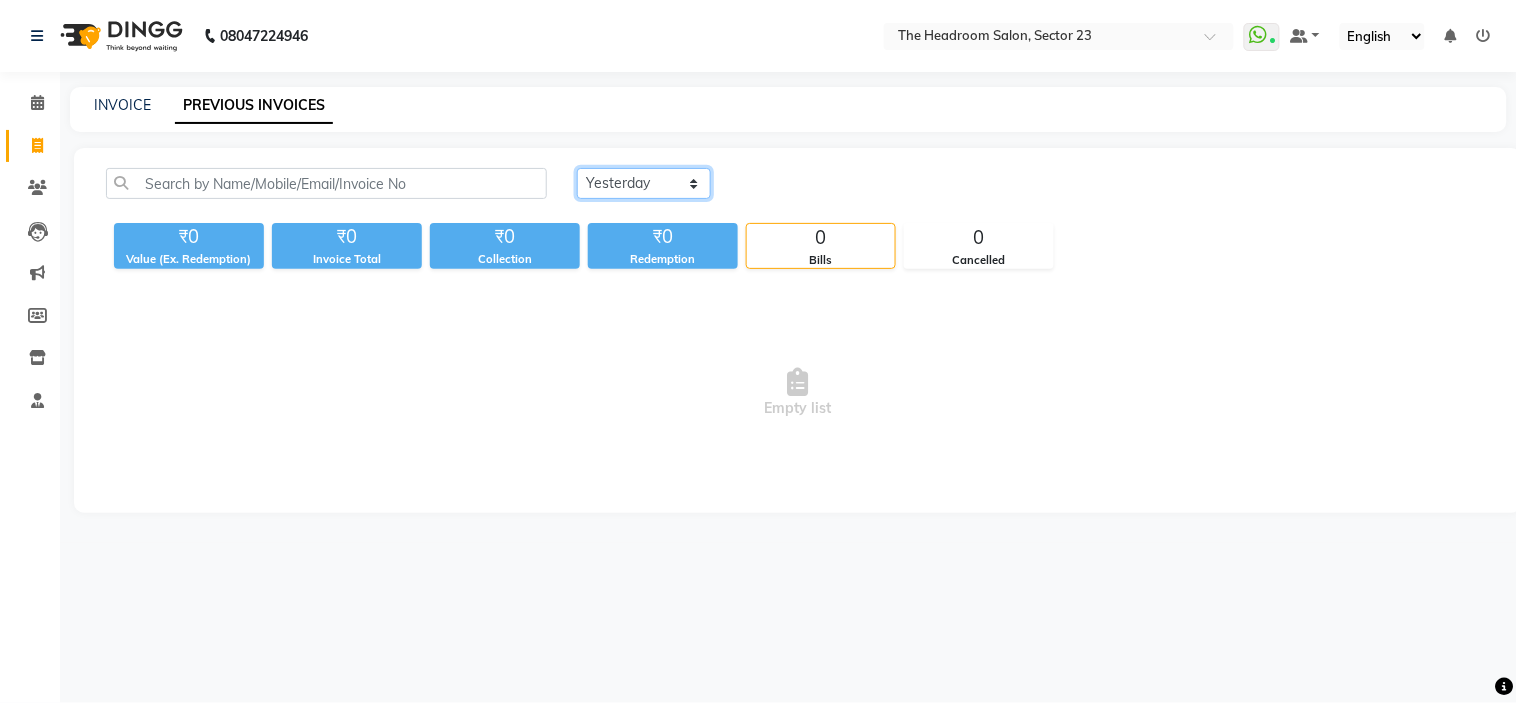 click on "Today Yesterday Custom Range" 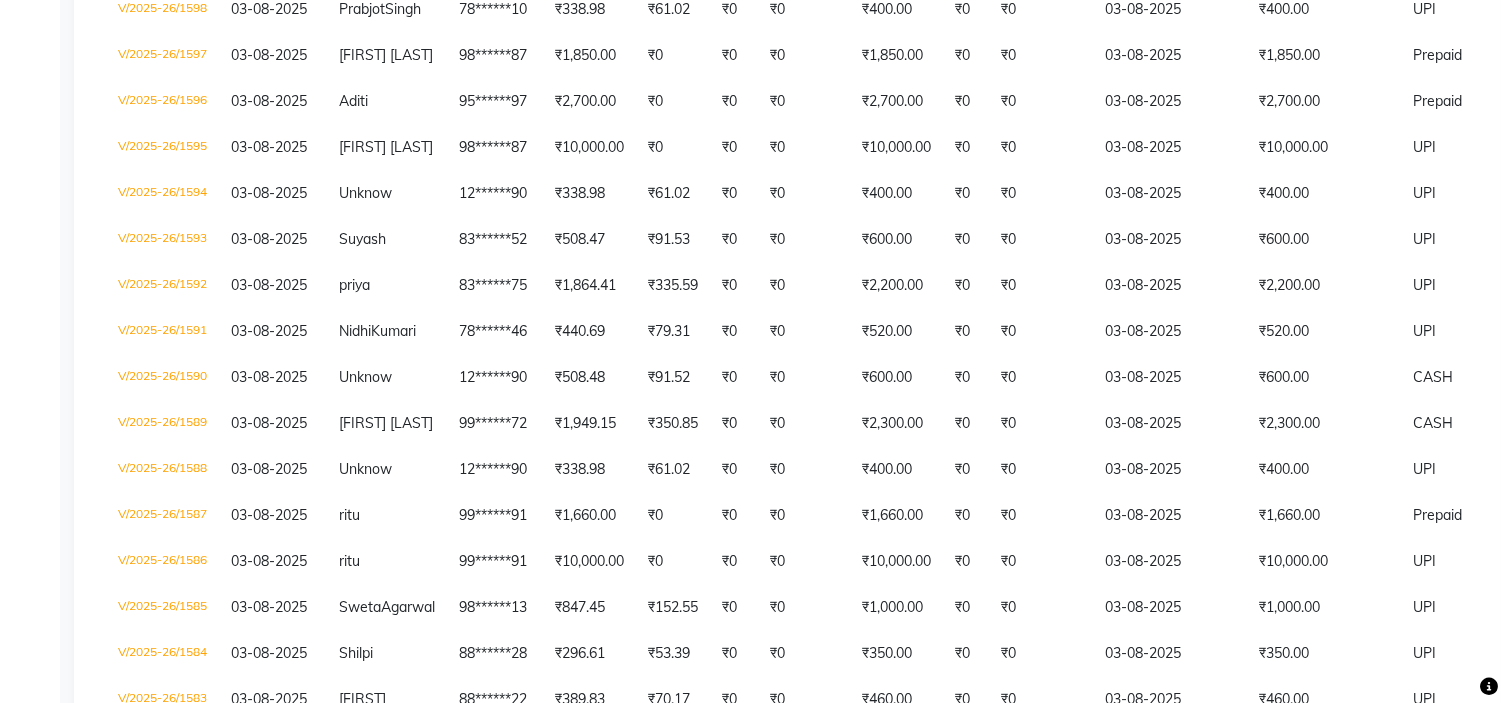 scroll, scrollTop: 1052, scrollLeft: 0, axis: vertical 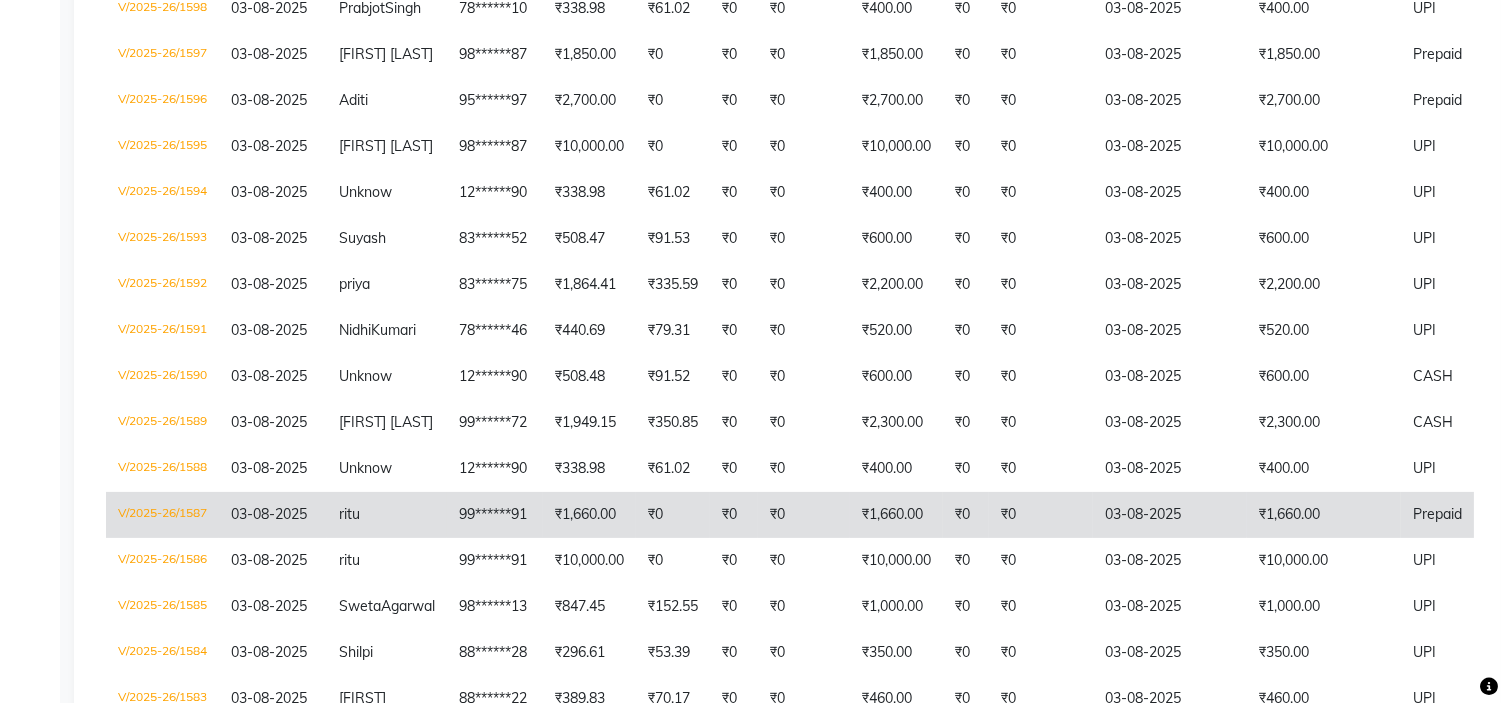 click on "Prepaid" 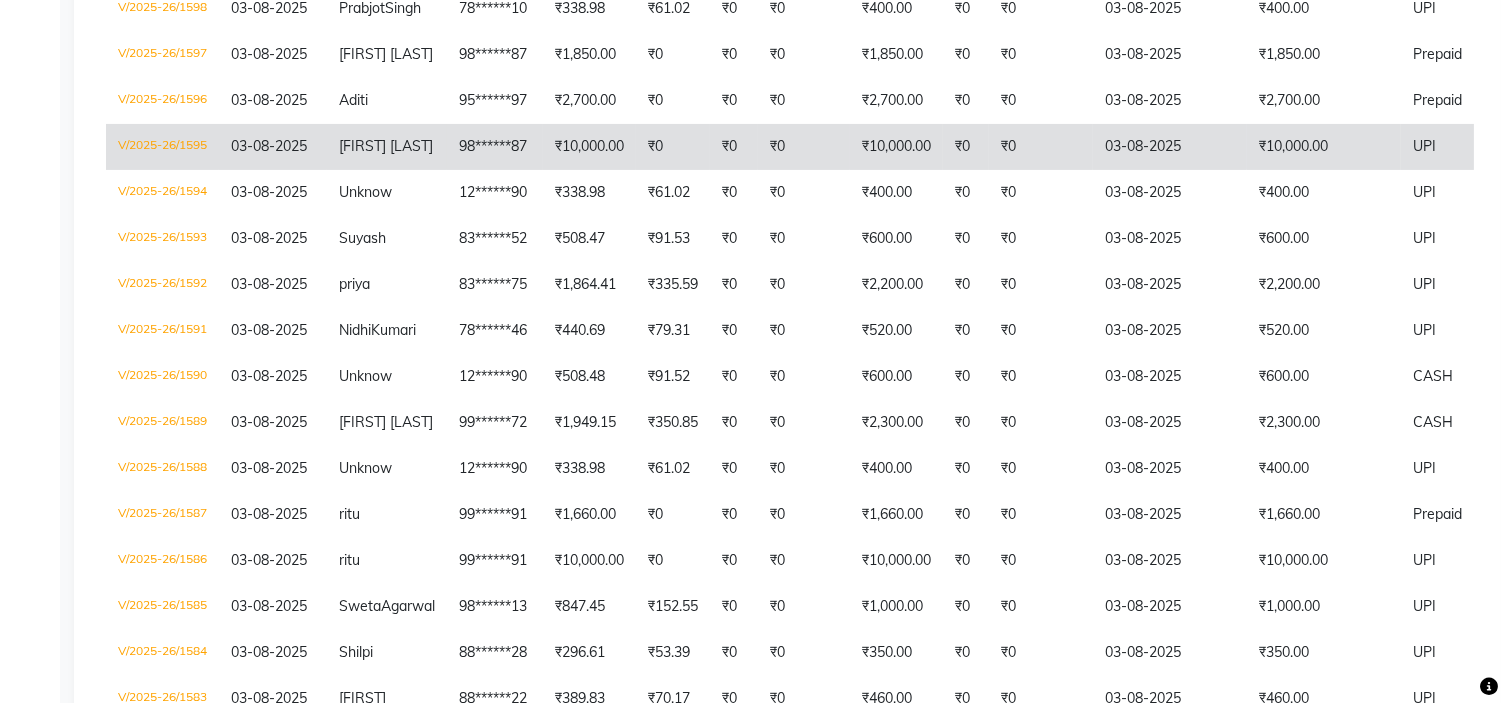 click on "₹0" 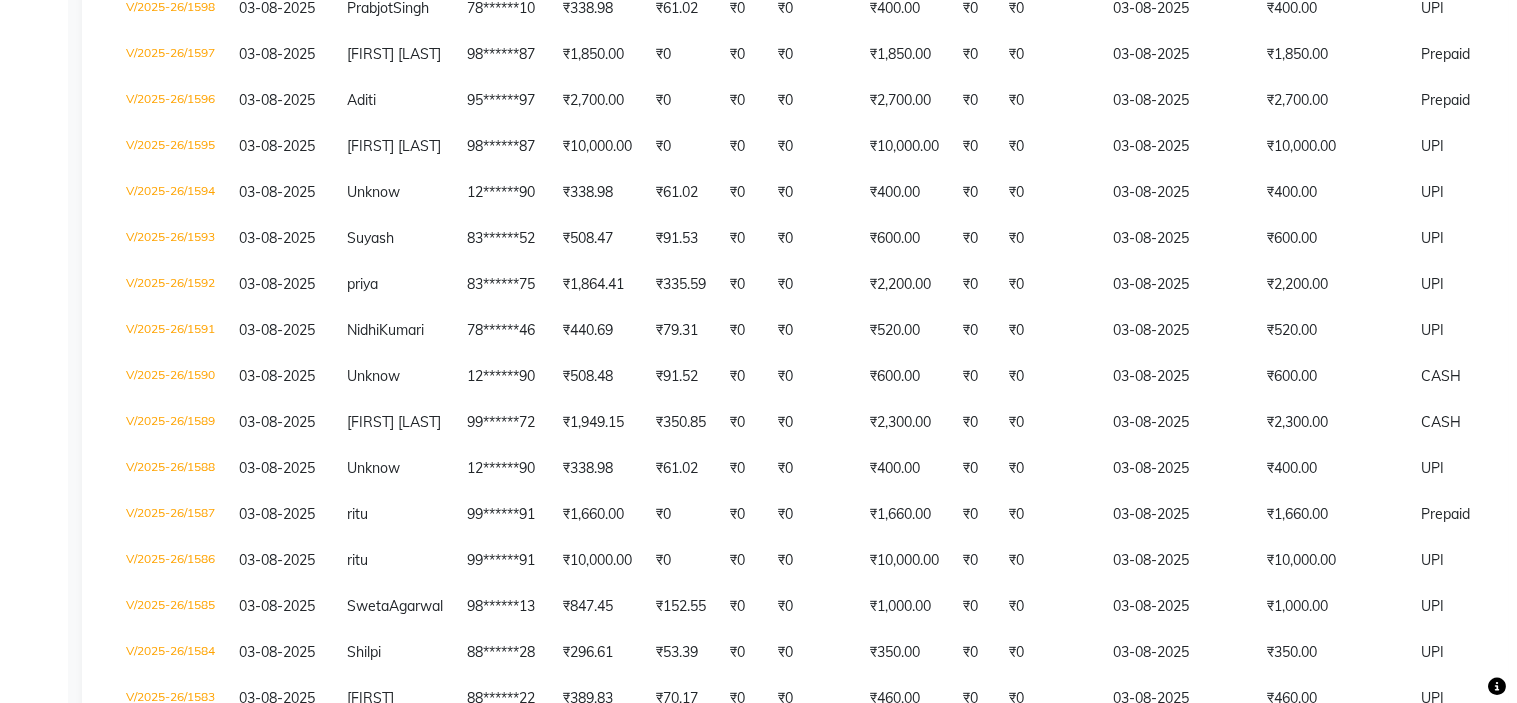 scroll, scrollTop: 0, scrollLeft: 0, axis: both 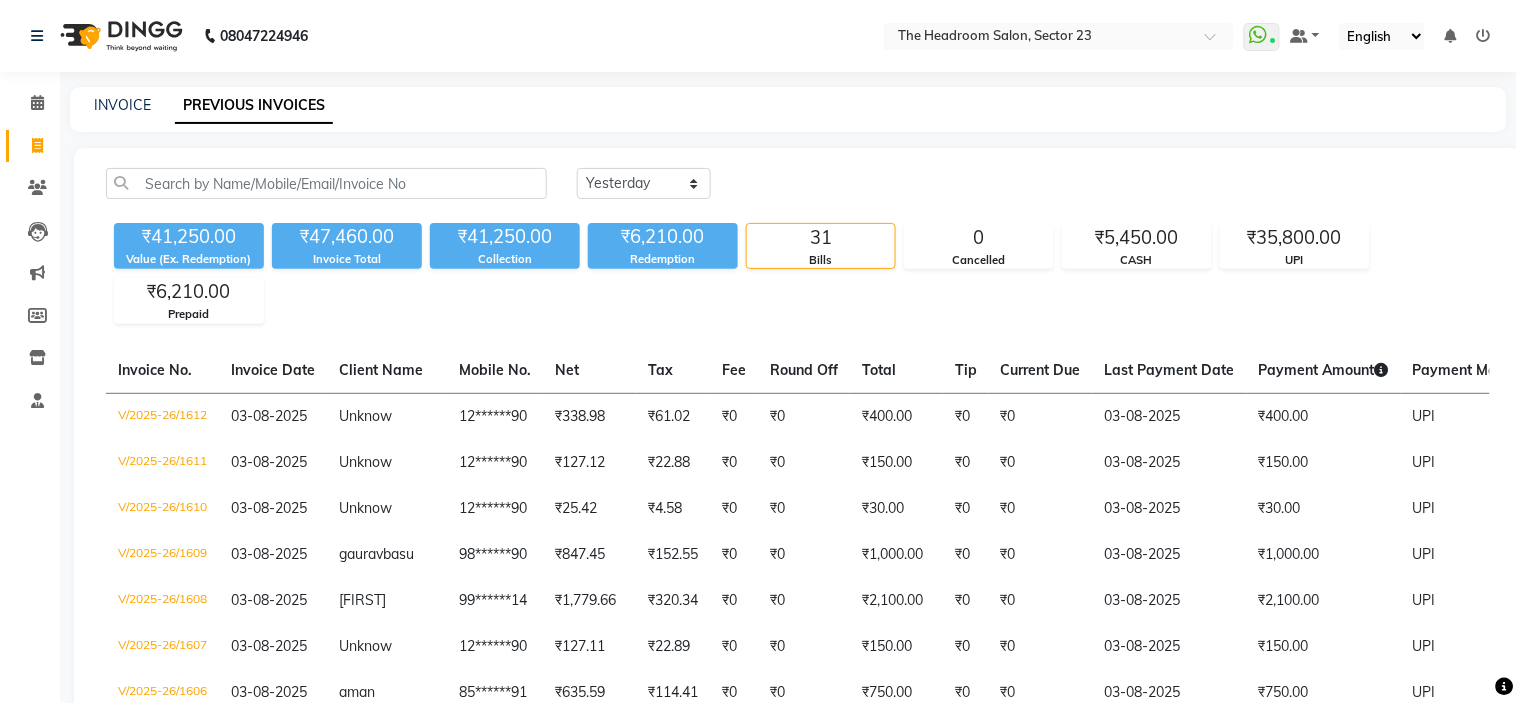 select on "service" 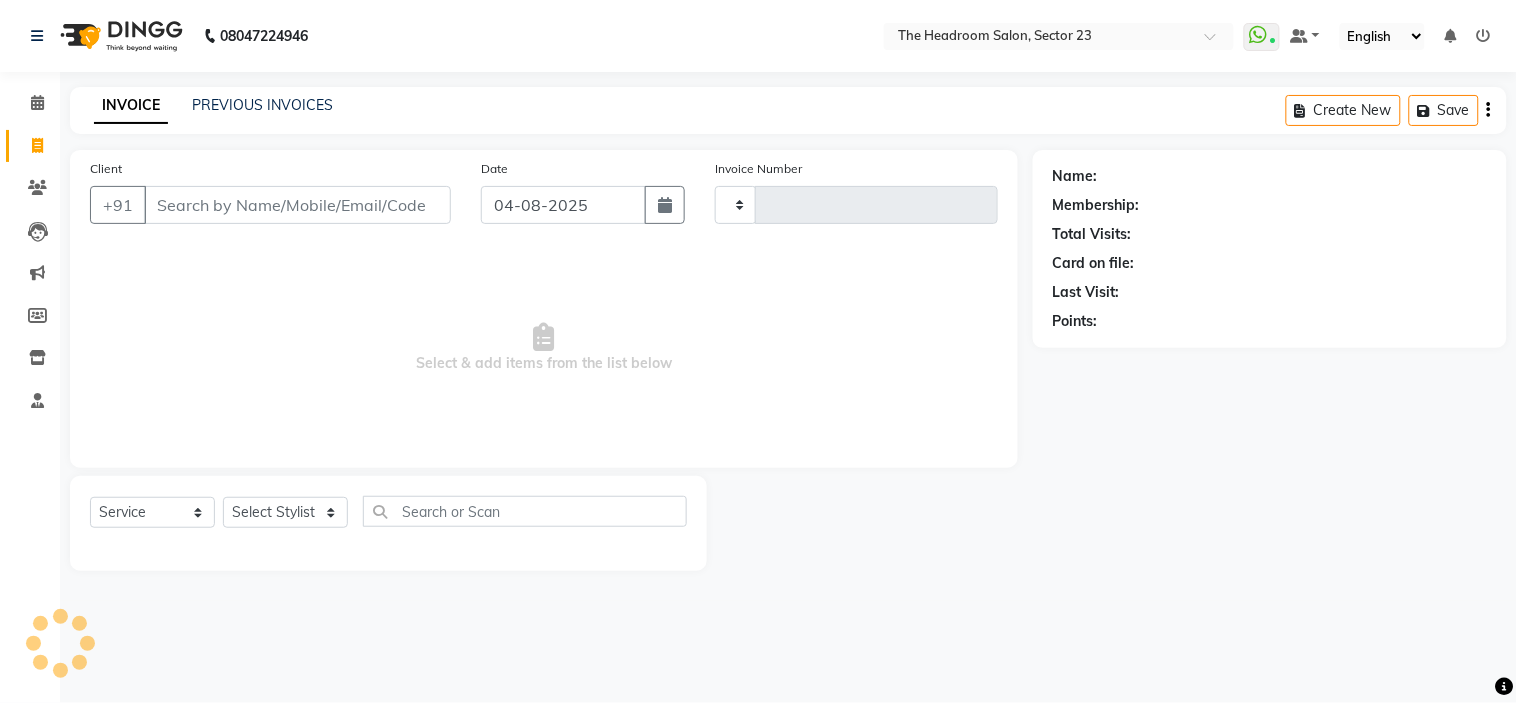 type on "1613" 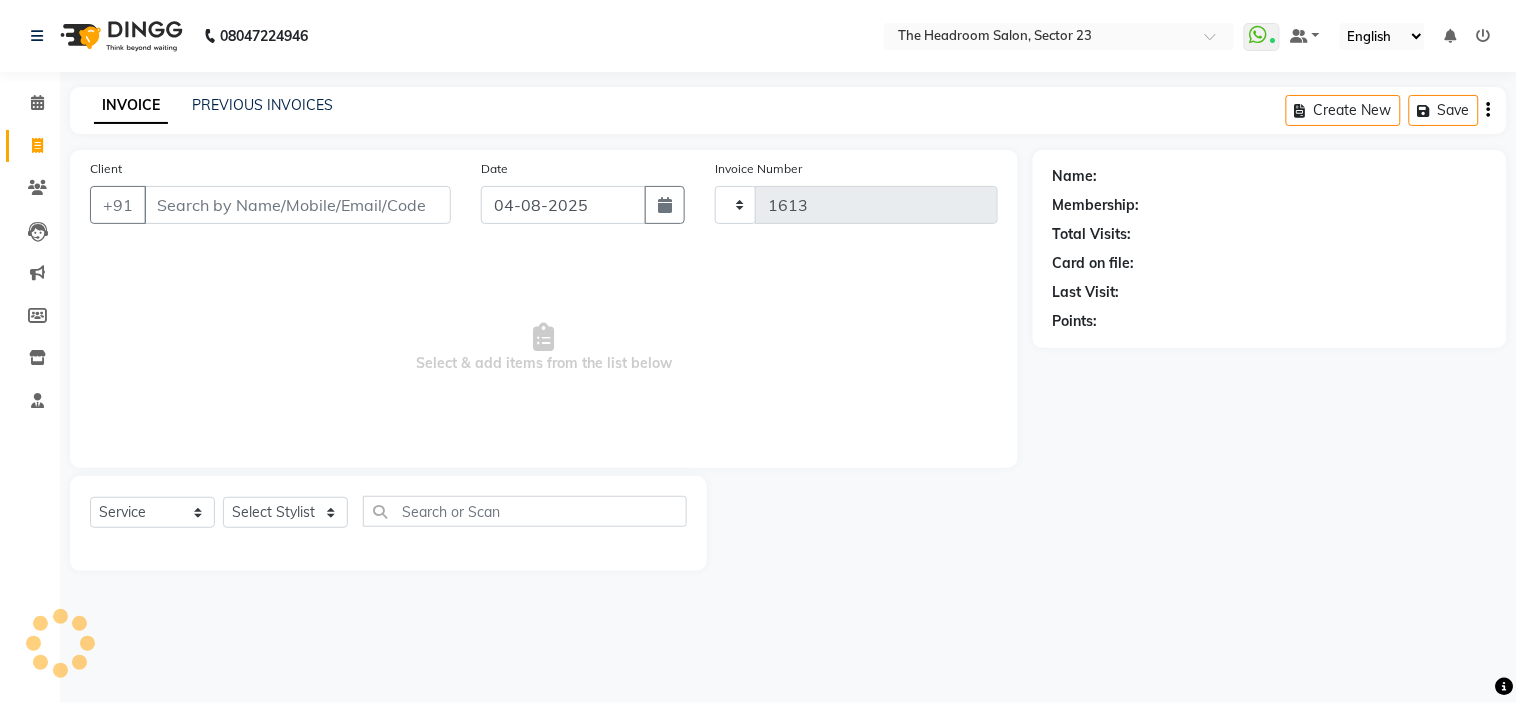 select on "6796" 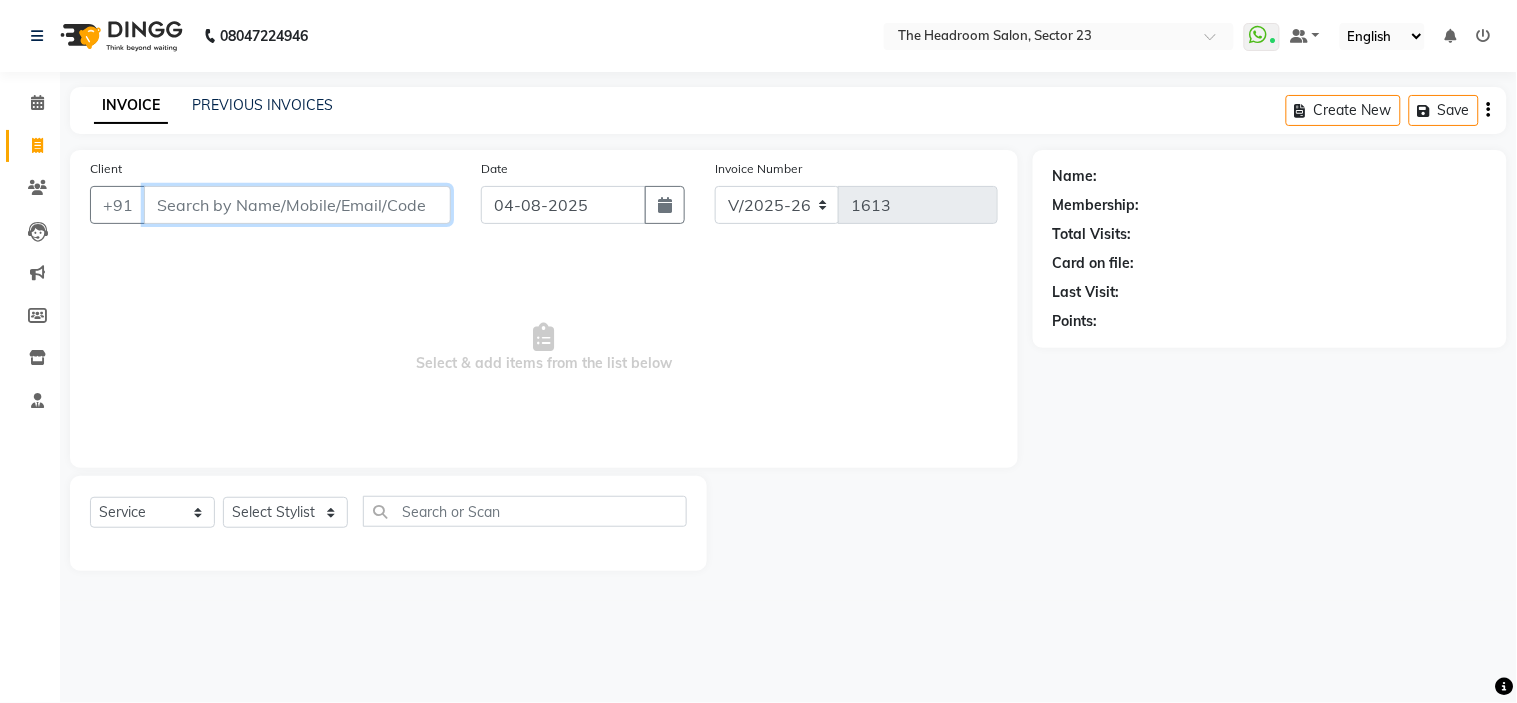 click on "Client" at bounding box center [297, 205] 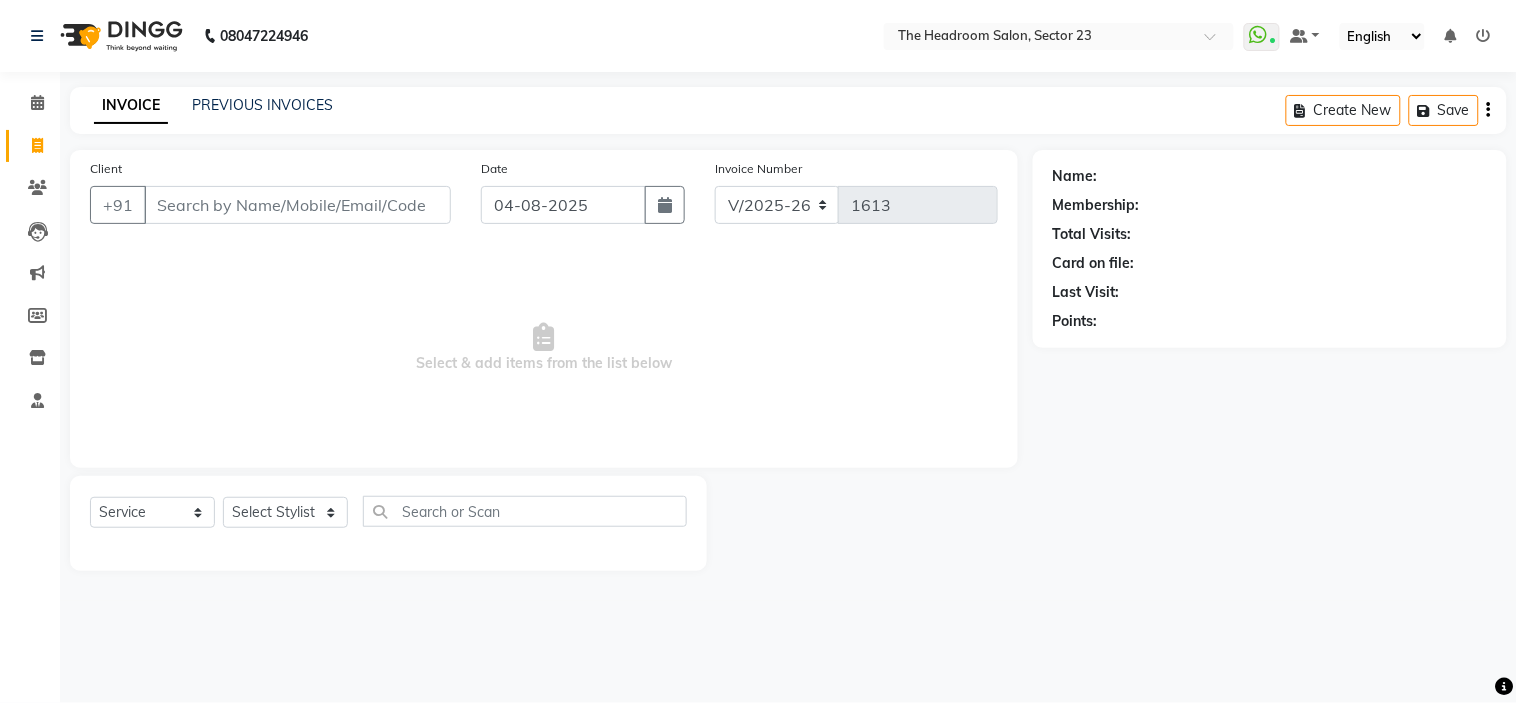 click on "WhatsApp Status  ✕ Status:  Connected Most Recent Message: [DATE]     [TIME] Recent Service Activity: [DATE]     [TIME] Default Panel My Panel English ENGLISH Español العربية मराठी हिंदी ગુજરાતી தமிழ் 中文 Notifications nothing to show" at bounding box center [1059, 36] 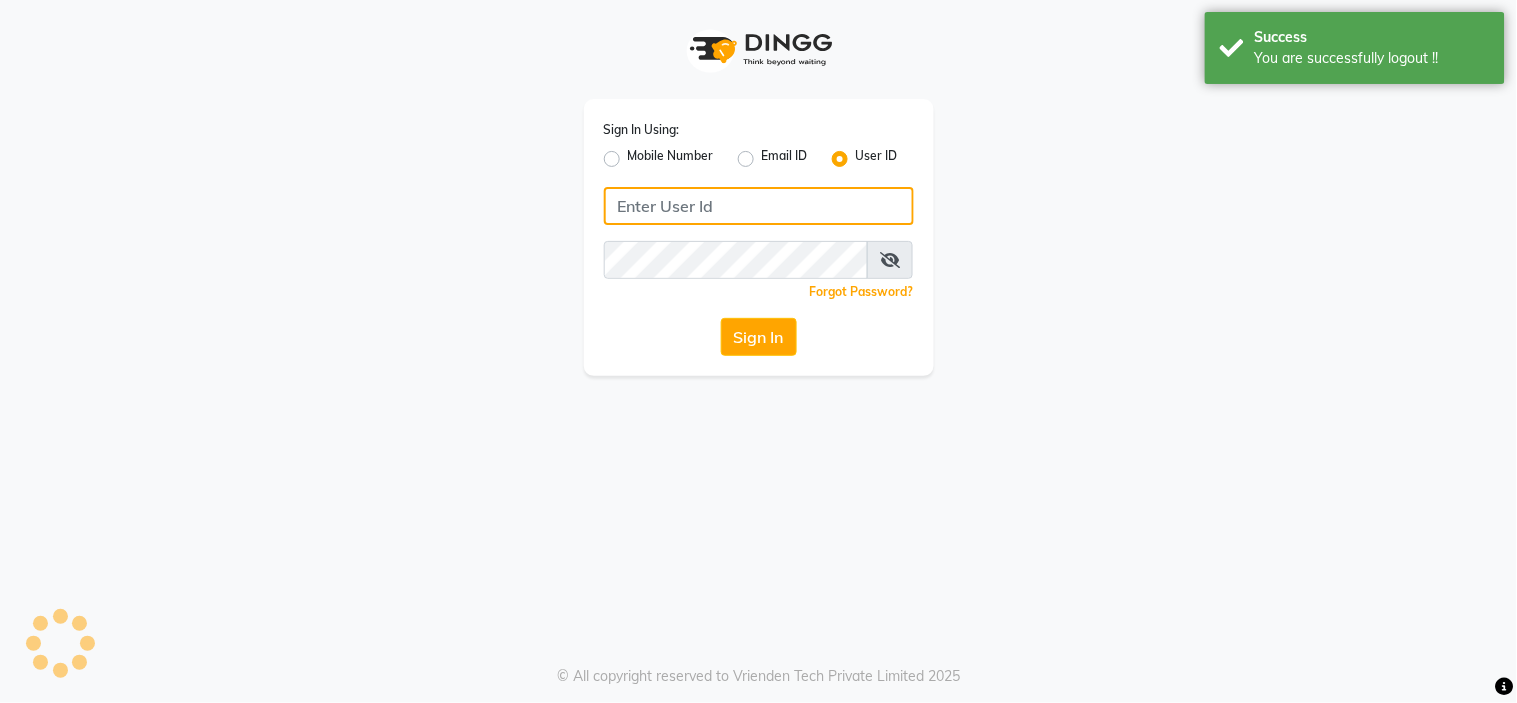 type on "1244903362" 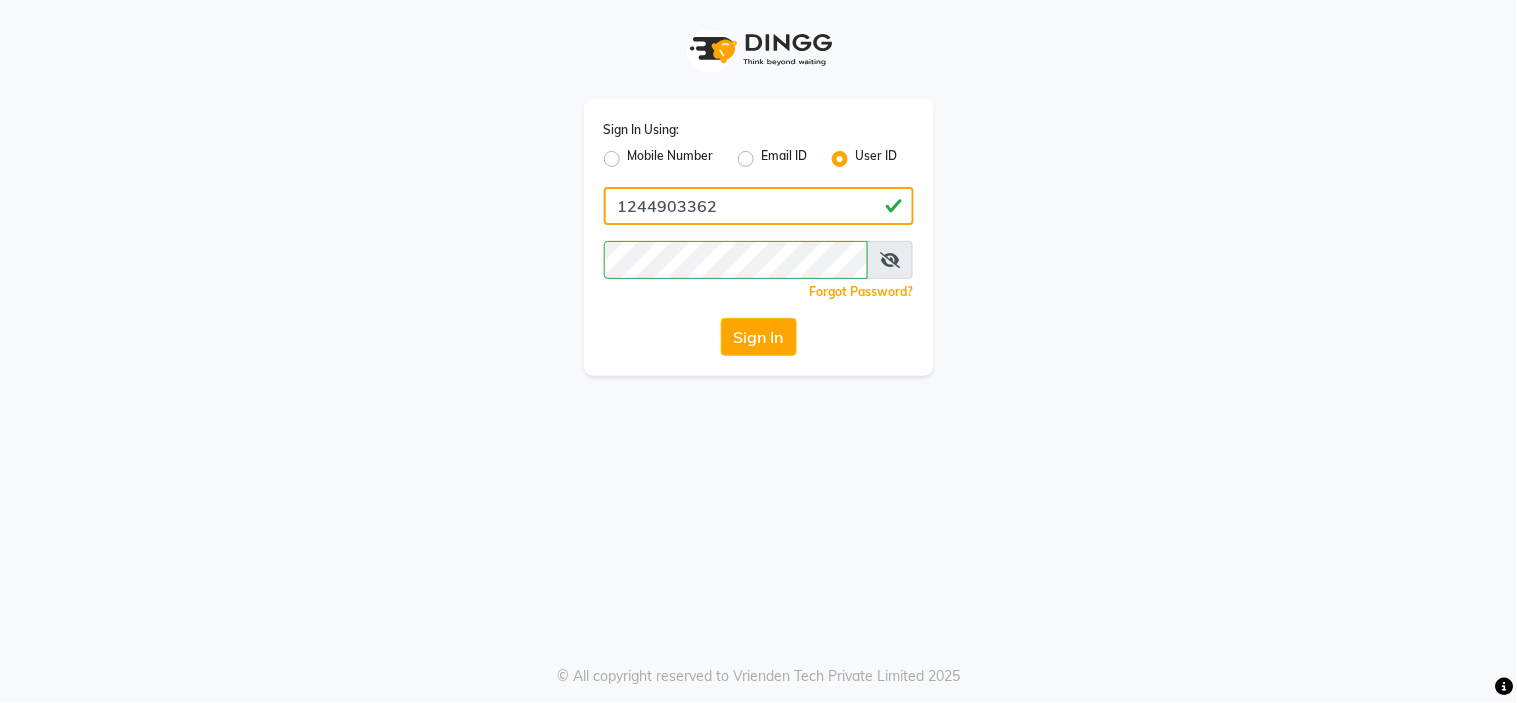drag, startPoint x: 743, startPoint y: 202, endPoint x: 647, endPoint y: 167, distance: 102.18121 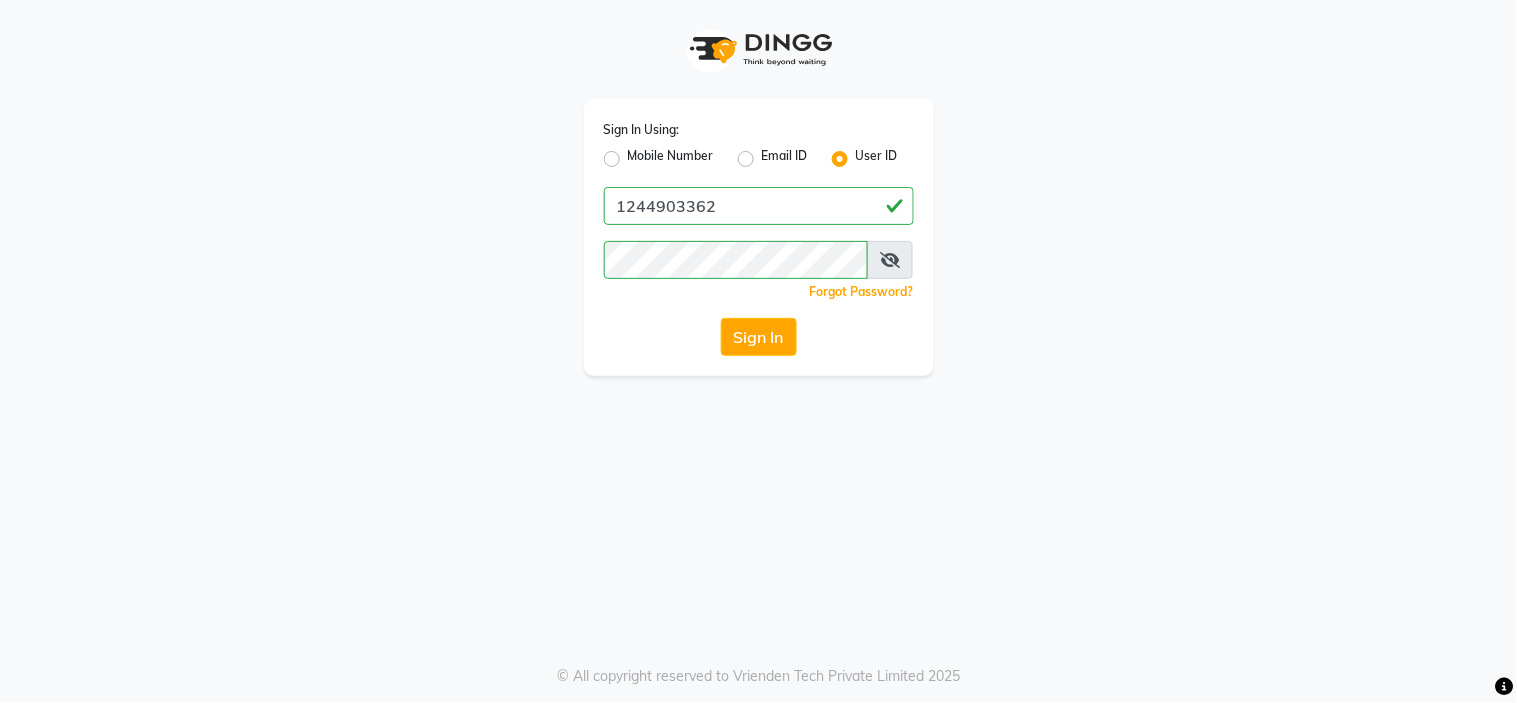 click on "Mobile Number" 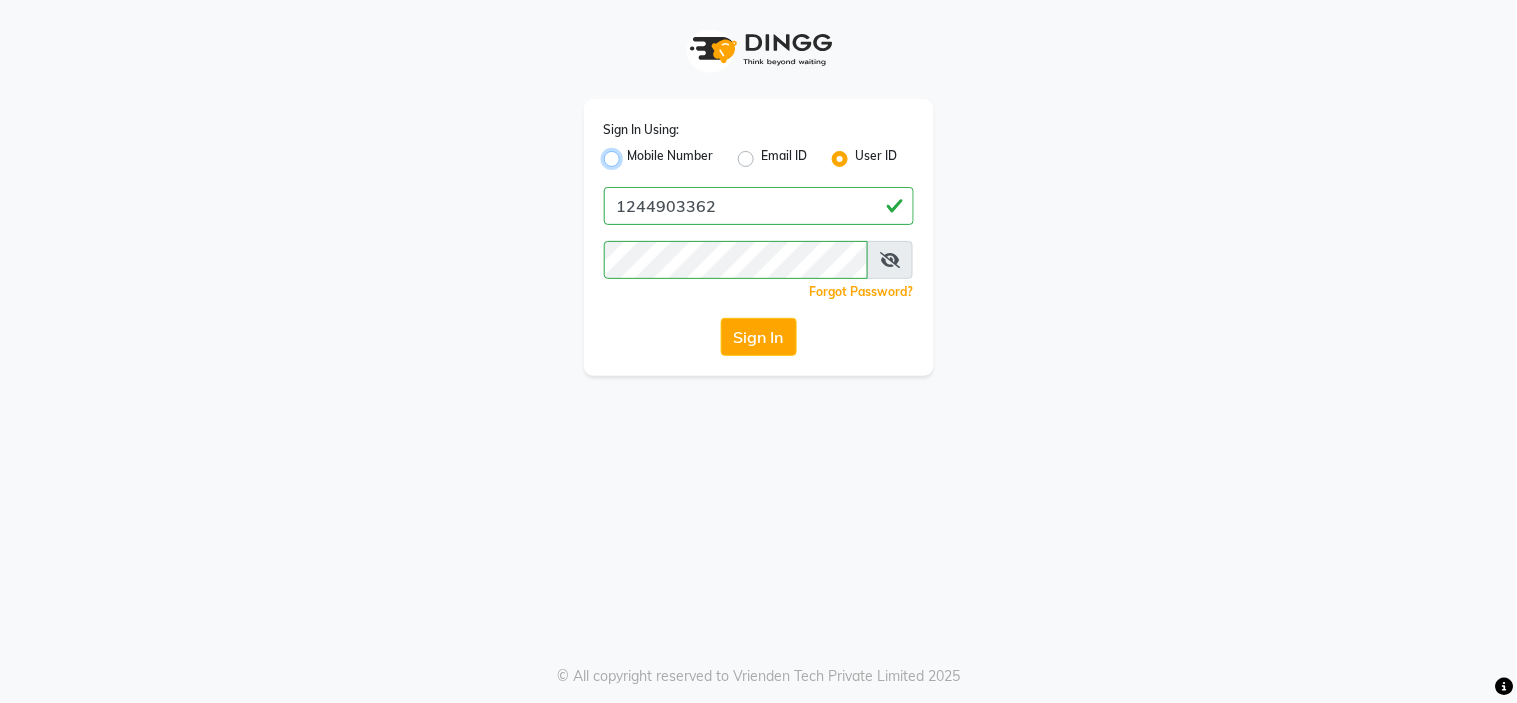 click on "Mobile Number" at bounding box center [634, 153] 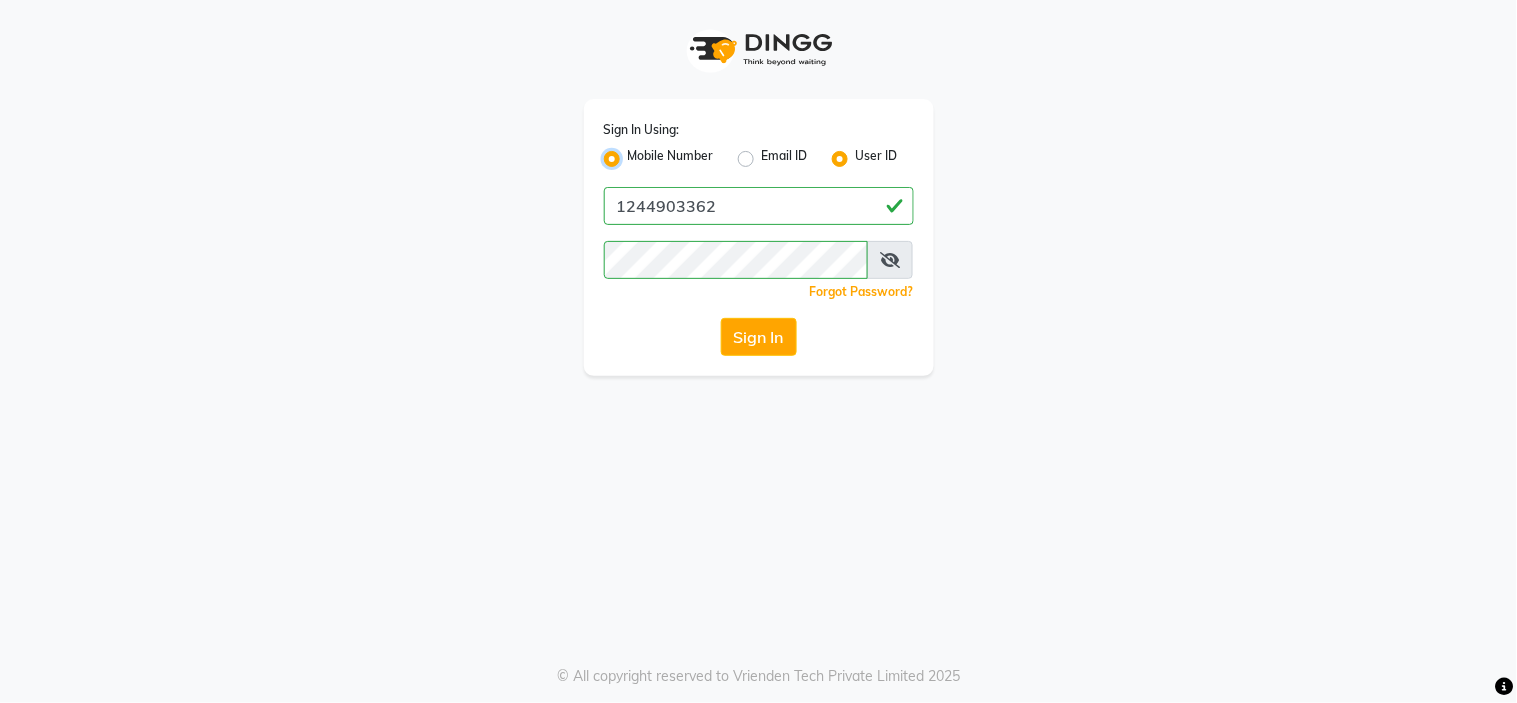 radio on "false" 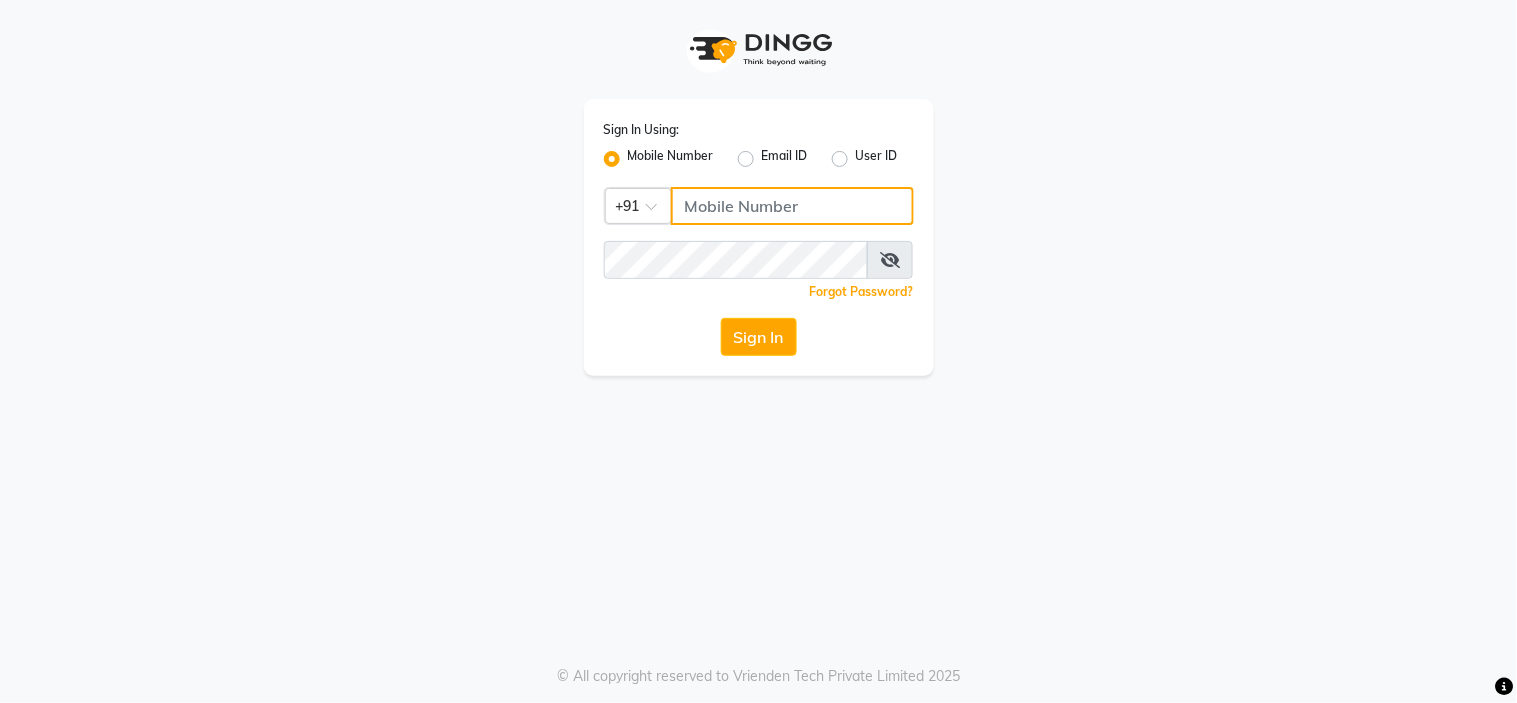 click 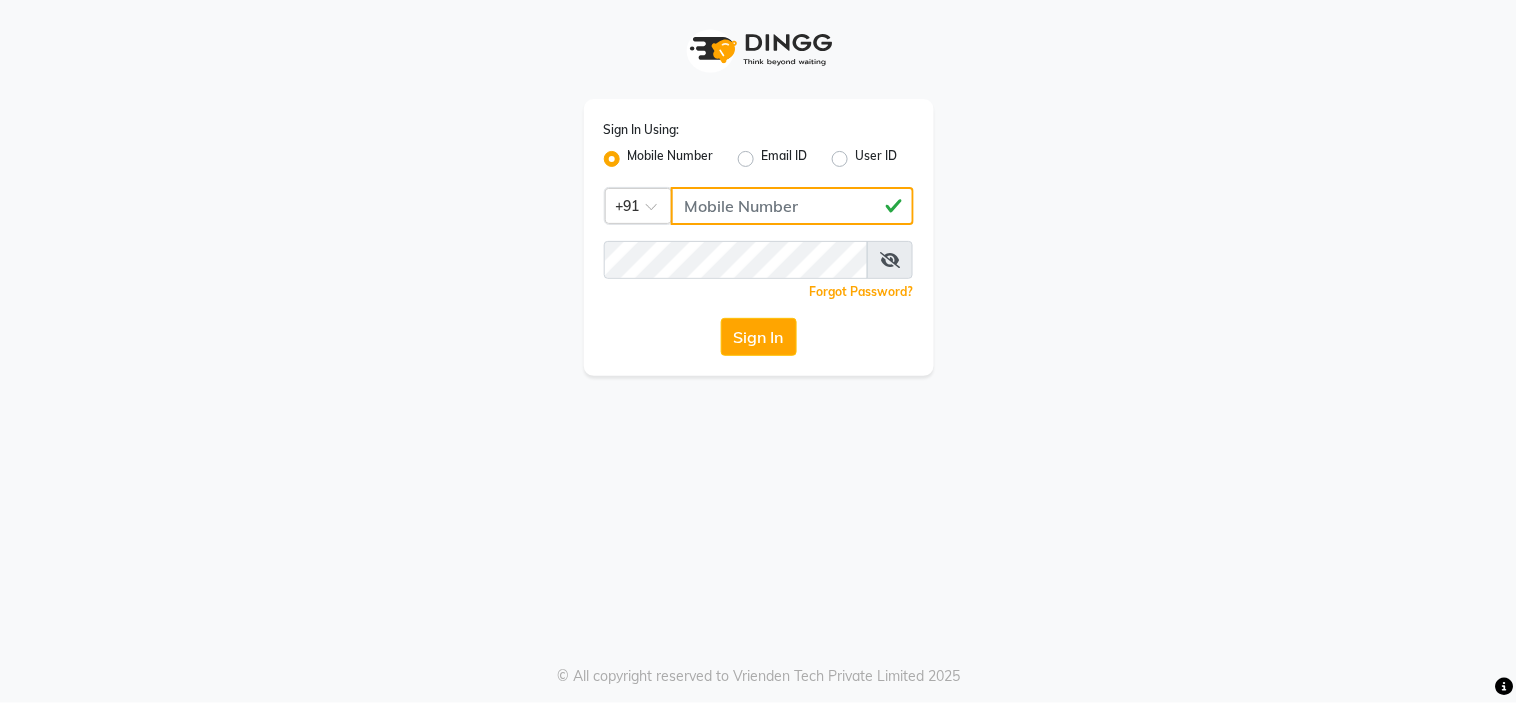 type on "[PHONE]" 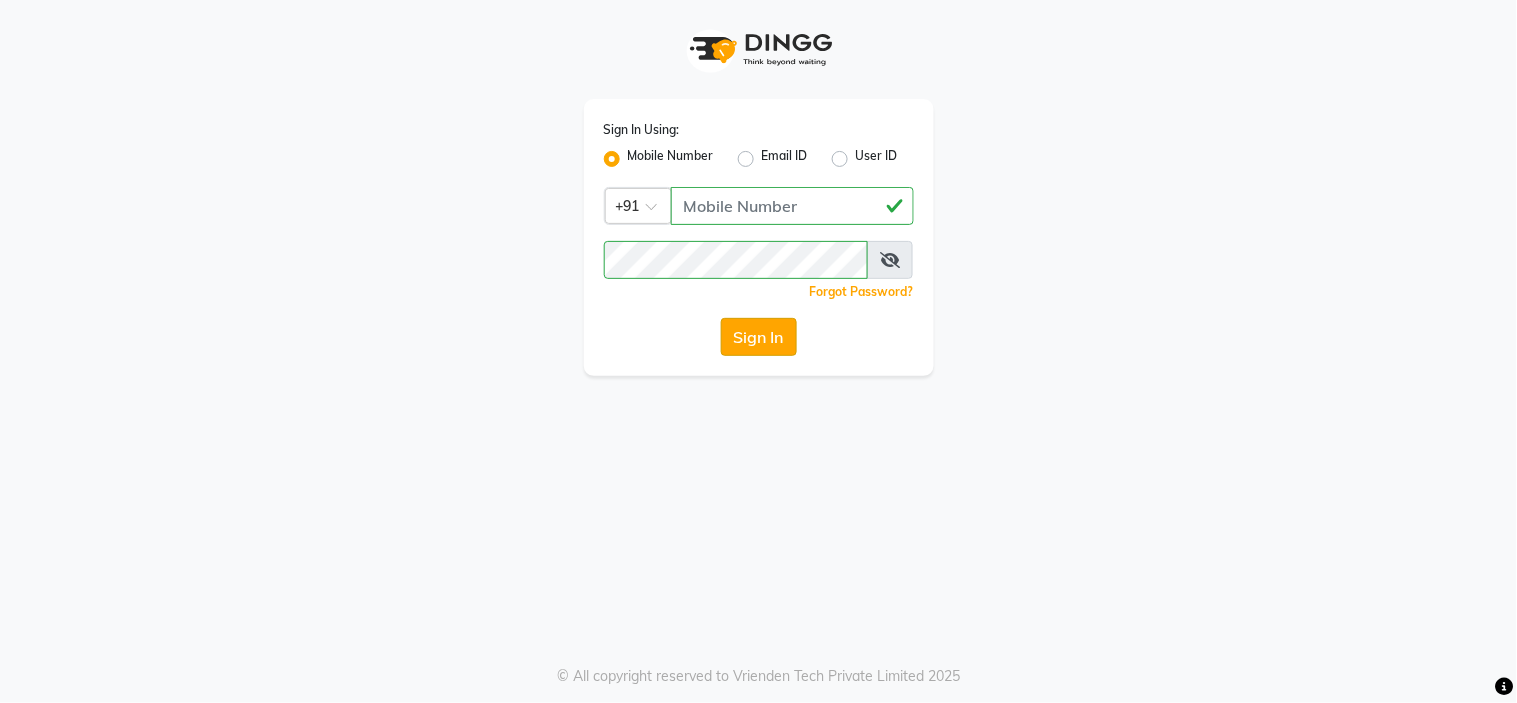click on "Sign In" 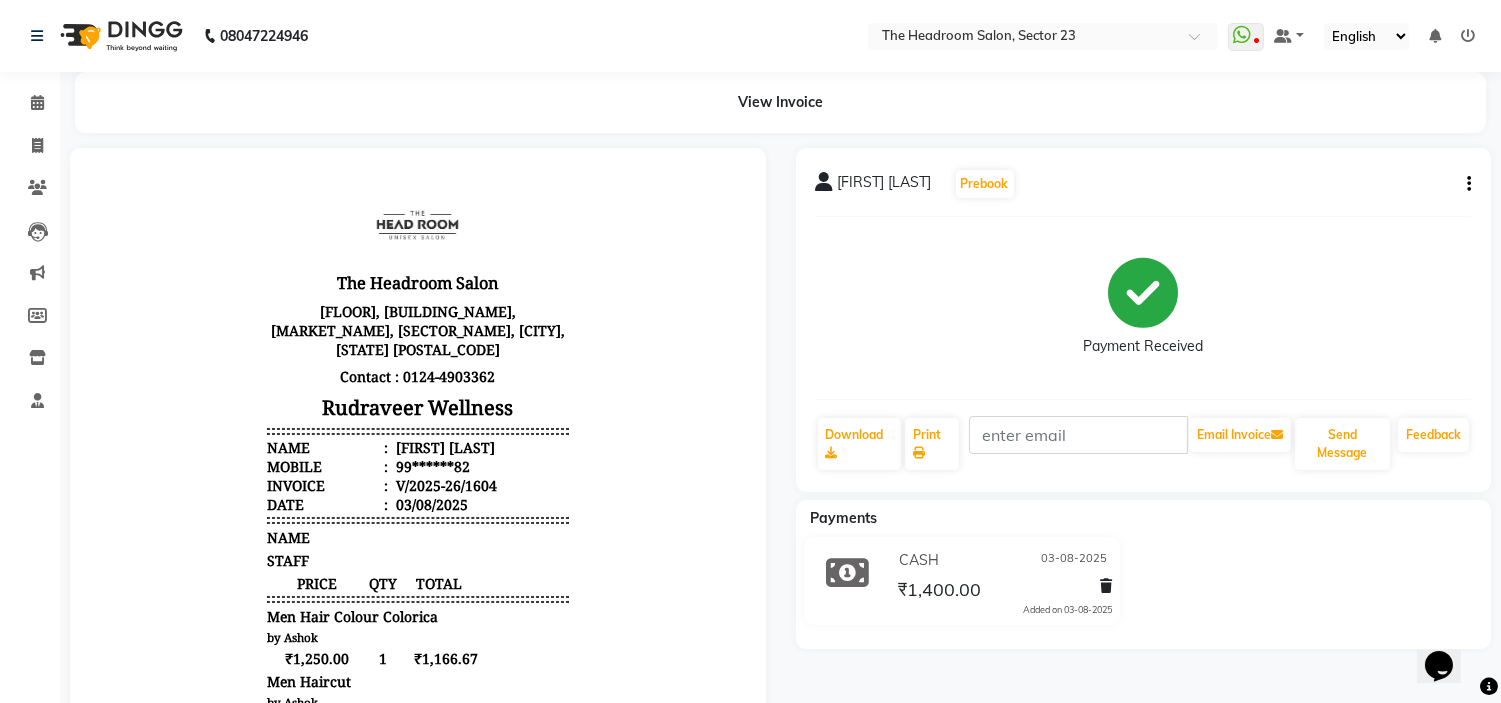 scroll, scrollTop: 0, scrollLeft: 0, axis: both 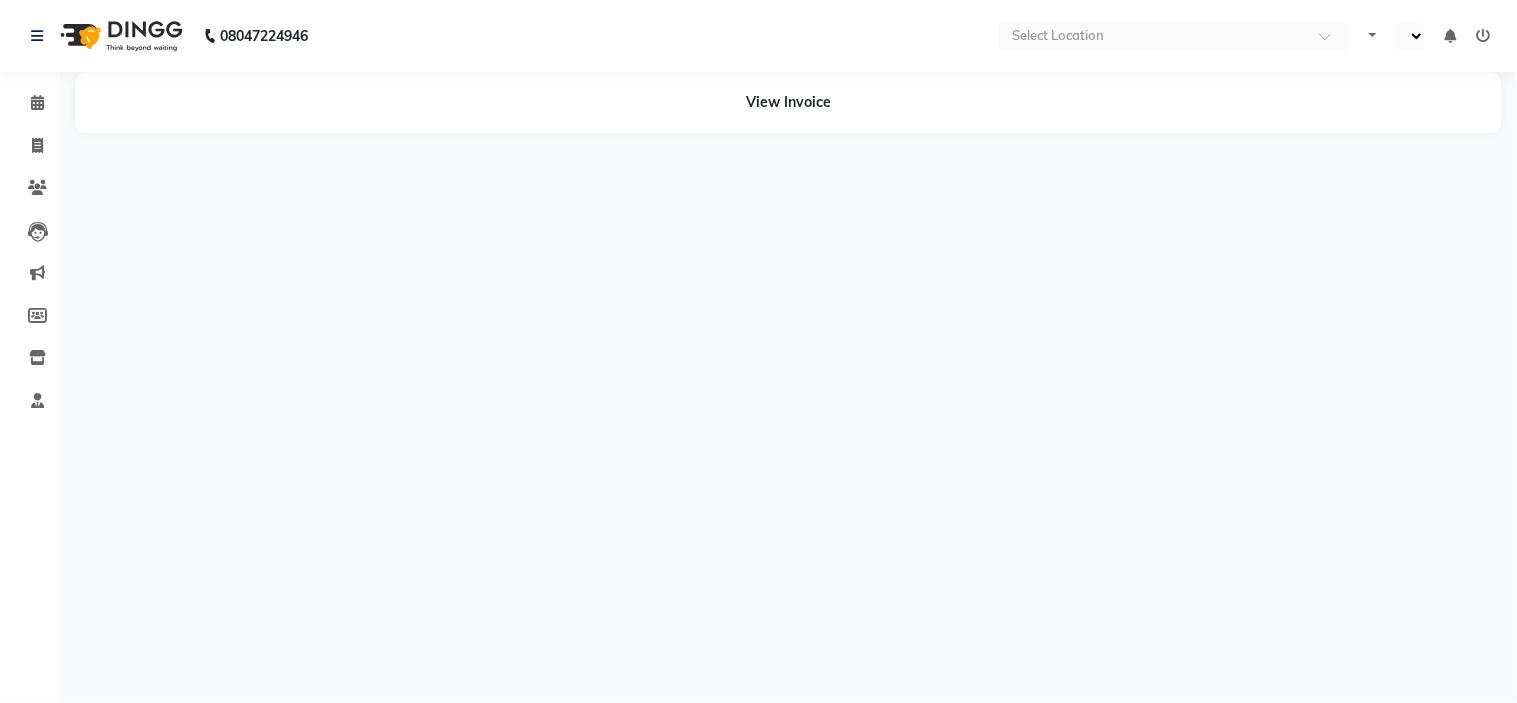 select on "en" 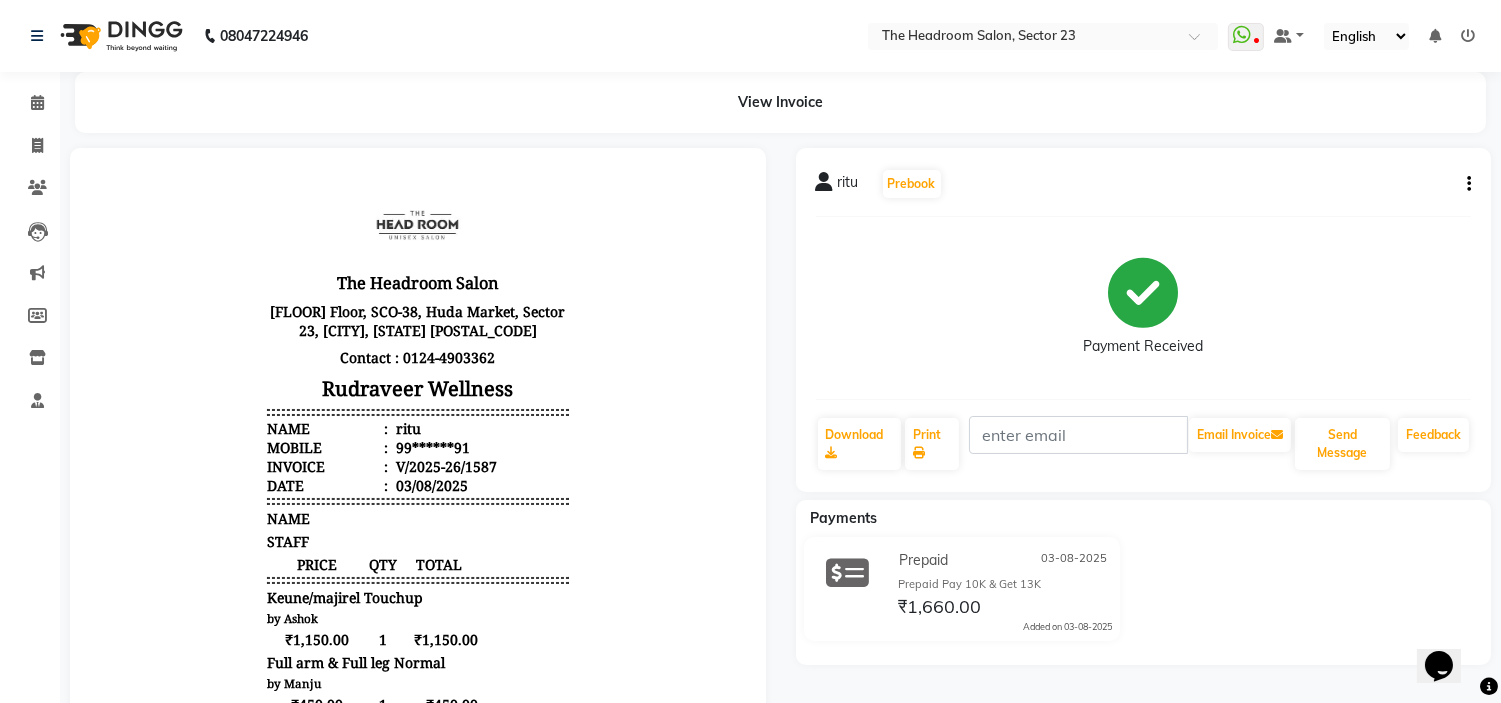 scroll, scrollTop: 0, scrollLeft: 0, axis: both 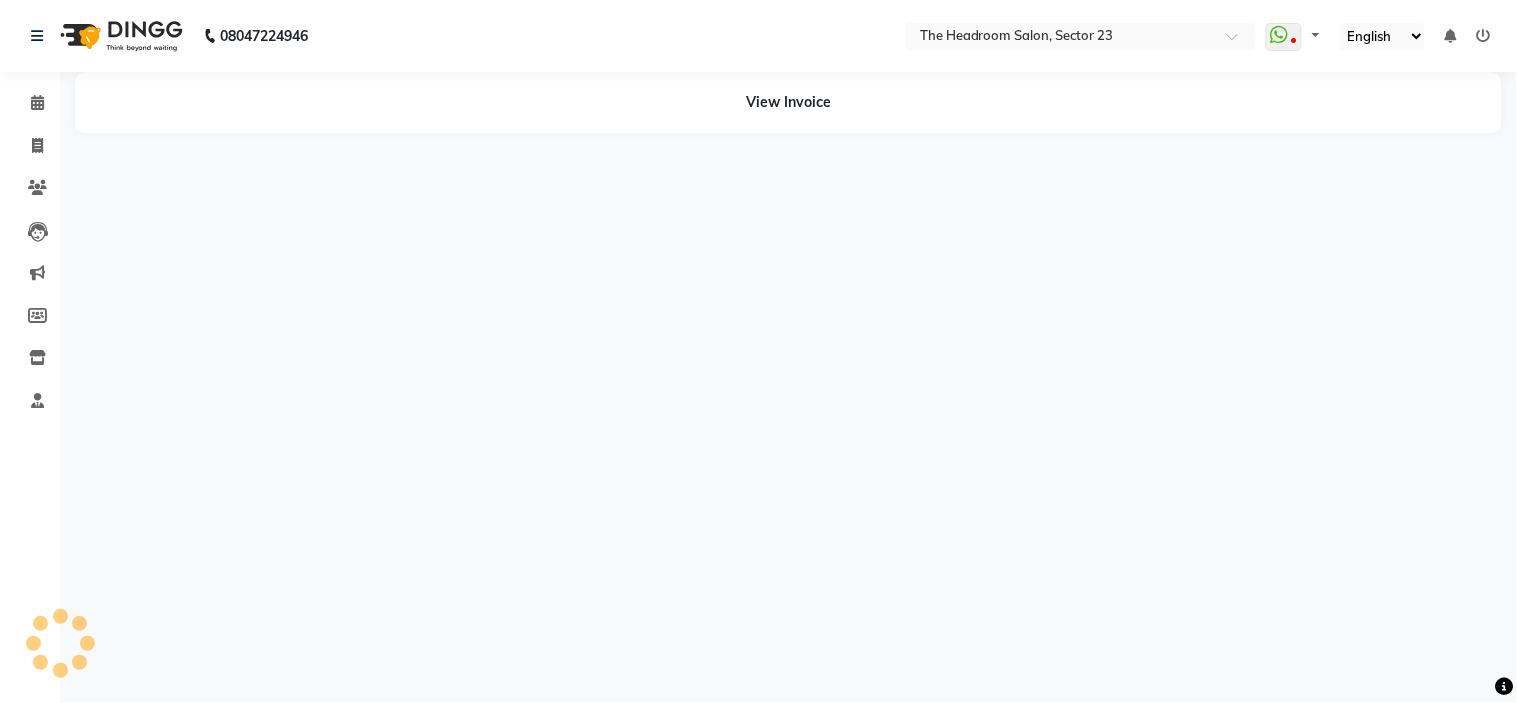 select on "en" 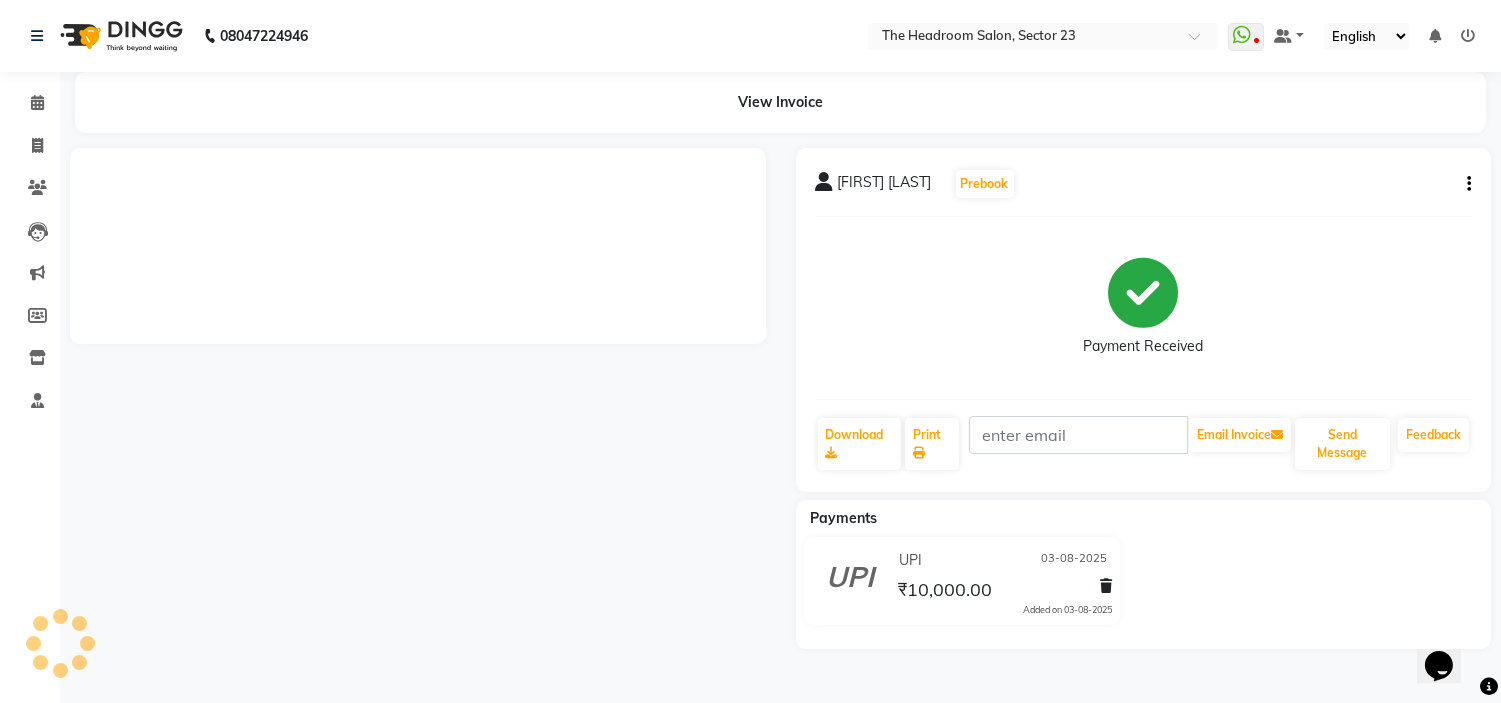 scroll, scrollTop: 0, scrollLeft: 0, axis: both 